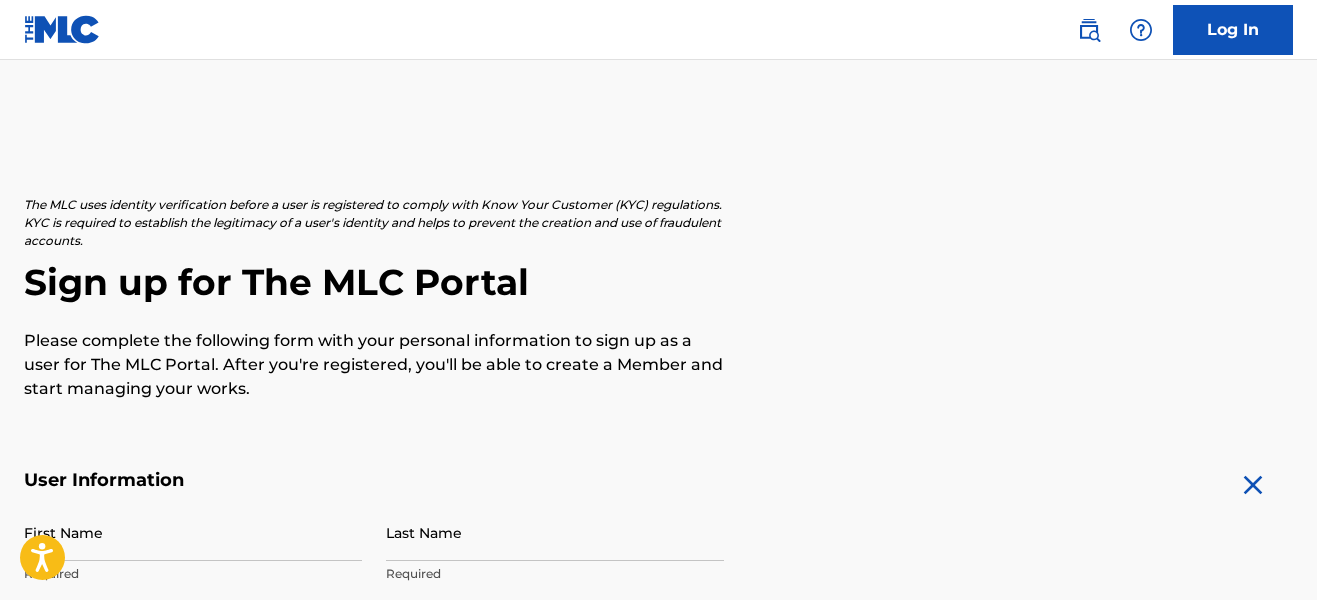 scroll, scrollTop: 219, scrollLeft: 0, axis: vertical 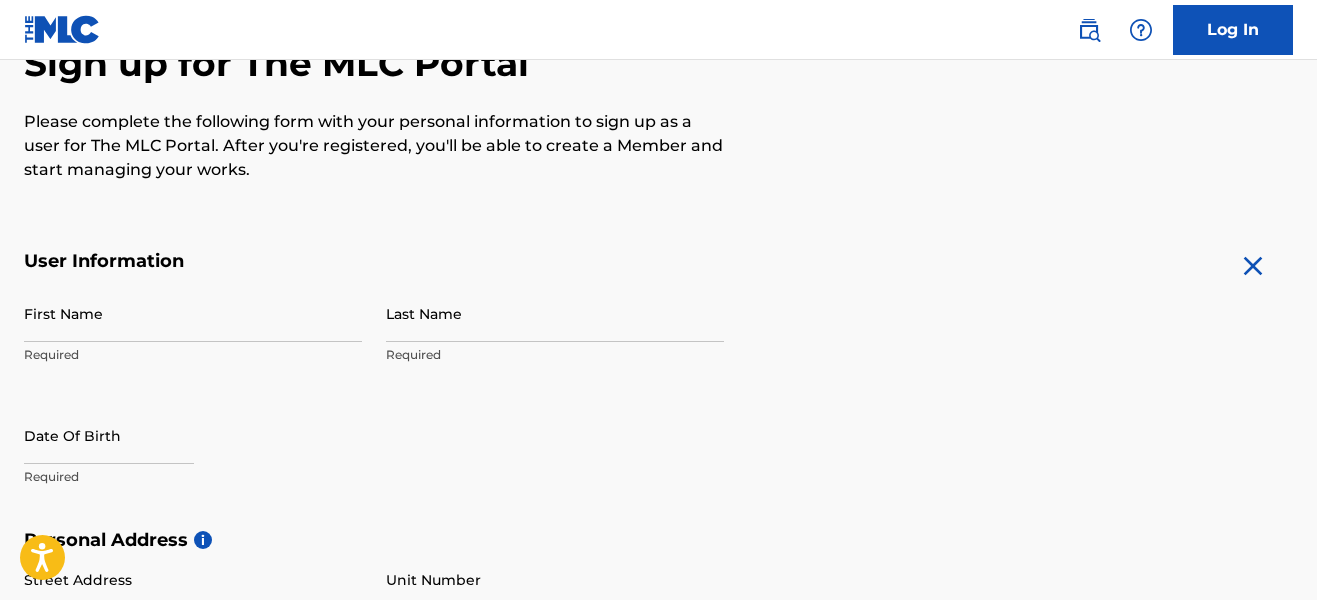 click on "First Name" at bounding box center [193, 313] 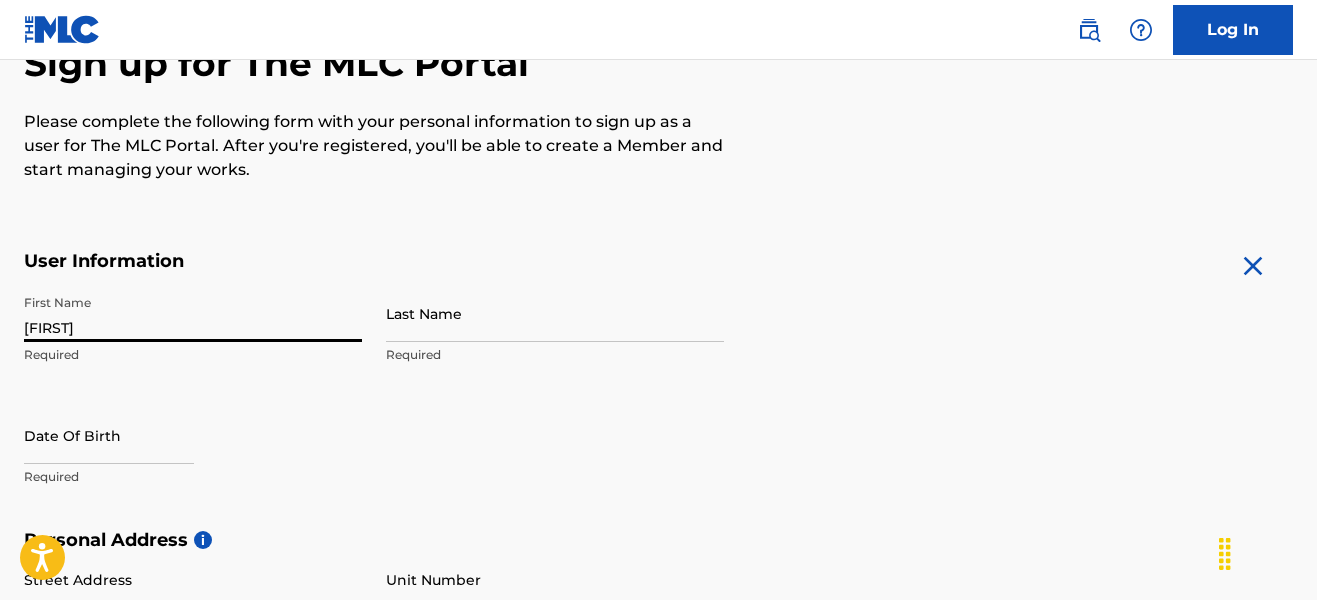 type on "[FIRST]" 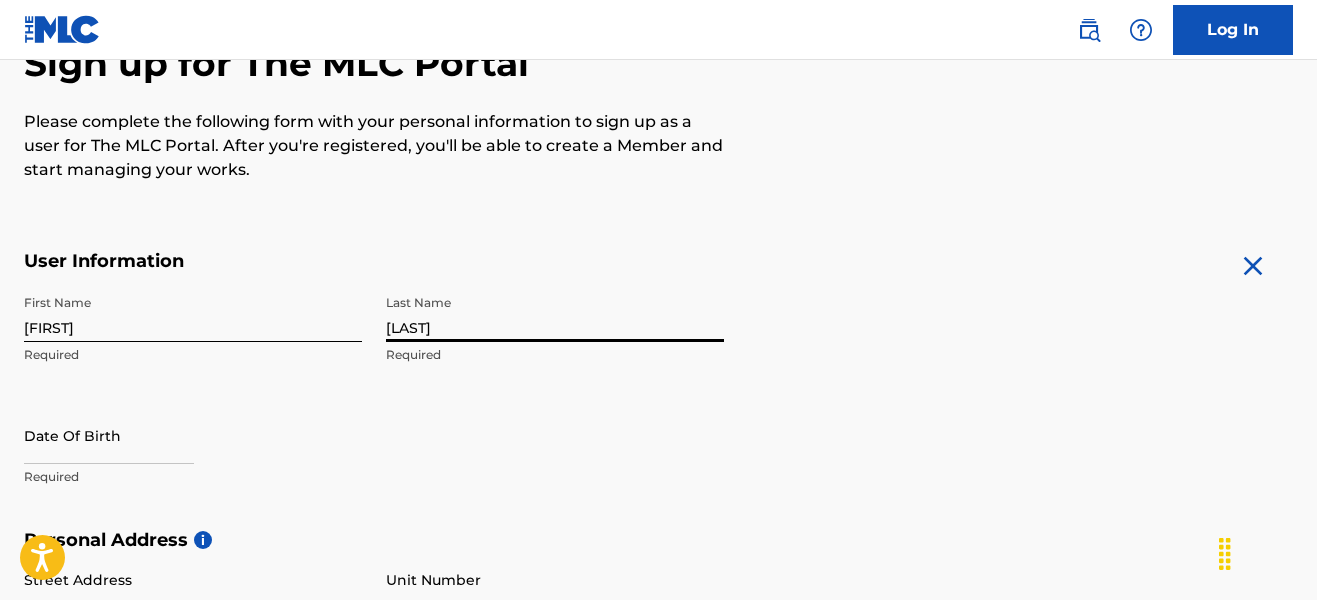 type on "[LAST]" 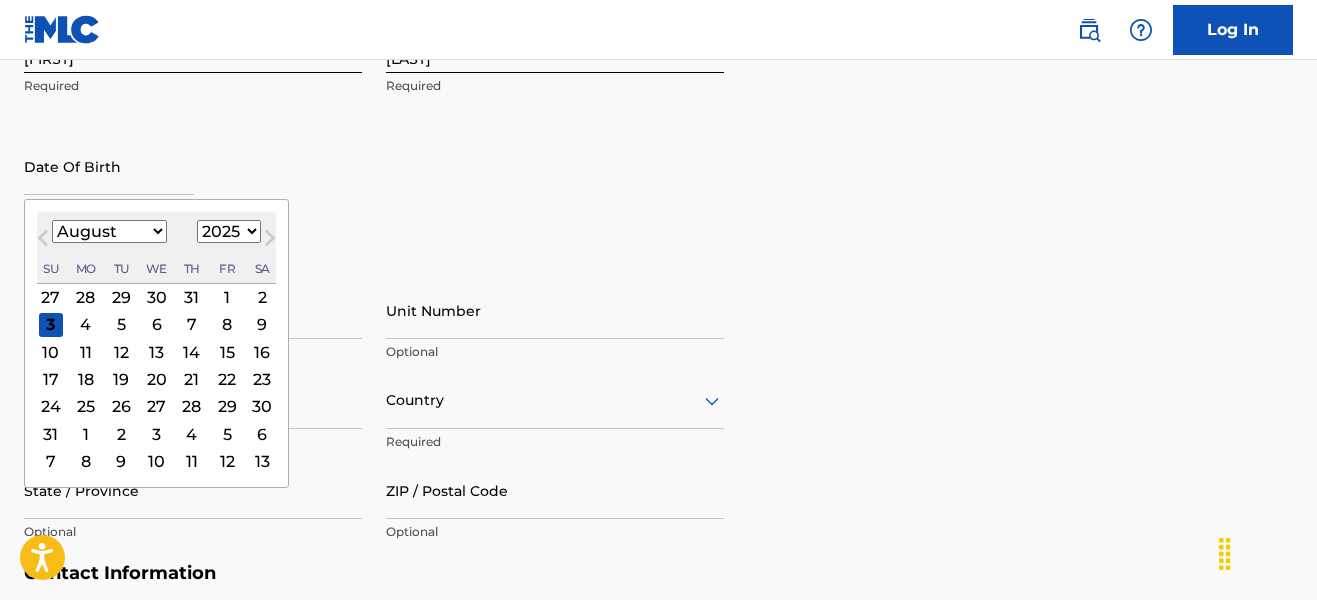 scroll, scrollTop: 499, scrollLeft: 0, axis: vertical 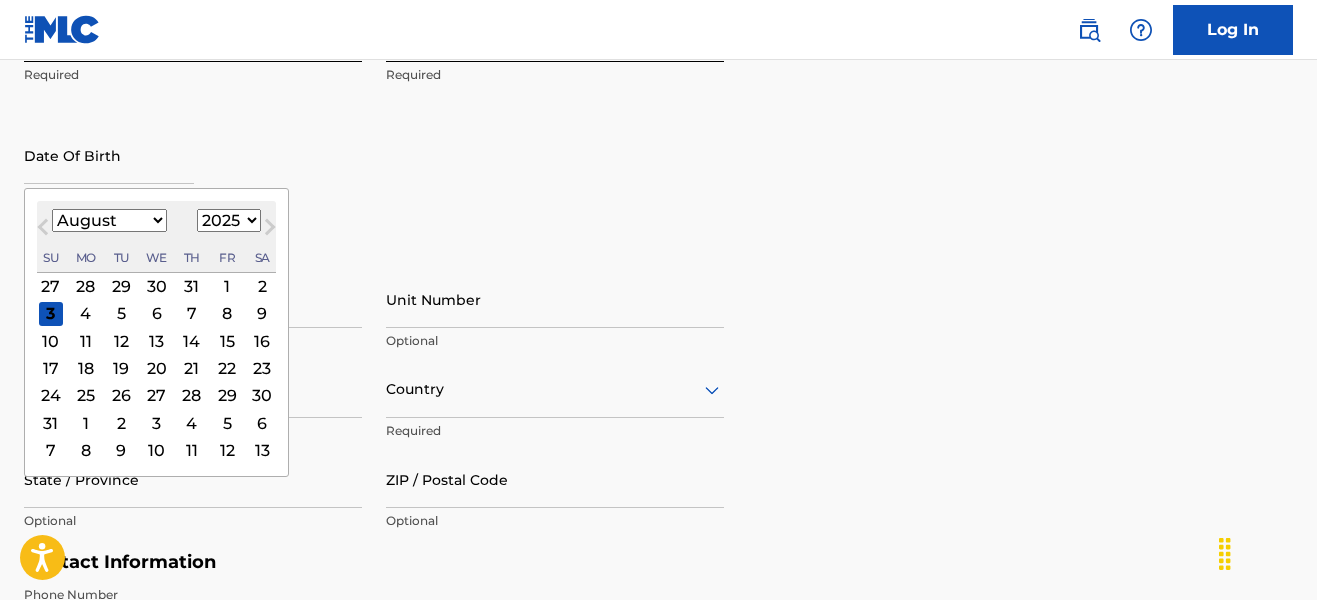 click on "1899 1900 1901 1902 1903 1904 1905 1906 1907 1908 1909 1910 1911 1912 1913 1914 1915 1916 1917 1918 1919 1920 1921 1922 1923 1924 1925 1926 1927 1928 1929 1930 1931 1932 1933 1934 1935 1936 1937 1938 1939 1940 1941 1942 1943 1944 1945 1946 1947 1948 1949 1950 1951 1952 1953 1954 1955 1956 1957 1958 1959 1960 1961 1962 1963 1964 1965 1966 1967 1968 1969 1970 1971 1972 1973 1974 1975 1976 1977 1978 1979 1980 1981 1982 1983 1984 1985 1986 1987 1988 1989 1990 1991 1992 1993 1994 1995 1996 1997 1998 1999 2000 2001 2002 2003 2004 2005 2006 2007 2008 2009 2010 2011 2012 2013 2014 2015 2016 2017 2018 2019 2020 2021 2022 2023 2024 2025 2026 2027 2028 2029 2030 2031 2032 2033 2034 2035 2036 2037 2038 2039 2040 2041 2042 2043 2044 2045 2046 2047 2048 2049 2050 2051 2052 2053 2054 2055 2056 2057 2058 2059 2060 2061 2062 2063 2064 2065 2066 2067 2068 2069 2070 2071 2072 2073 2074 2075 2076 2077 2078 2079 2080 2081 2082 2083 2084 2085 2086 2087 2088 2089 2090 2091 2092 2093 2094 2095 2096 2097 2098 2099 2100" at bounding box center [229, 220] 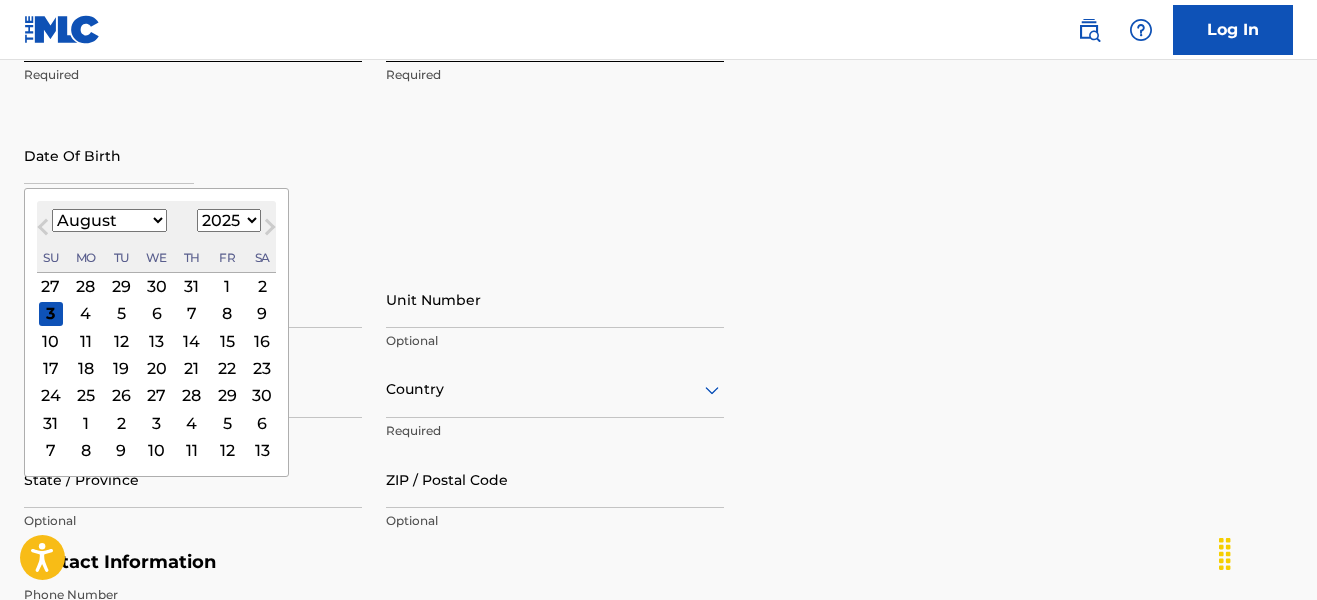 select on "1987" 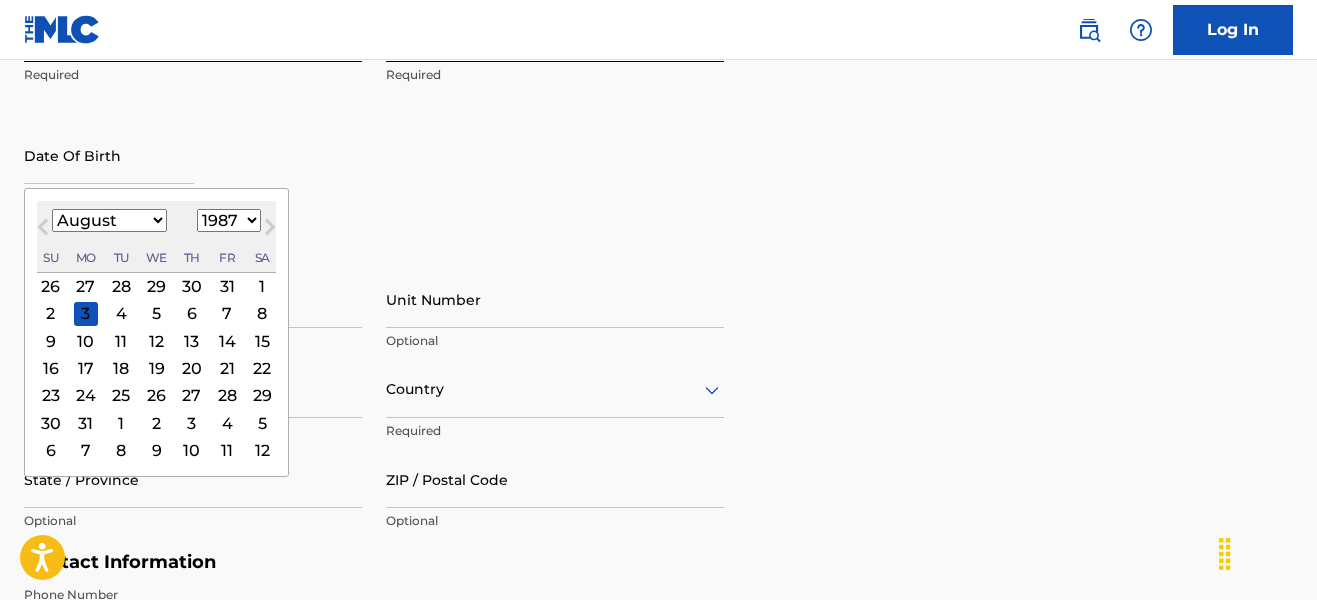 click on "January February March April May June July August September October November December" at bounding box center [109, 220] 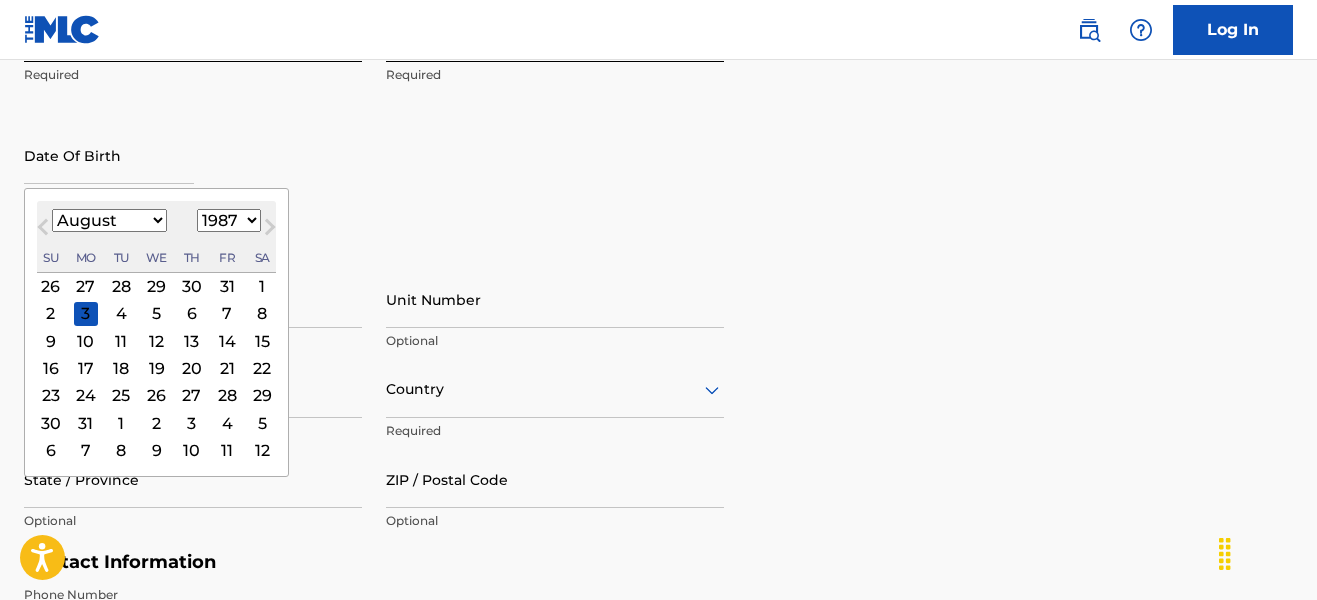 select on "3" 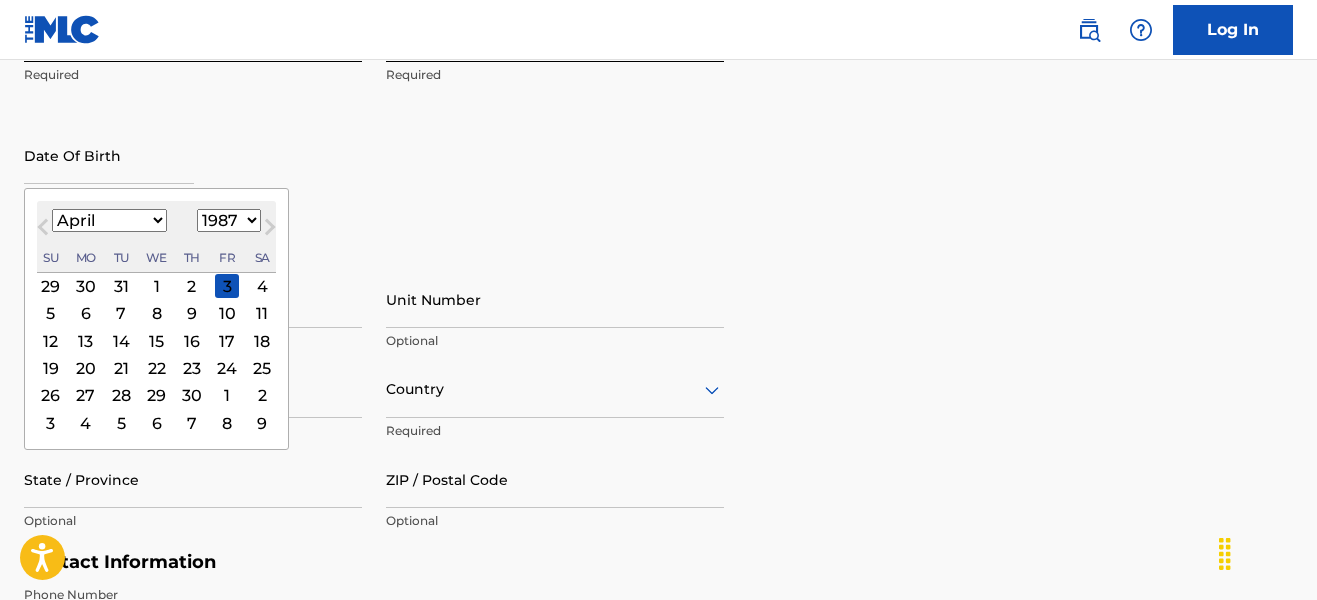 click on "12" at bounding box center (51, 341) 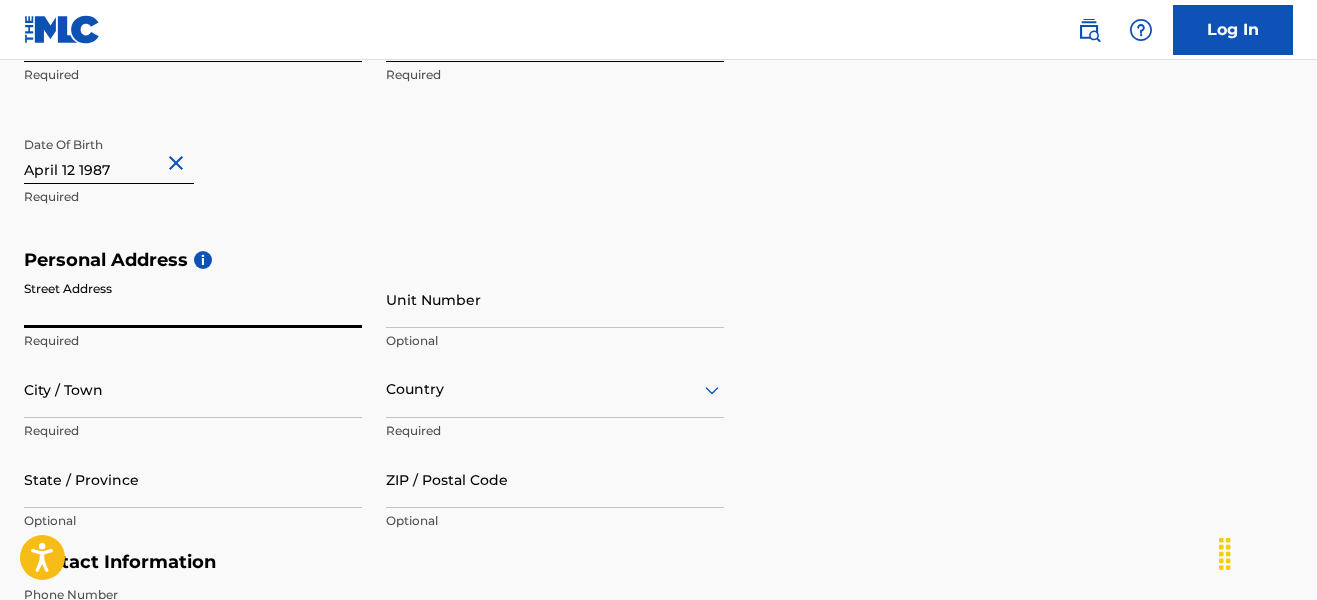 click on "Street Address" at bounding box center (193, 299) 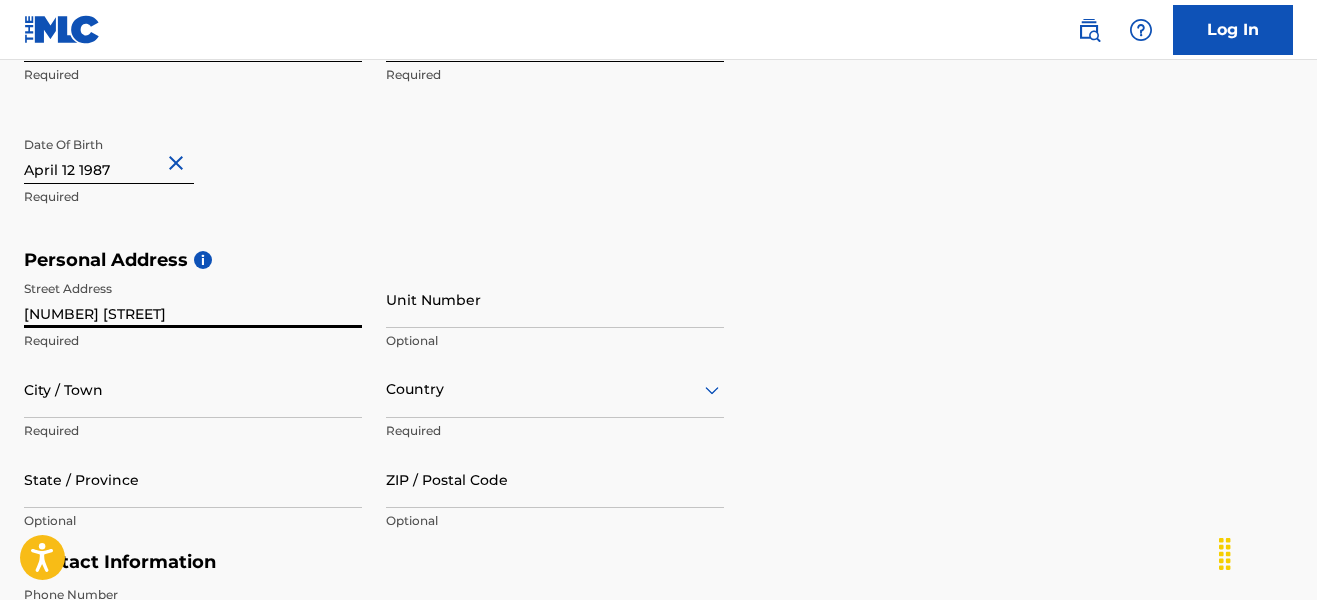 type on "[NUMBER] [STREET]" 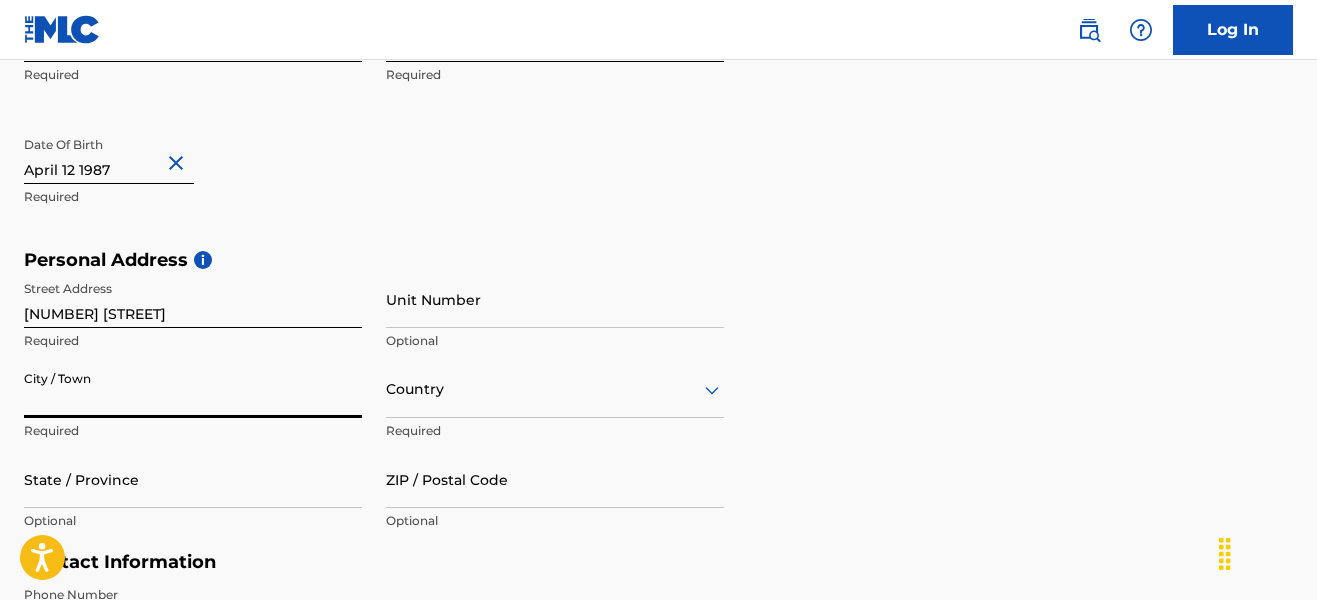 click on "City / Town" at bounding box center (193, 389) 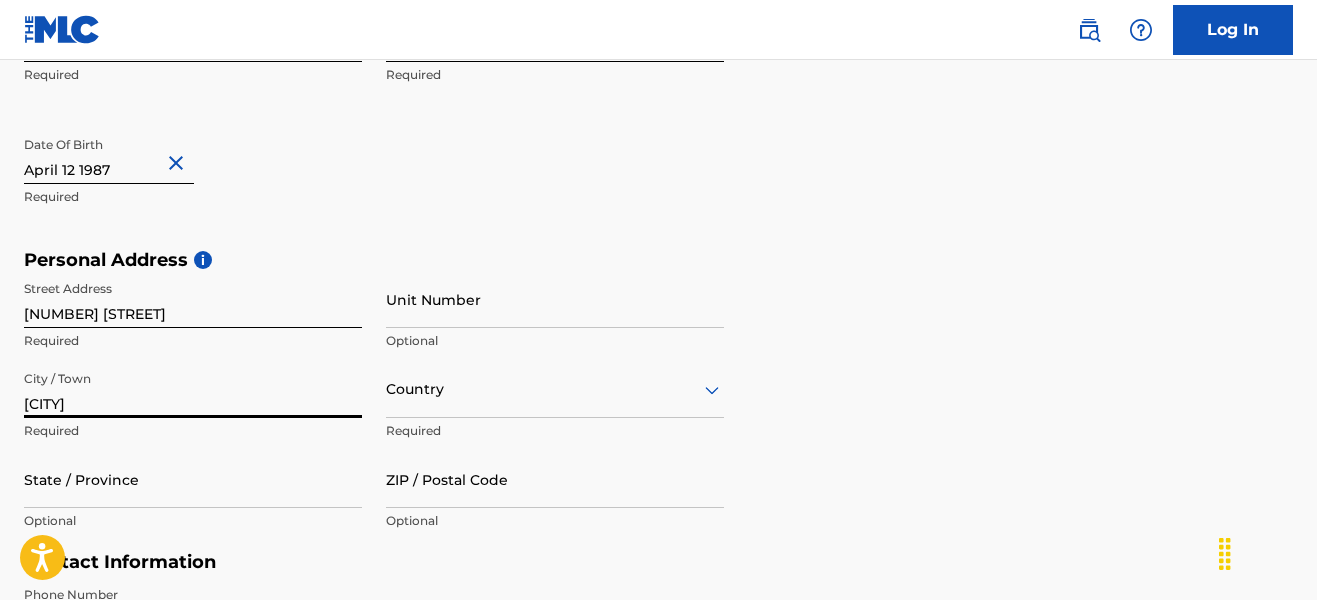 type on "[CITY]" 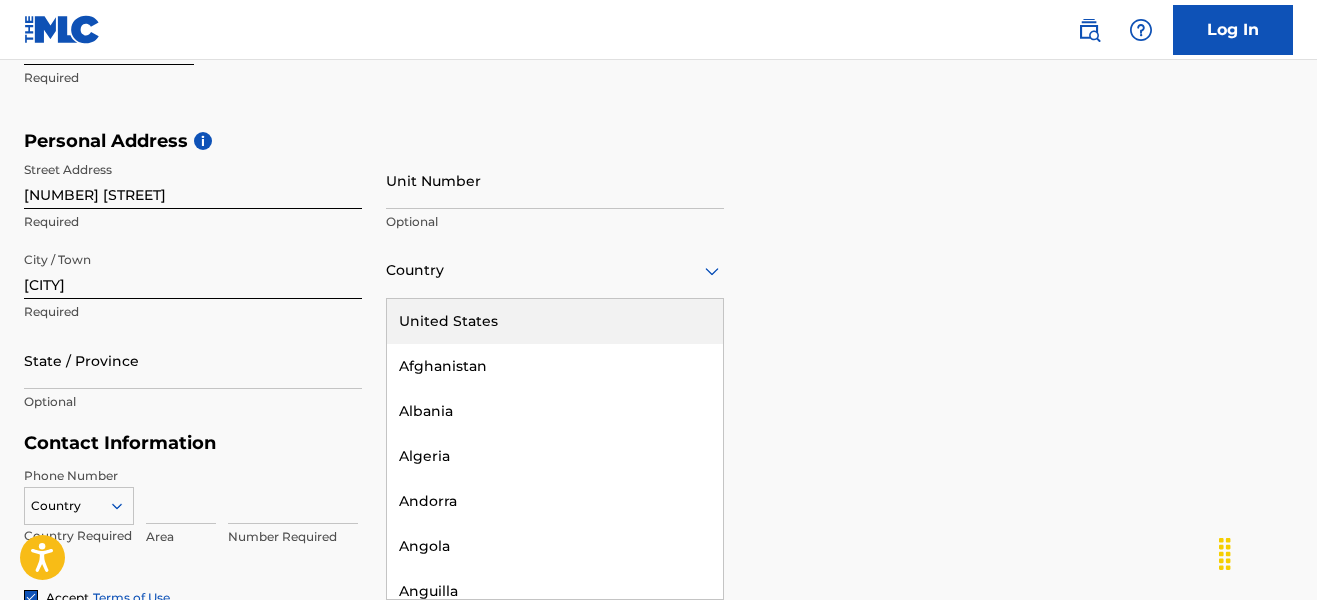 click on "United States" at bounding box center [555, 321] 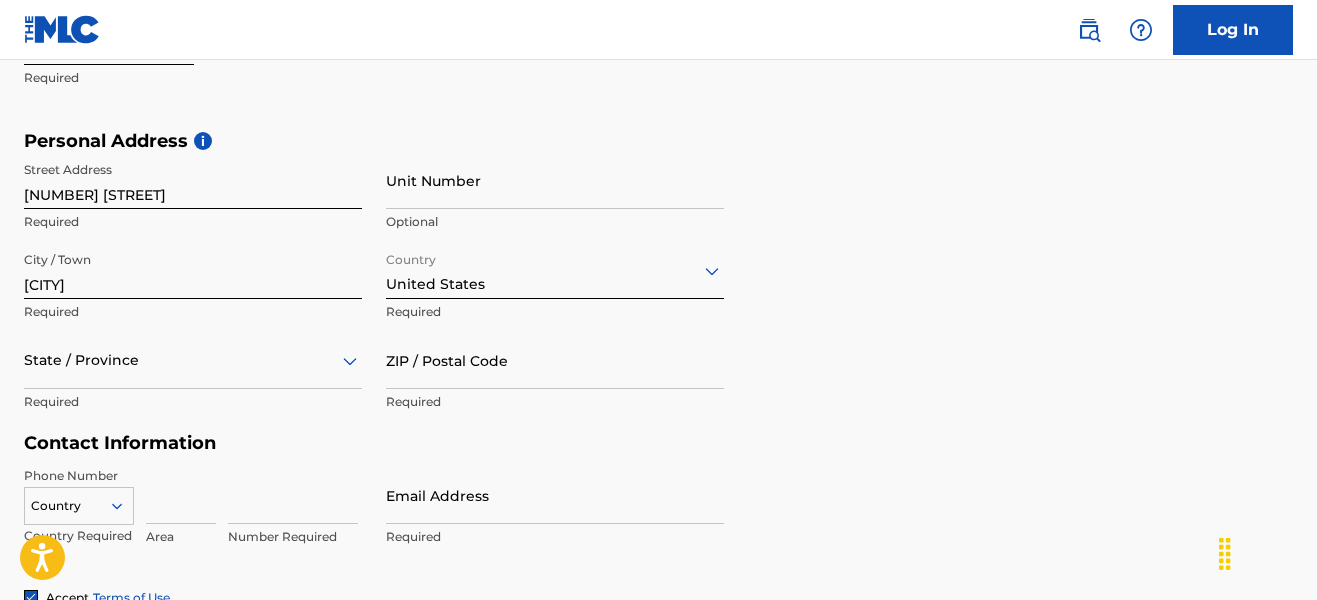 click on "State / Province" at bounding box center (193, 360) 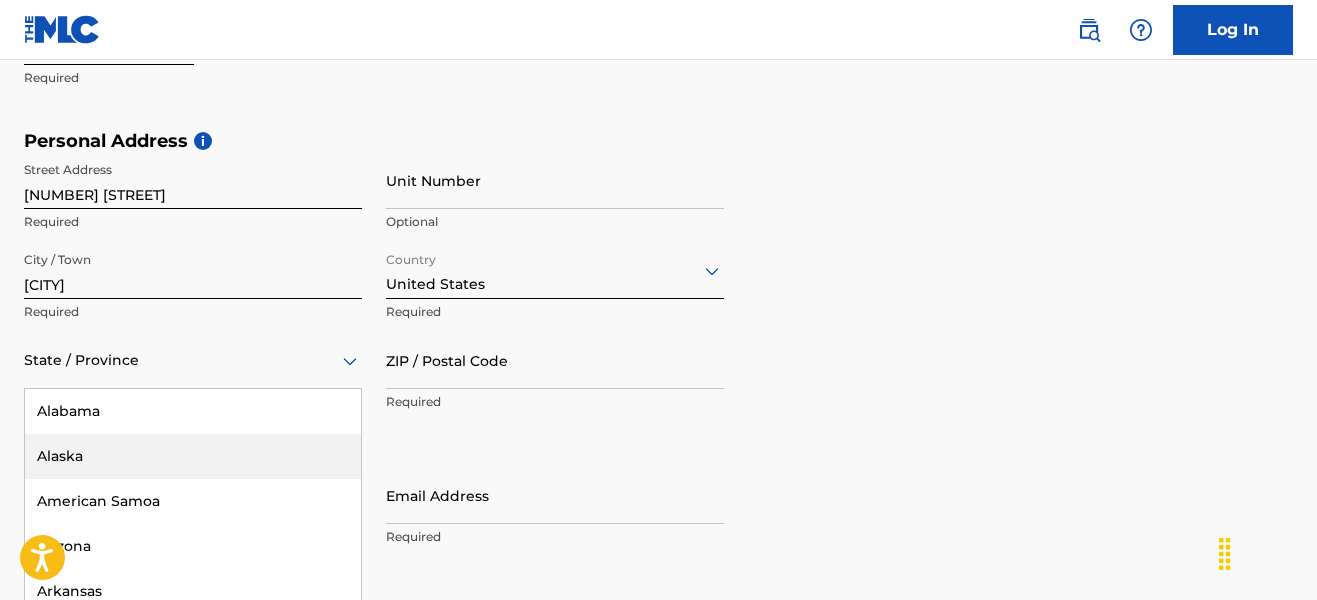 scroll, scrollTop: 708, scrollLeft: 0, axis: vertical 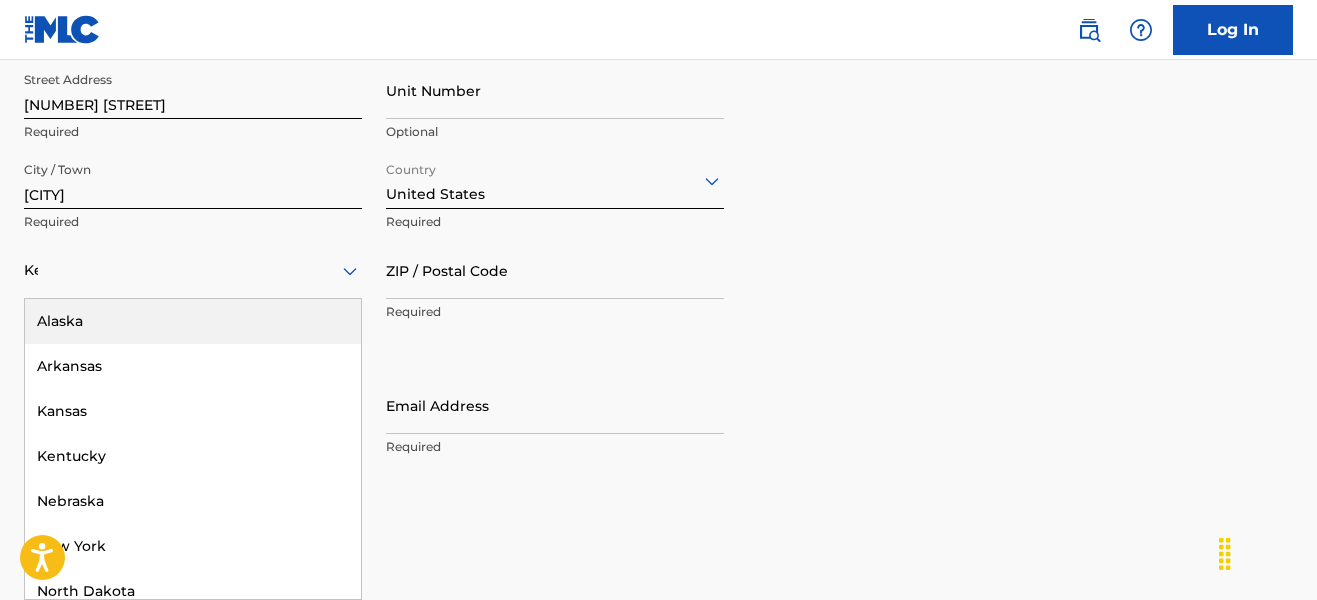 type on "Ken" 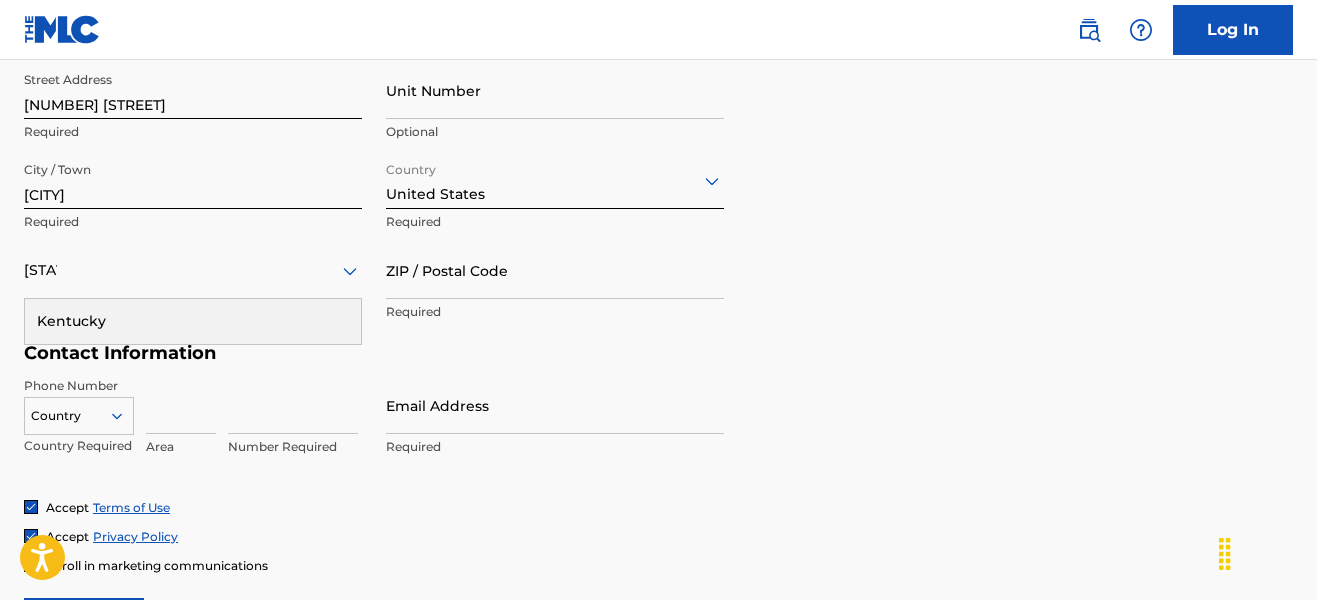 click on "Kentucky" at bounding box center (193, 321) 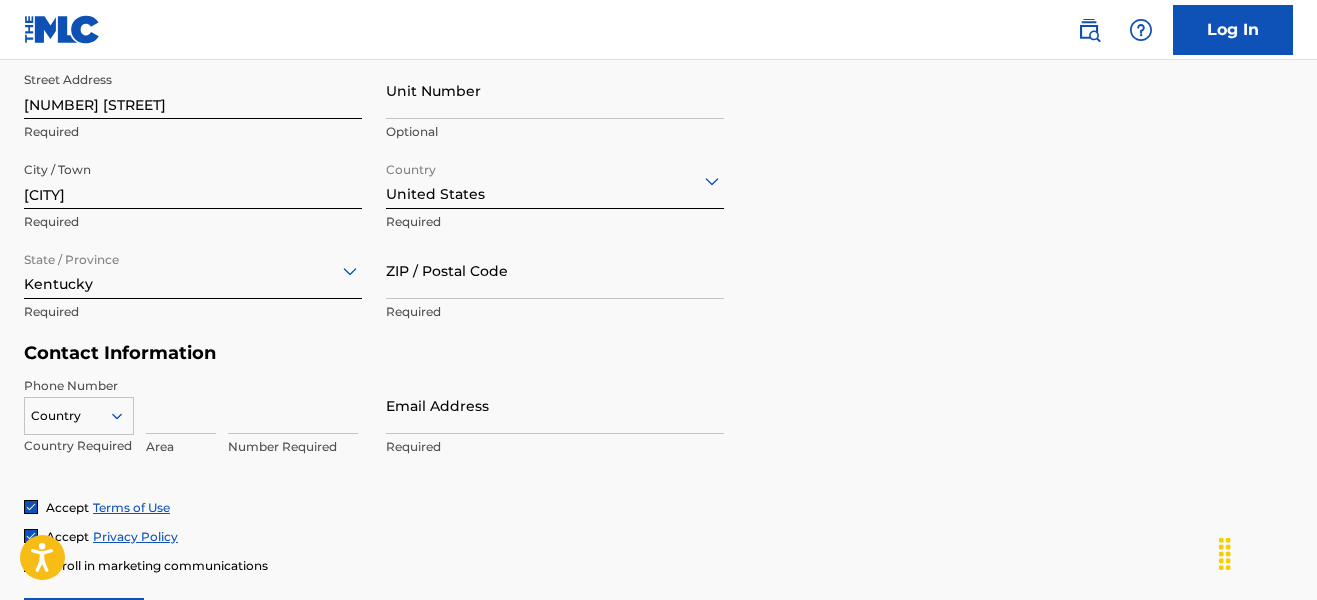 click on "ZIP / Postal Code" at bounding box center (555, 270) 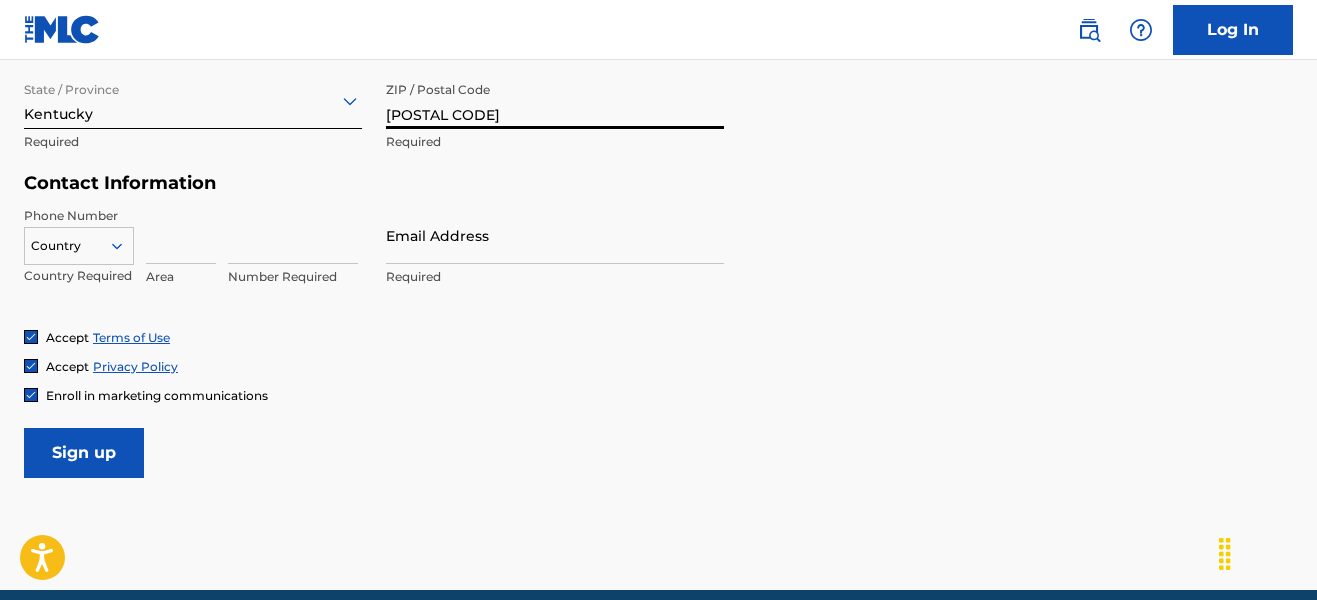 scroll, scrollTop: 890, scrollLeft: 0, axis: vertical 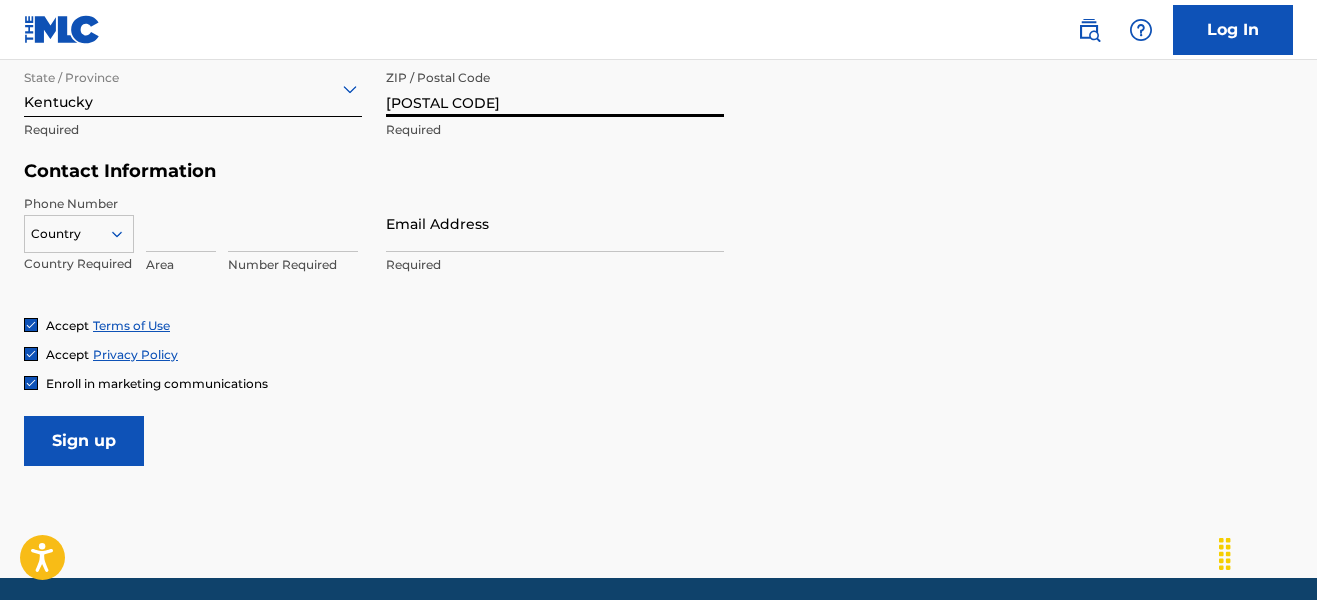 type on "[NUMBER]" 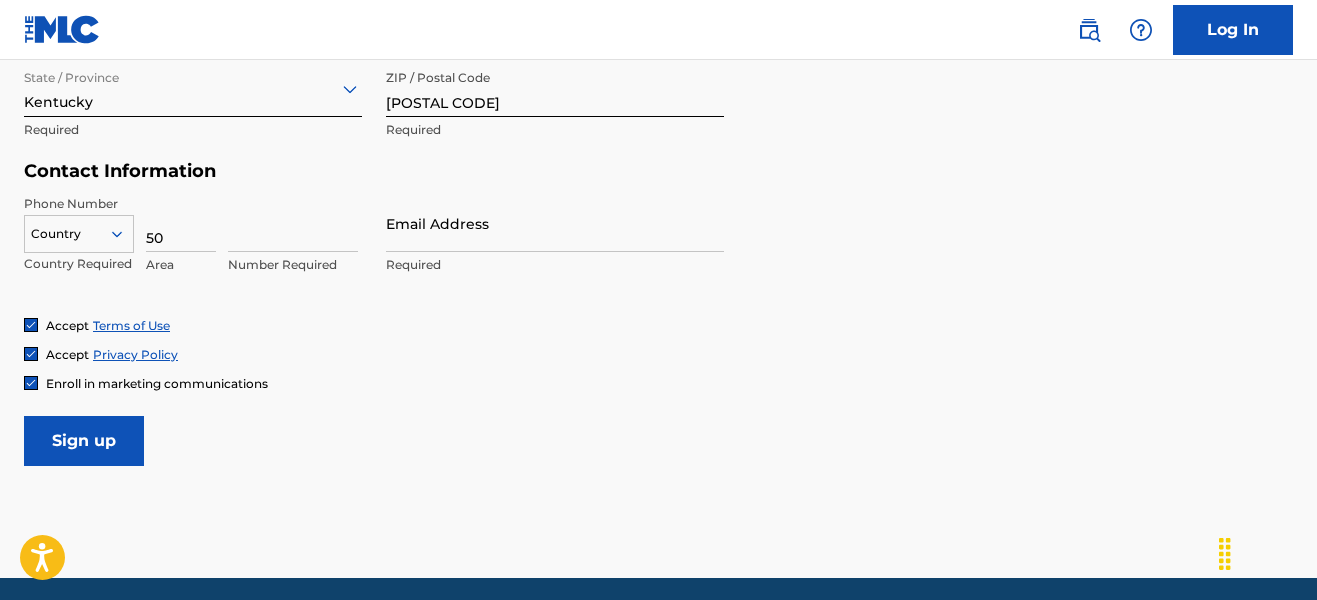 click 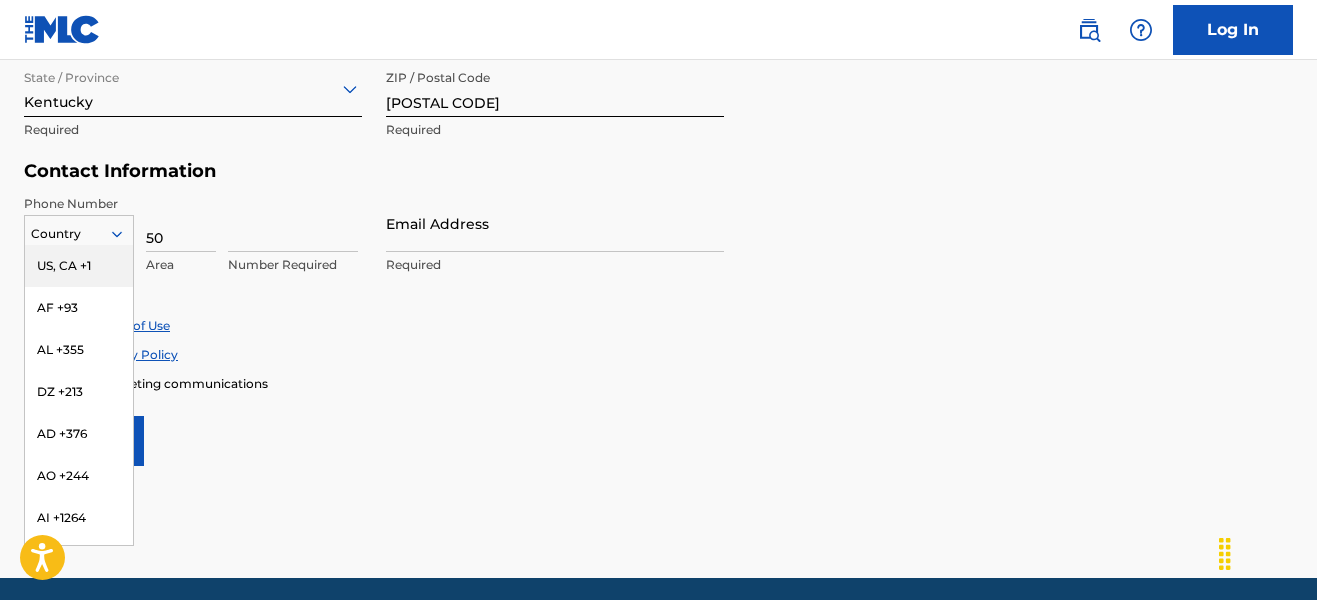 click on "US, CA +1" at bounding box center [79, 266] 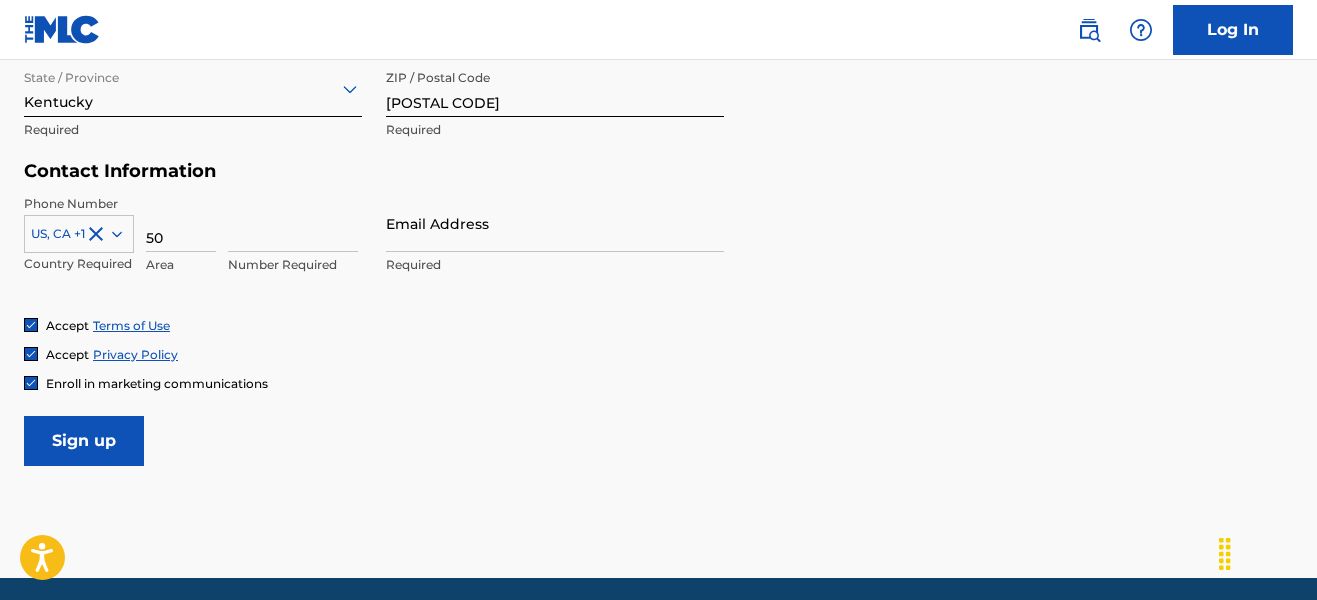 click on "Area" at bounding box center [181, 265] 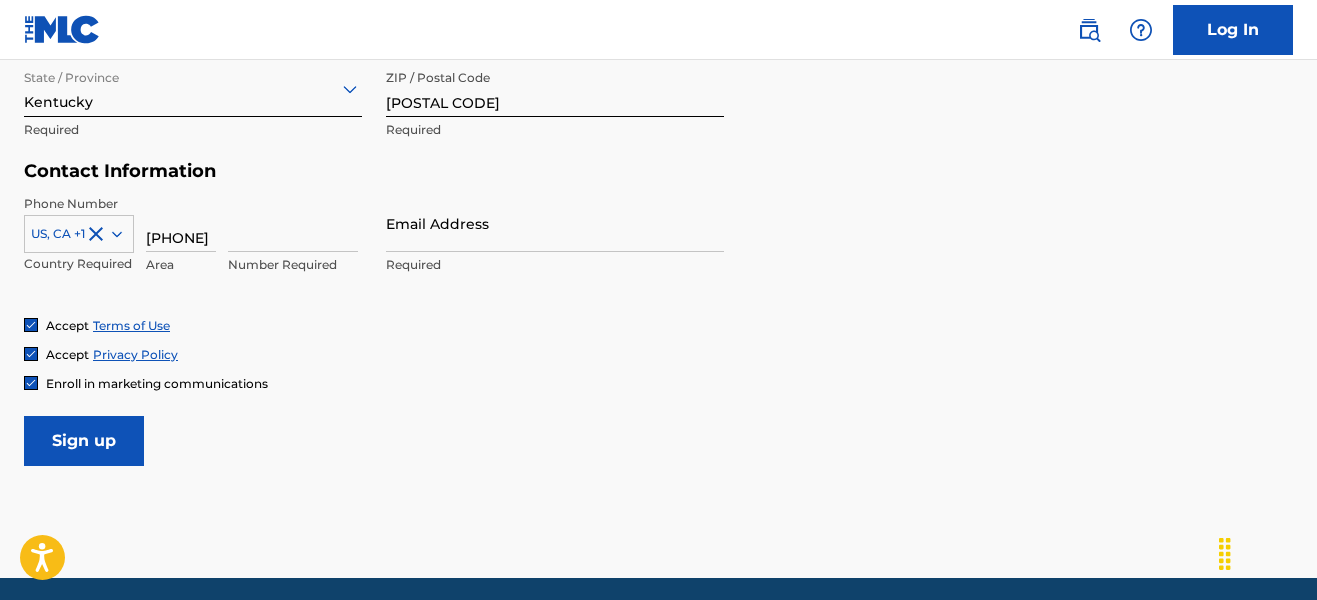 type on "502" 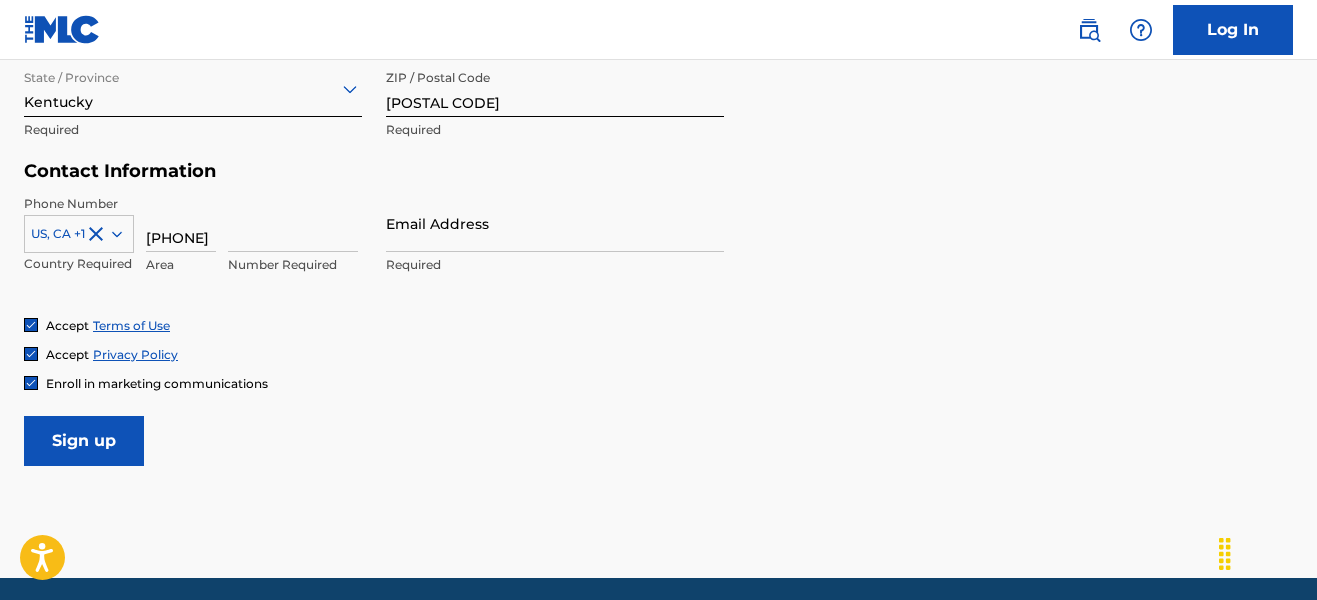 click at bounding box center (293, 223) 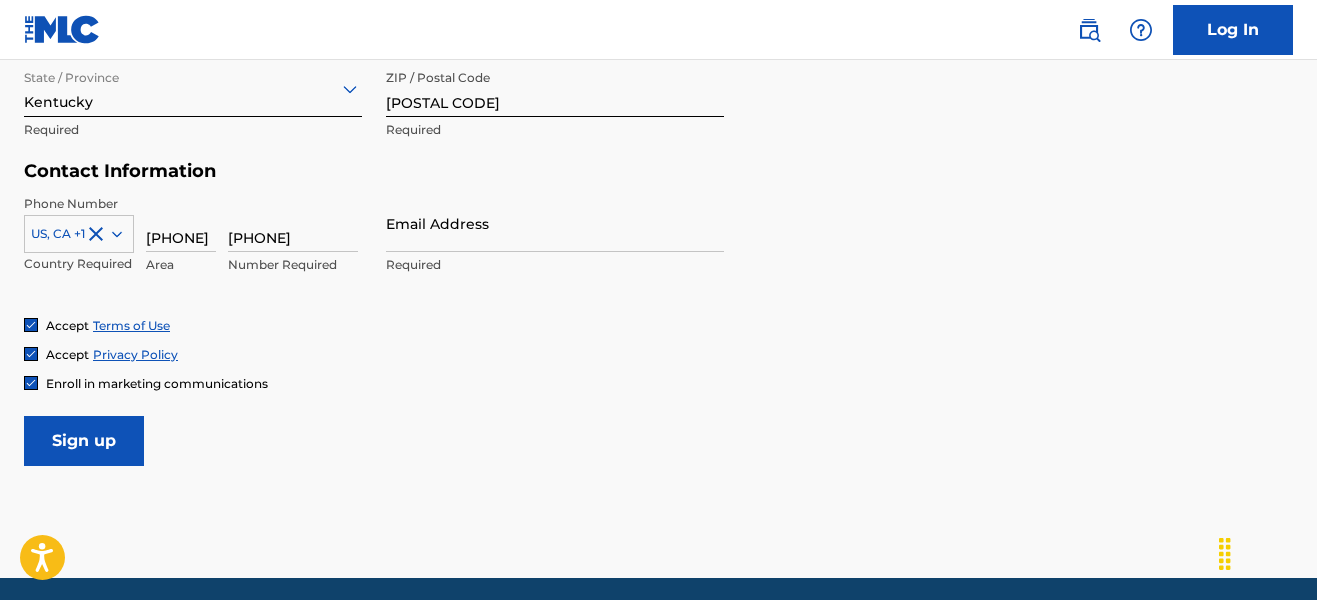 type on "[NUMBER]" 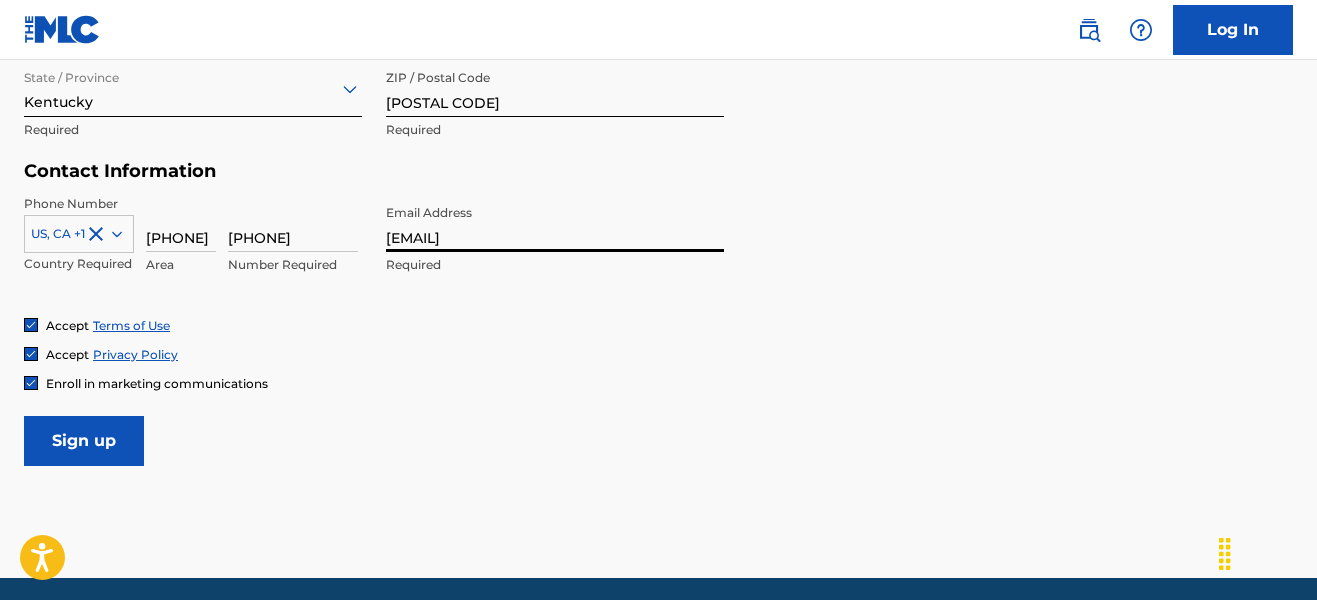 type on "[EMAIL]" 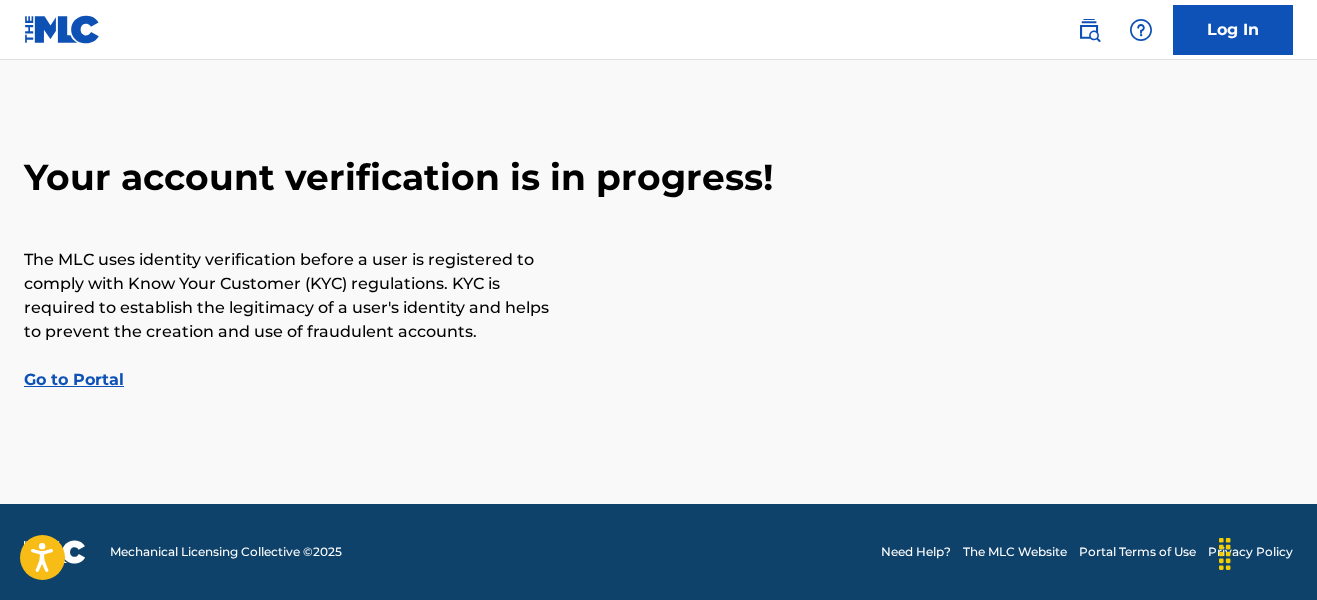 scroll, scrollTop: 0, scrollLeft: 0, axis: both 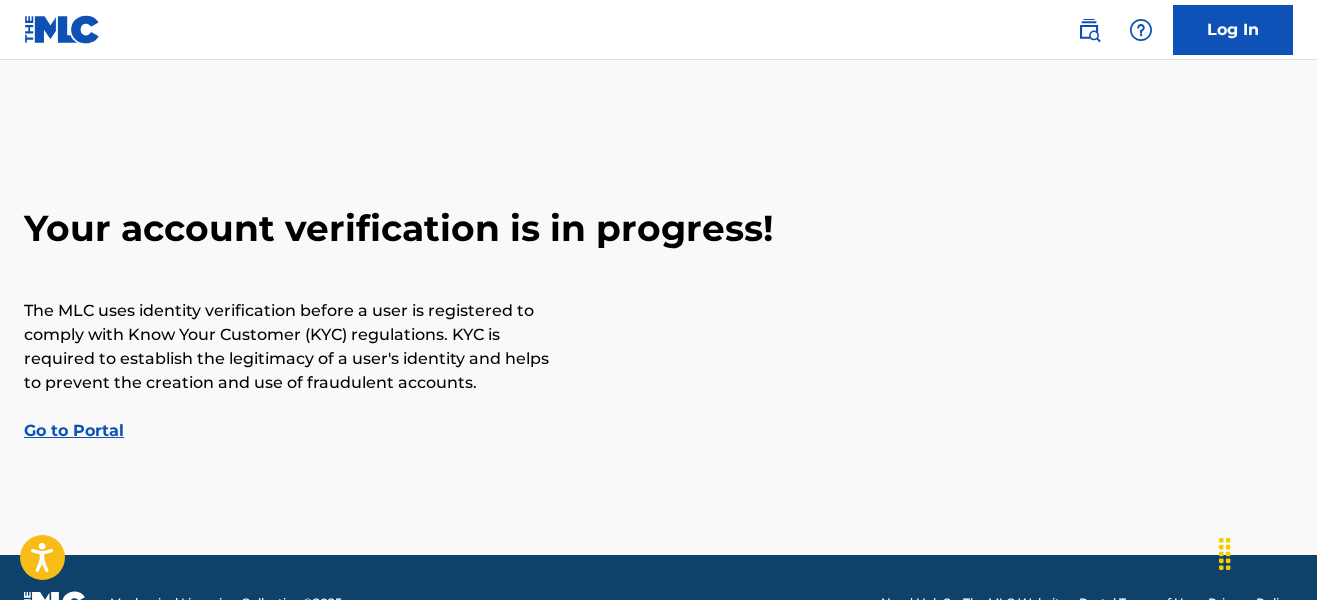 click on "Go to Portal" at bounding box center (74, 430) 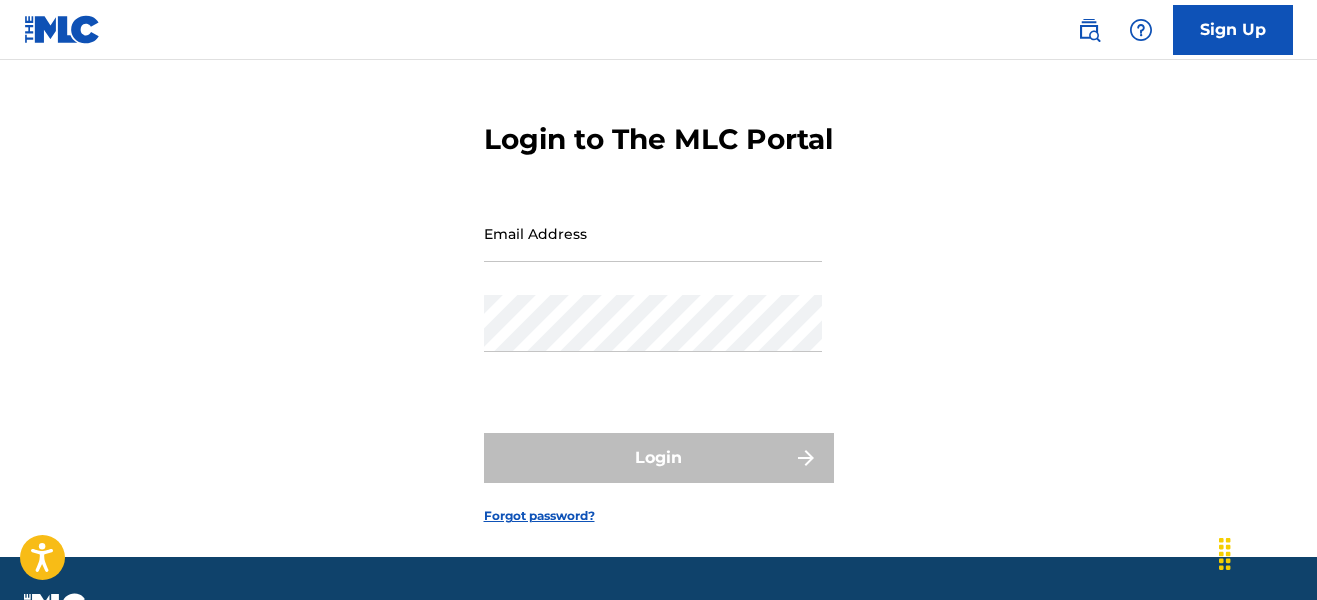 scroll, scrollTop: 59, scrollLeft: 0, axis: vertical 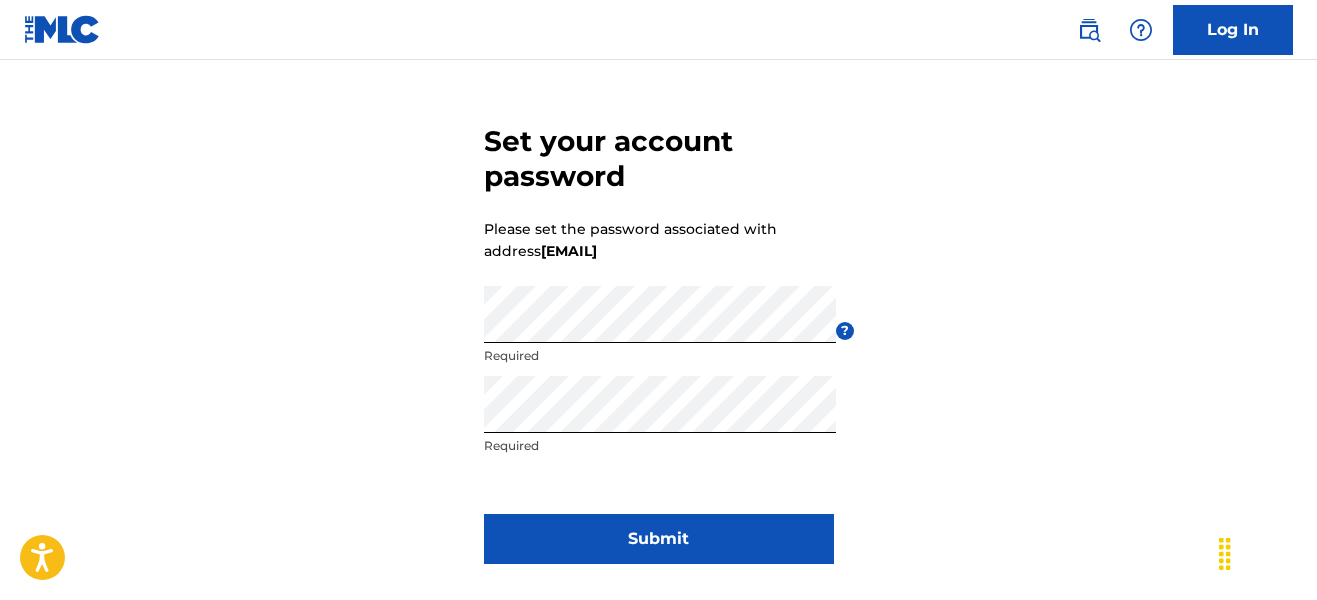 click on "Submit" at bounding box center (659, 539) 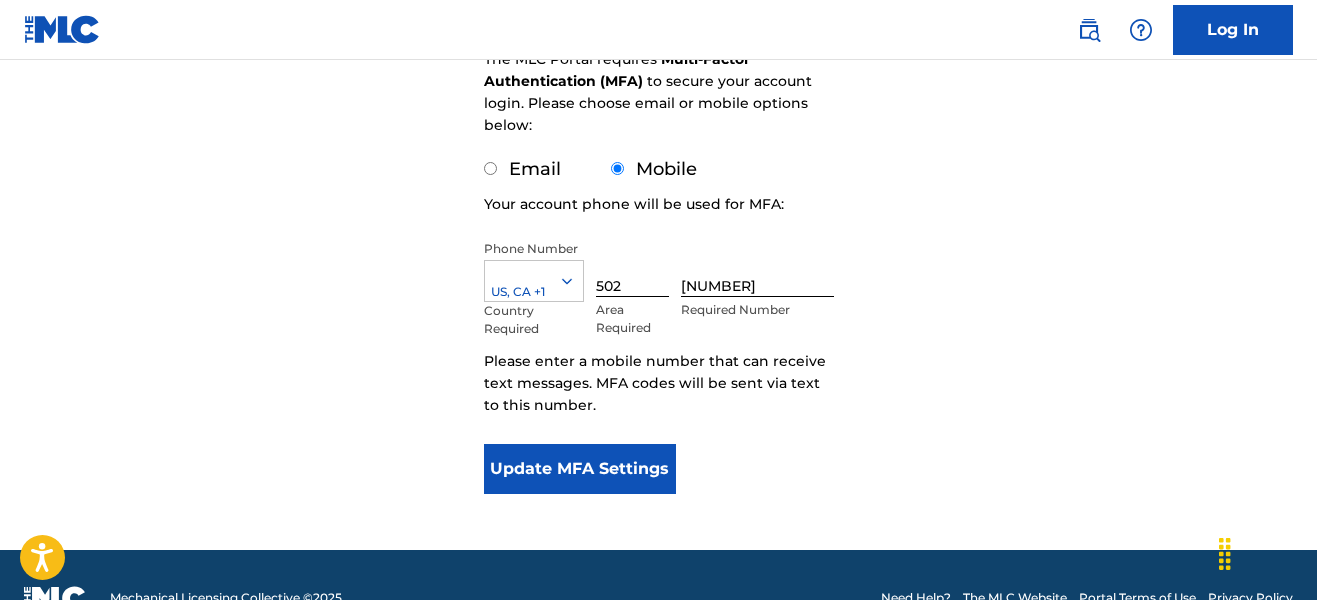 scroll, scrollTop: 320, scrollLeft: 0, axis: vertical 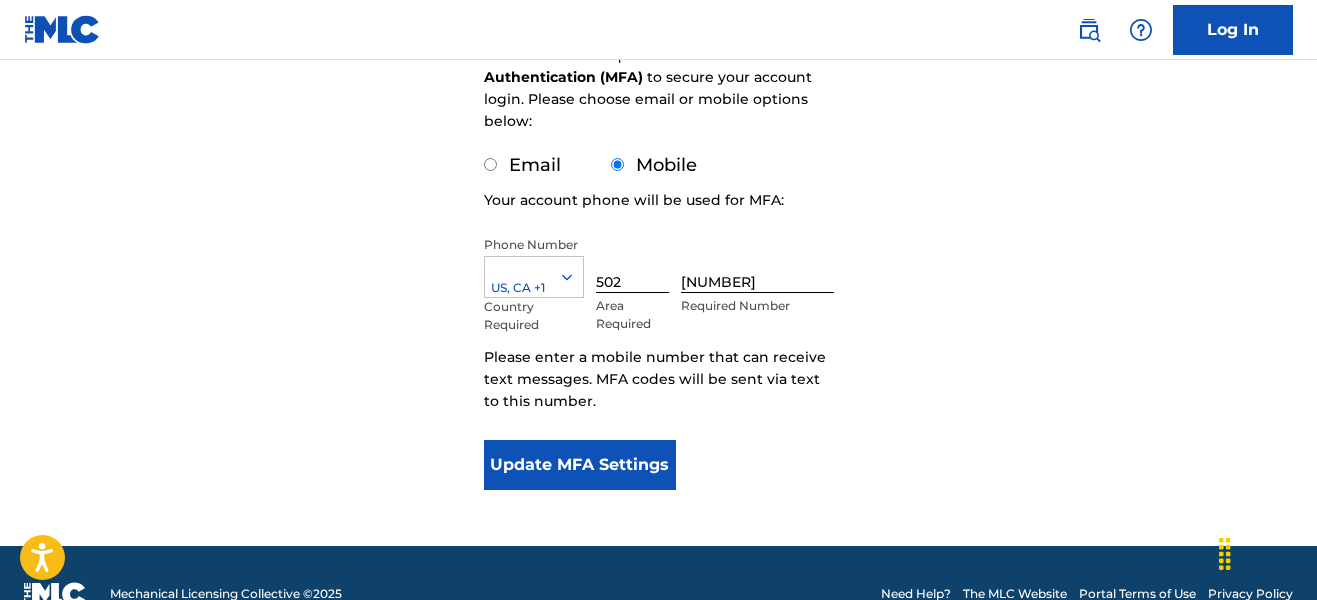 click on "Update MFA Settings" at bounding box center [580, 465] 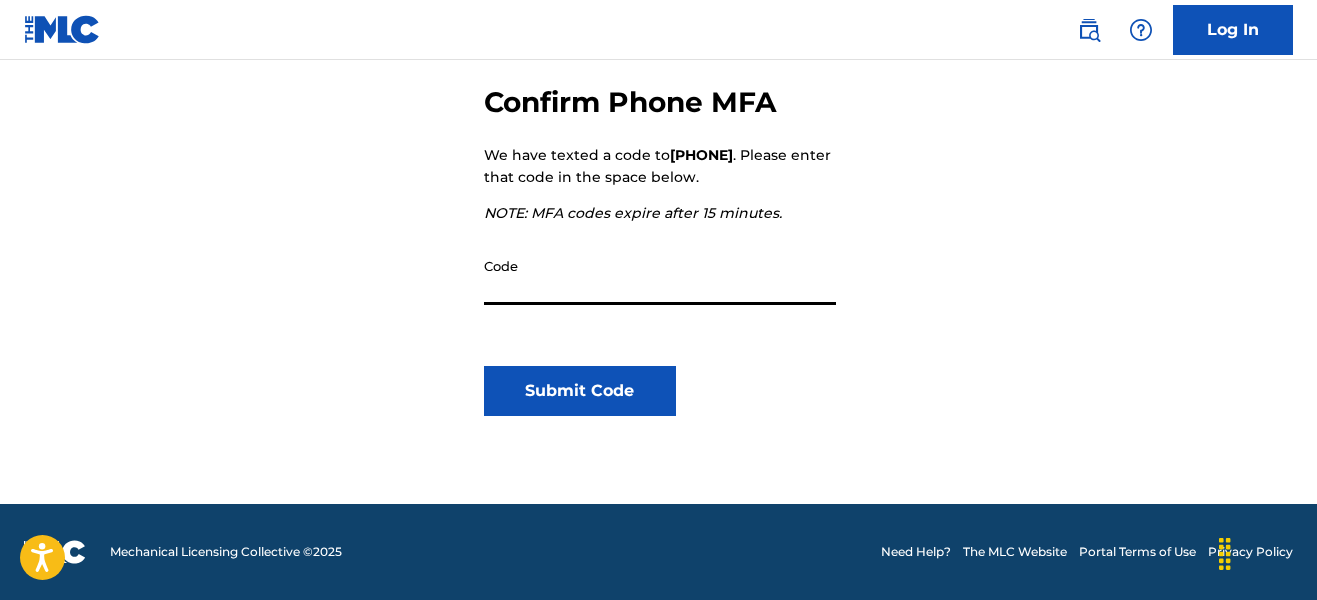 scroll, scrollTop: 220, scrollLeft: 0, axis: vertical 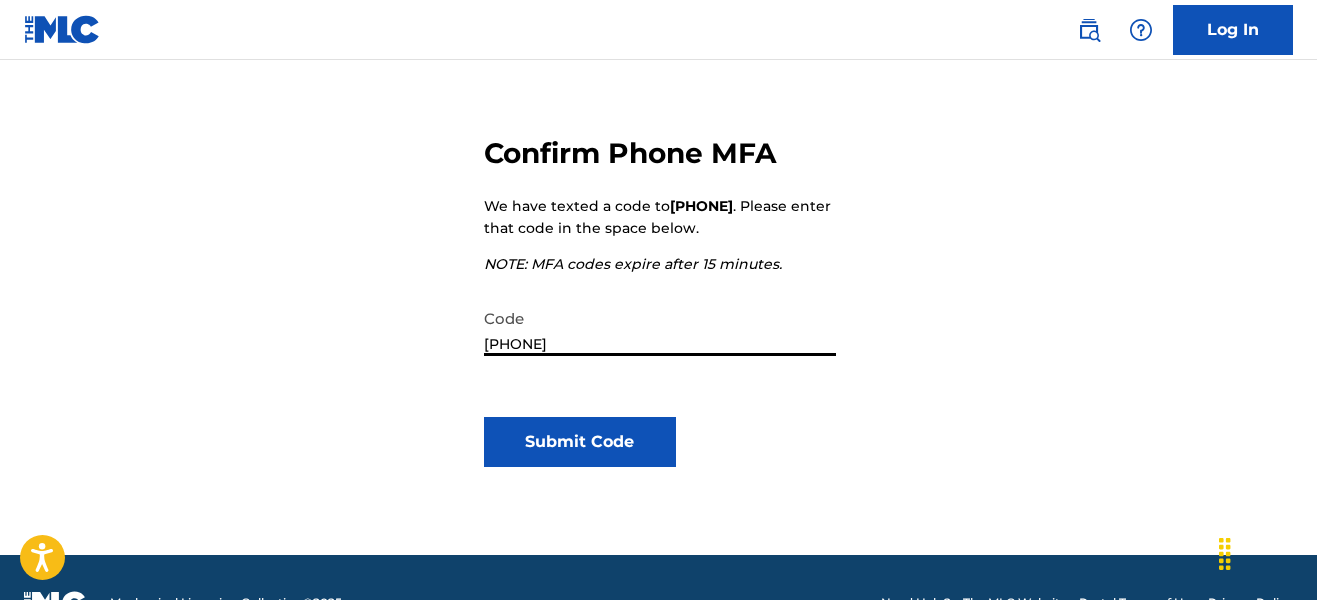 type on "[PHONE]" 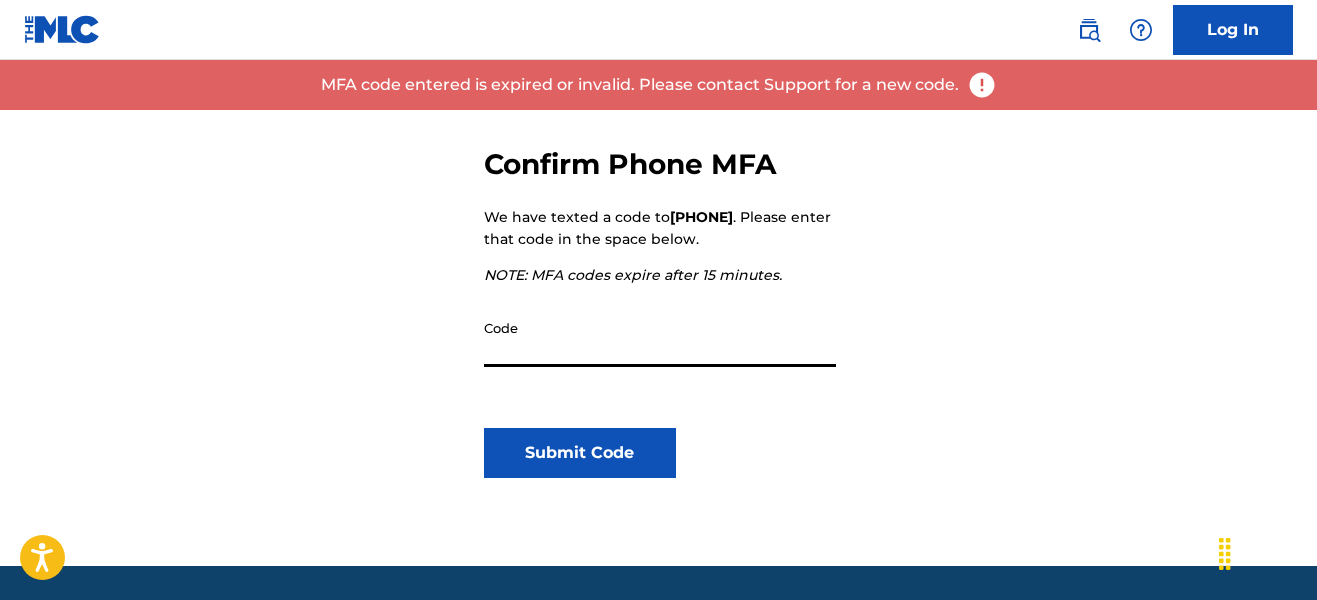 scroll, scrollTop: 211, scrollLeft: 0, axis: vertical 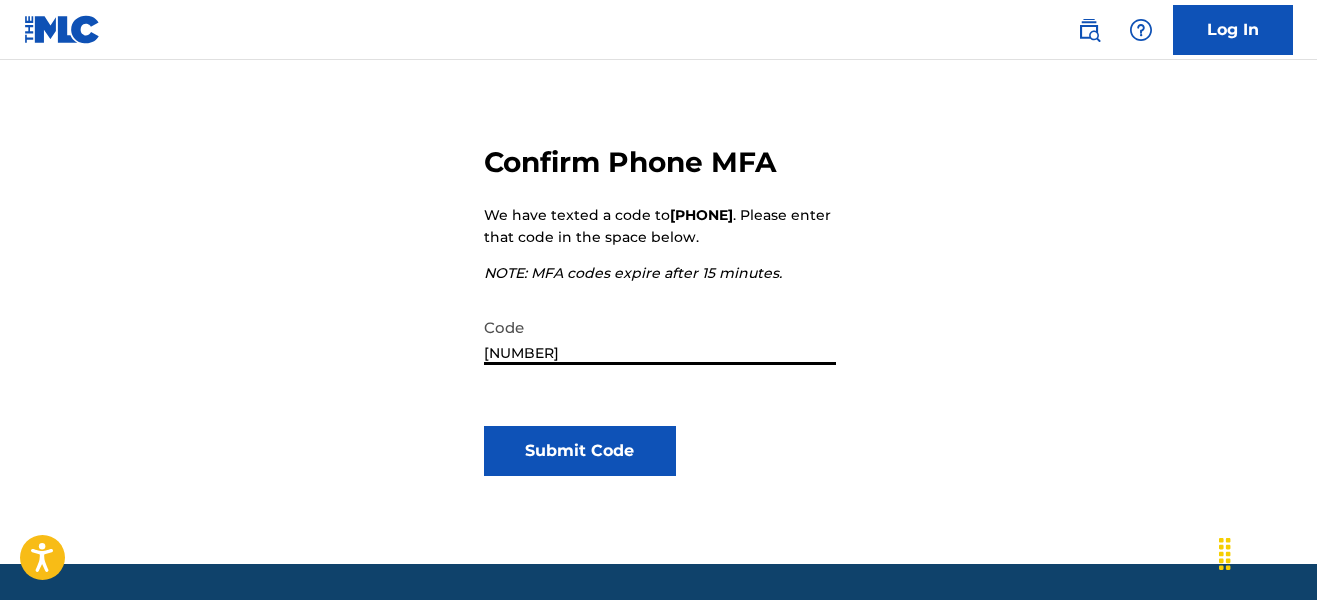 type on "[NUMBER]" 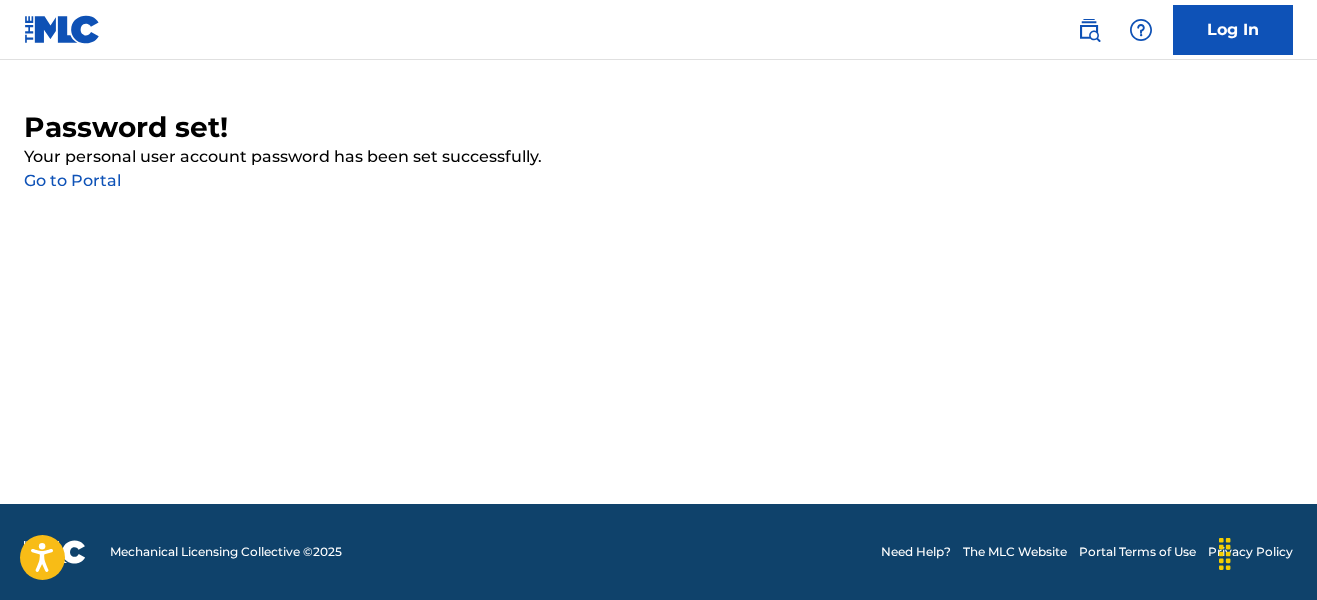 click on "Go to Portal" at bounding box center (72, 180) 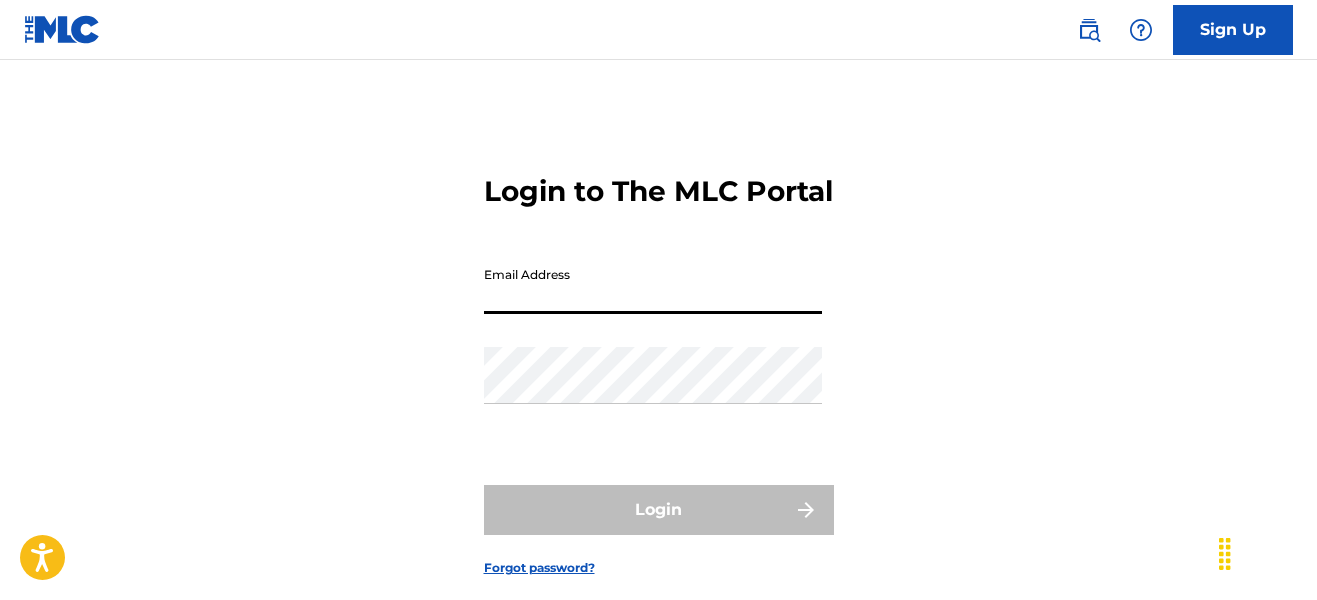click on "Email Address" at bounding box center [653, 285] 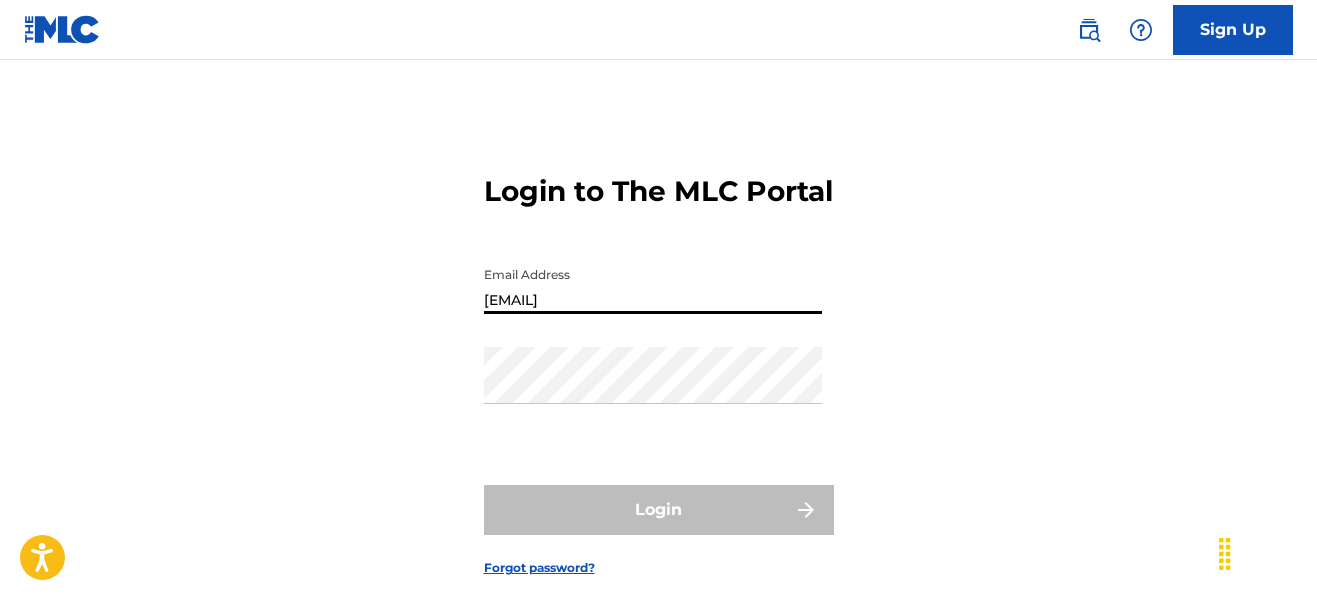 type on "[EMAIL]" 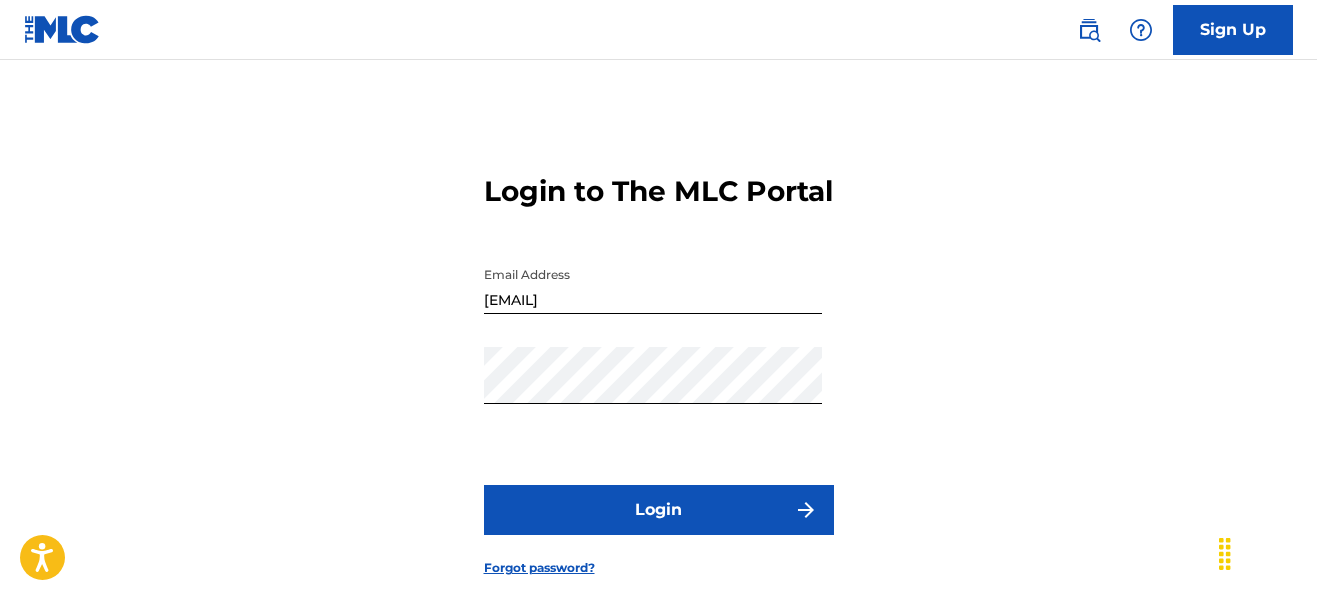 click on "Login" at bounding box center (659, 510) 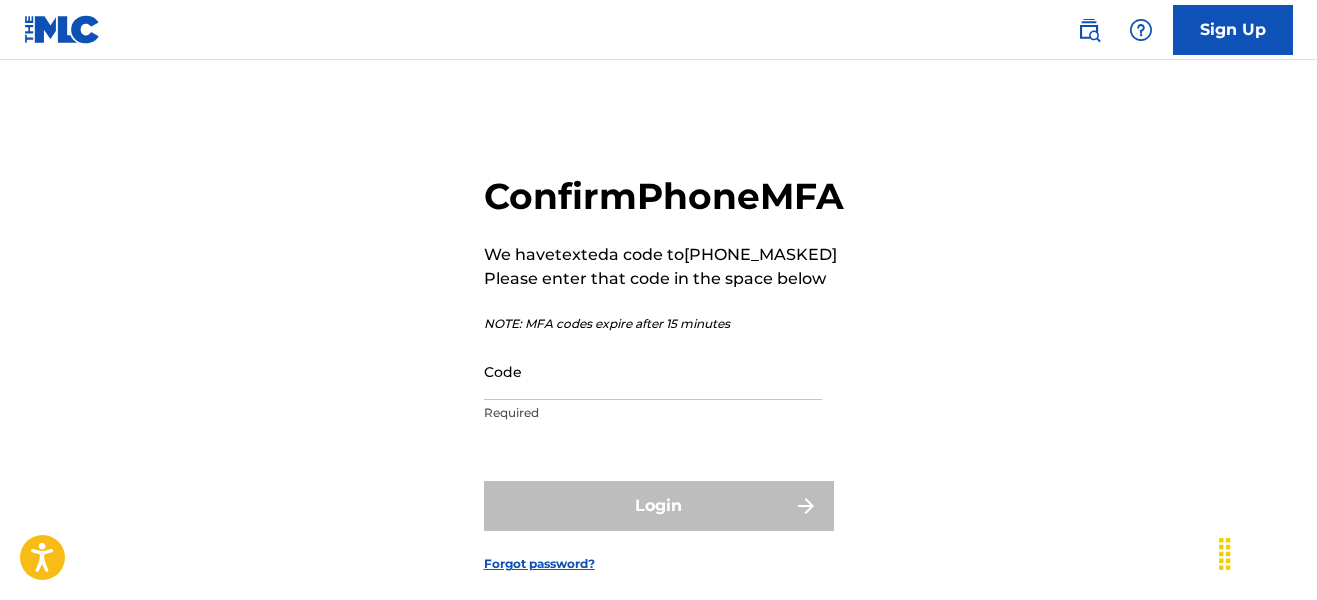 click on "Required" at bounding box center [653, 413] 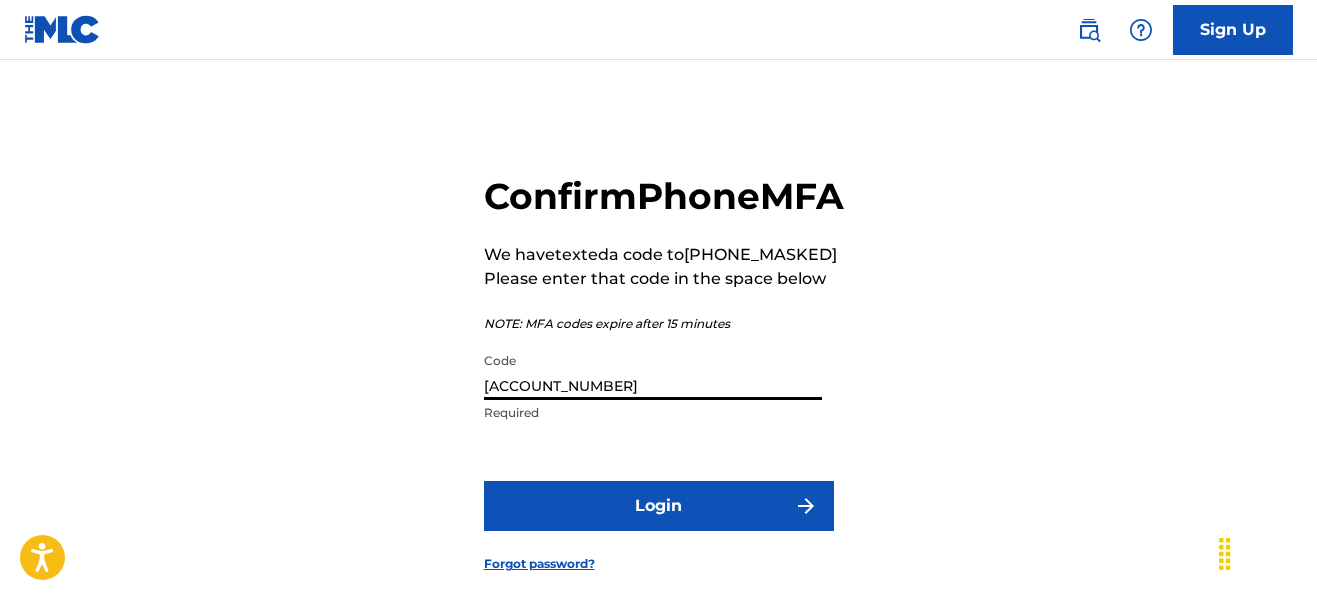 type on "[ACCOUNT_NUMBER]" 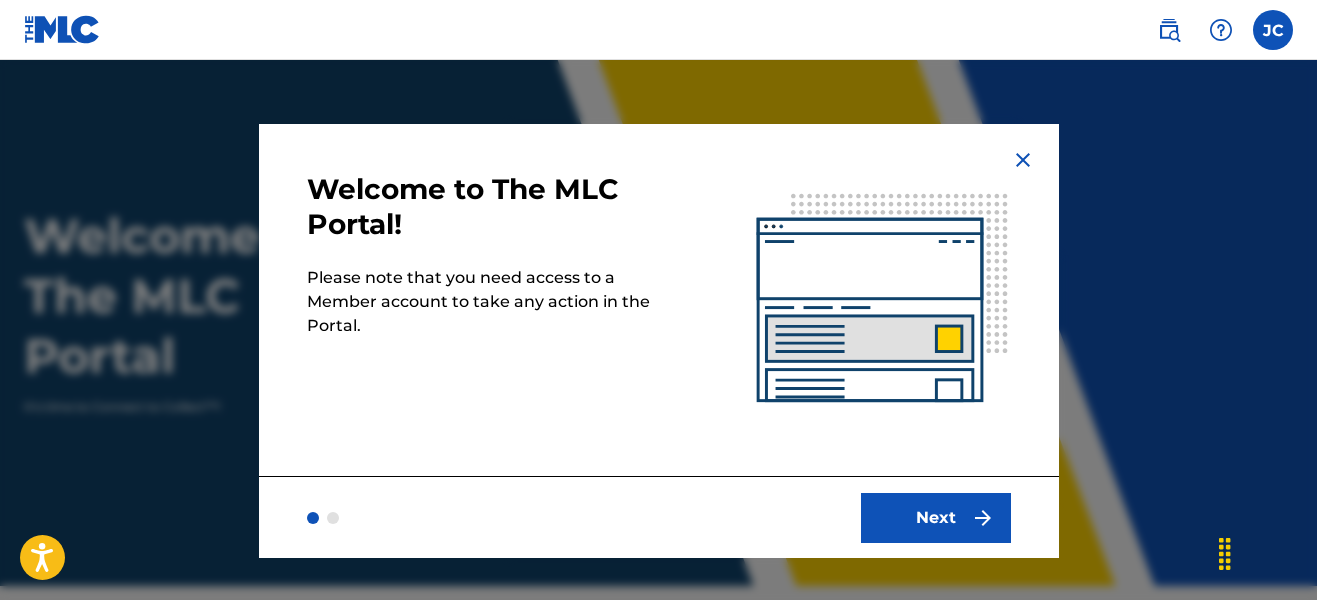 scroll, scrollTop: 0, scrollLeft: 0, axis: both 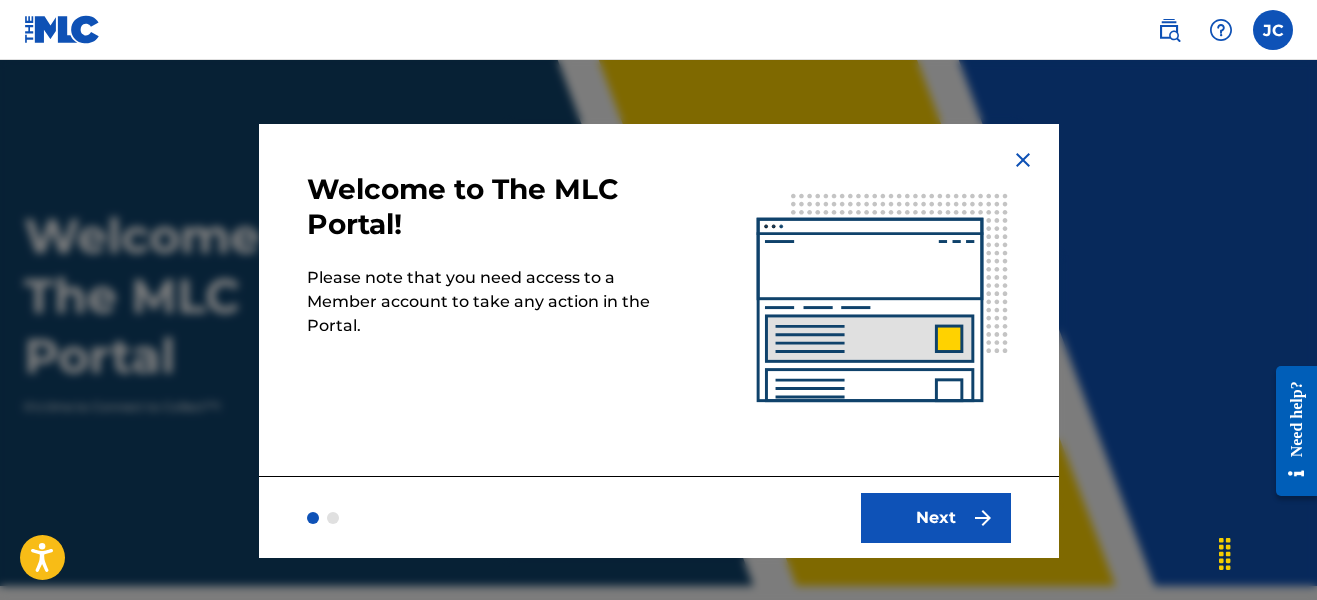 click on "Next" at bounding box center [936, 518] 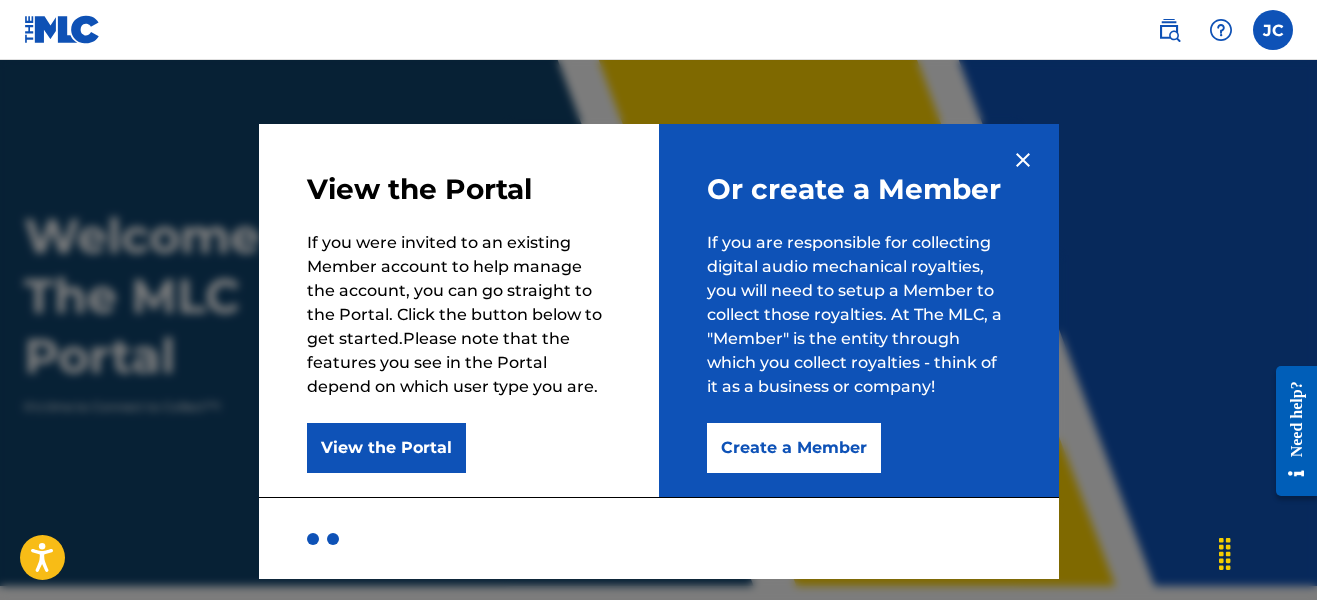 click on "Create a Member" at bounding box center [794, 448] 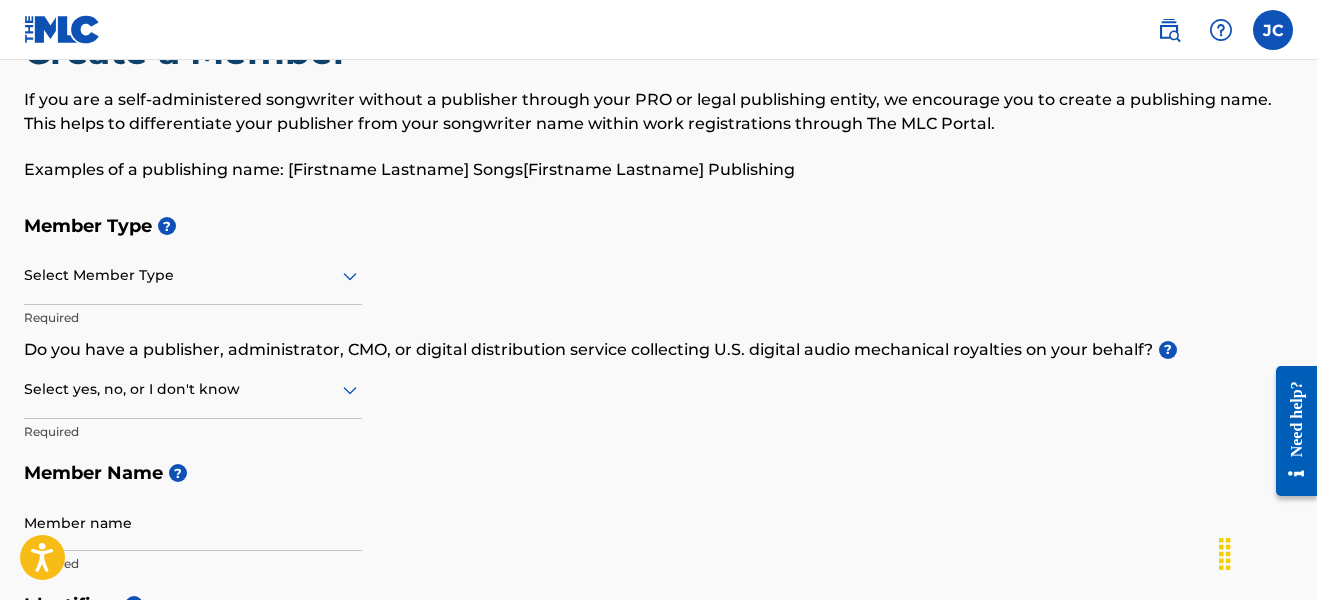 scroll, scrollTop: 82, scrollLeft: 0, axis: vertical 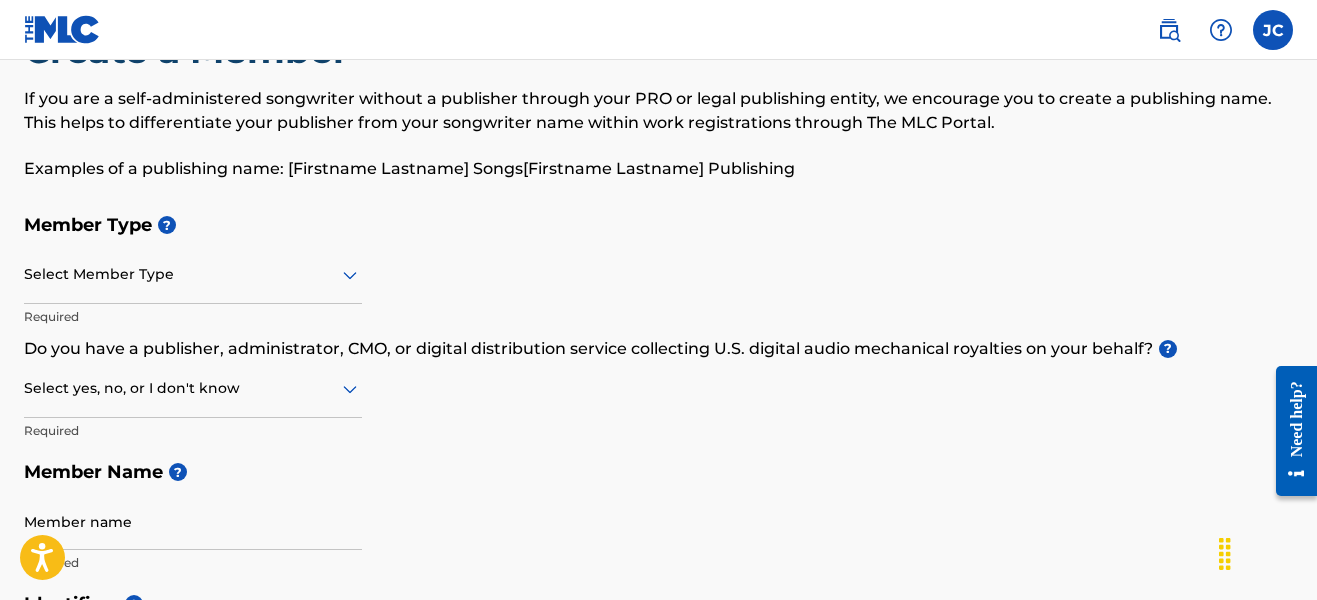 click at bounding box center (193, 274) 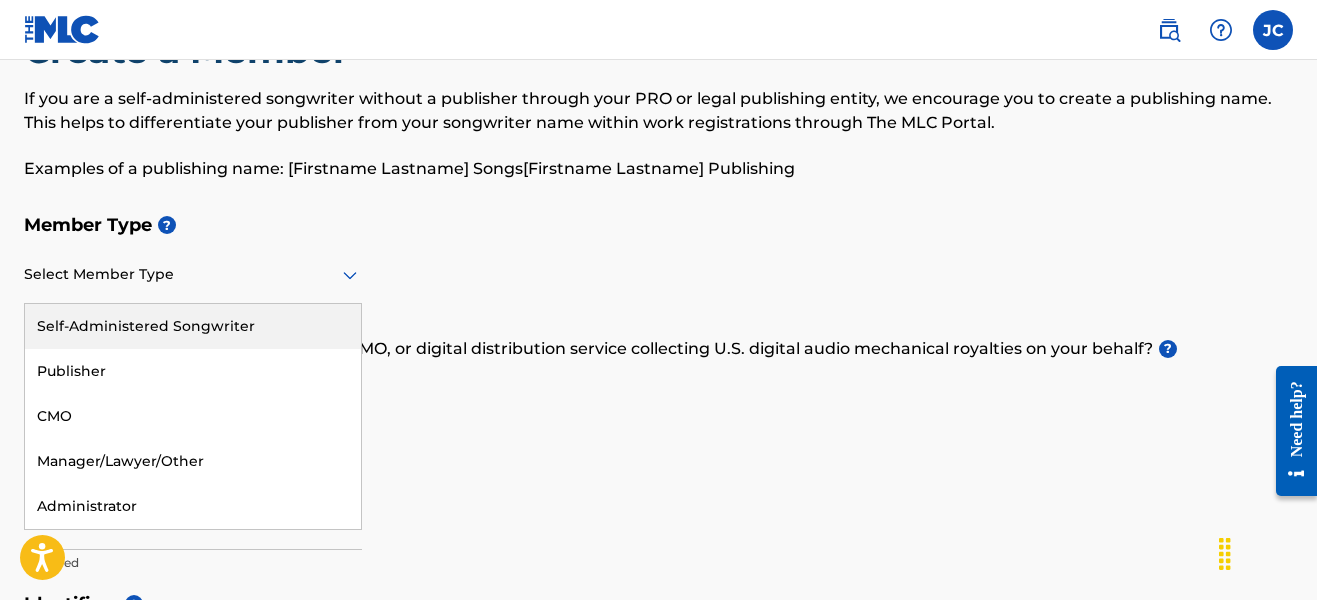 click on "Member Type ? Self-Administered Songwriter, 1 of 5. 5 results available. Use Up and Down to choose options, press Enter to select the currently focused option, press Escape to exit the menu, press Tab to select the option and exit the menu. Select Member Type Self-Administered Songwriter Publisher CMO Manager/Lawyer/Other Administrator Required Do you have a publisher, administrator, CMO, or digital distribution service collecting U.S. digital audio mechanical royalties on your behalf? ? Select yes, no, or I don't know Required Member Name ? Member name Required" at bounding box center (658, 393) 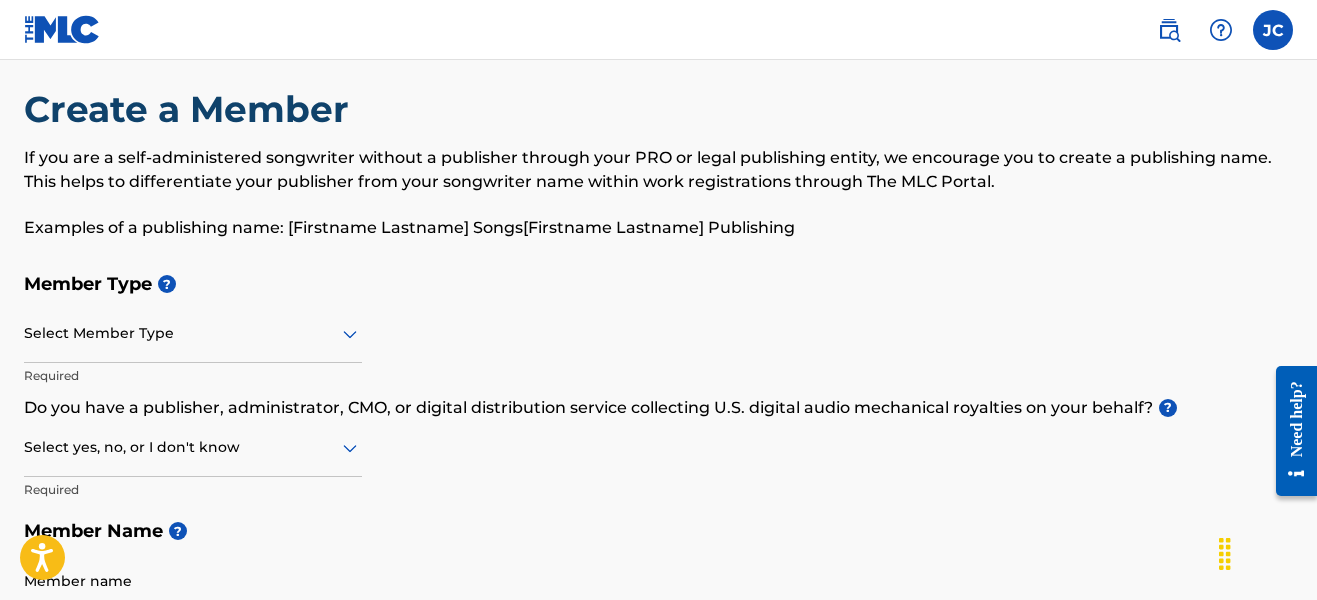 scroll, scrollTop: 15, scrollLeft: 0, axis: vertical 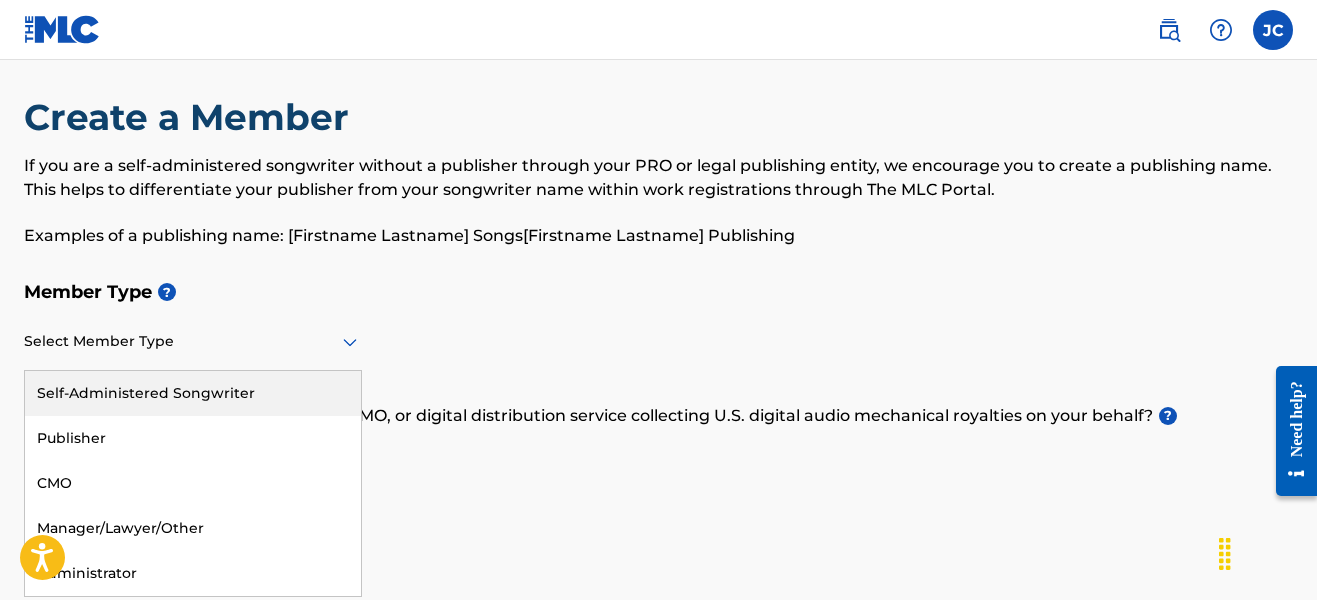 click at bounding box center (193, 341) 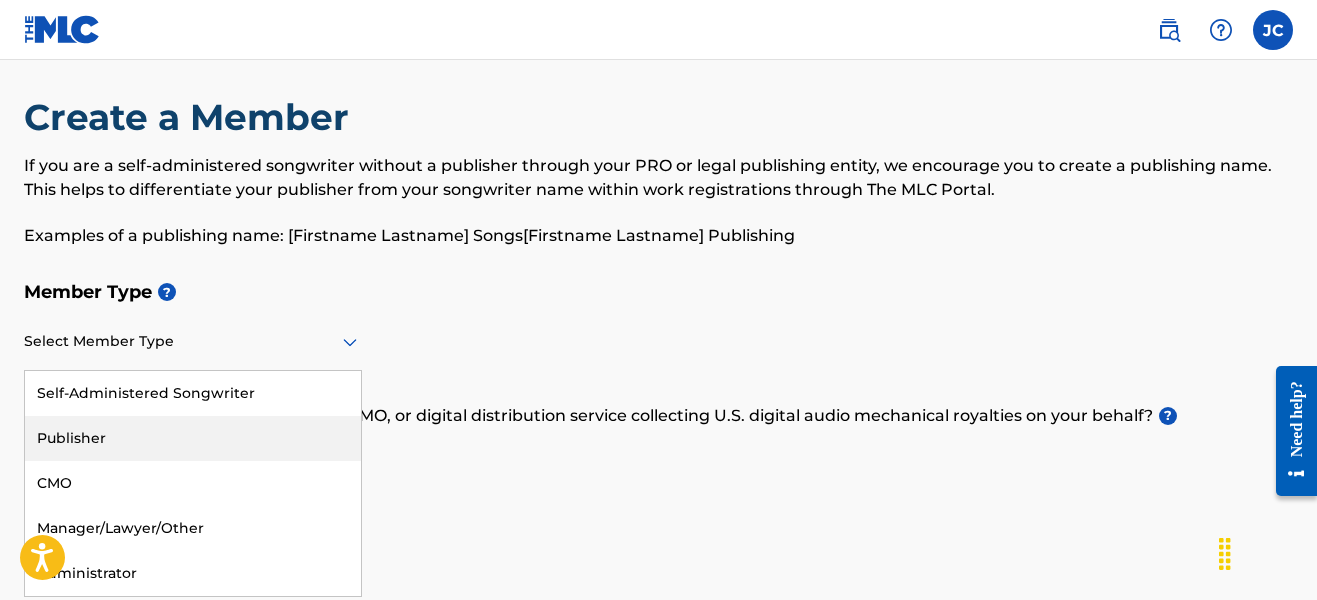 click on "Publisher" at bounding box center (193, 438) 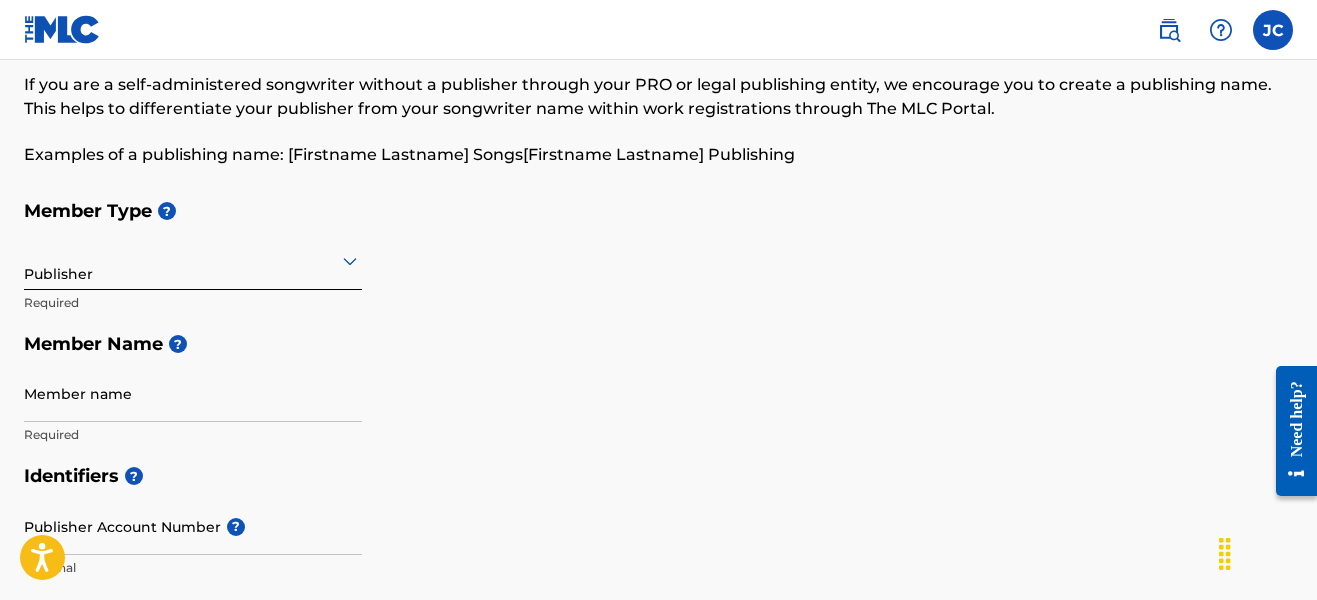 scroll, scrollTop: 108, scrollLeft: 0, axis: vertical 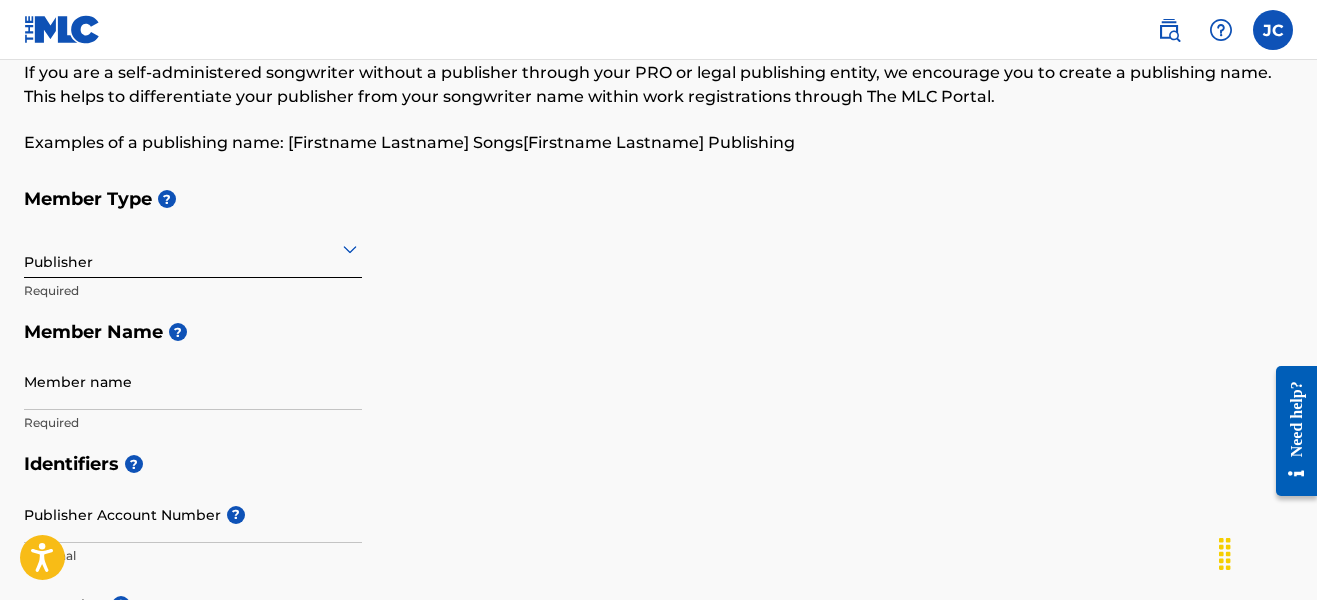 click on "Member name" at bounding box center (193, 381) 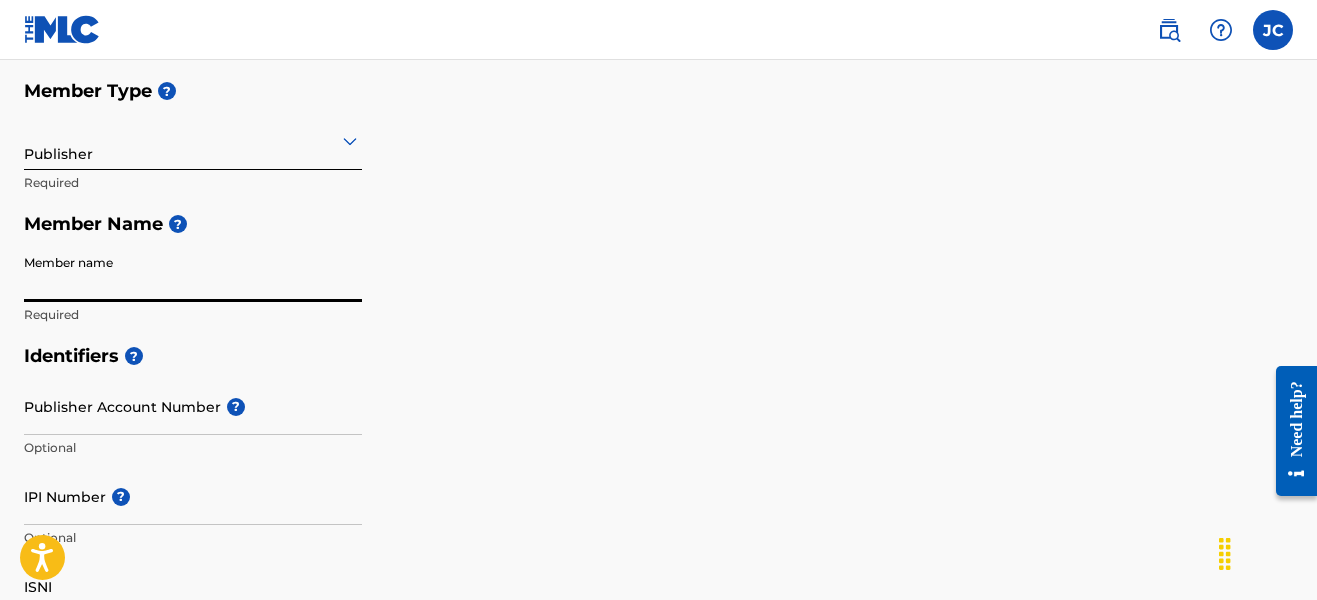 scroll, scrollTop: 222, scrollLeft: 0, axis: vertical 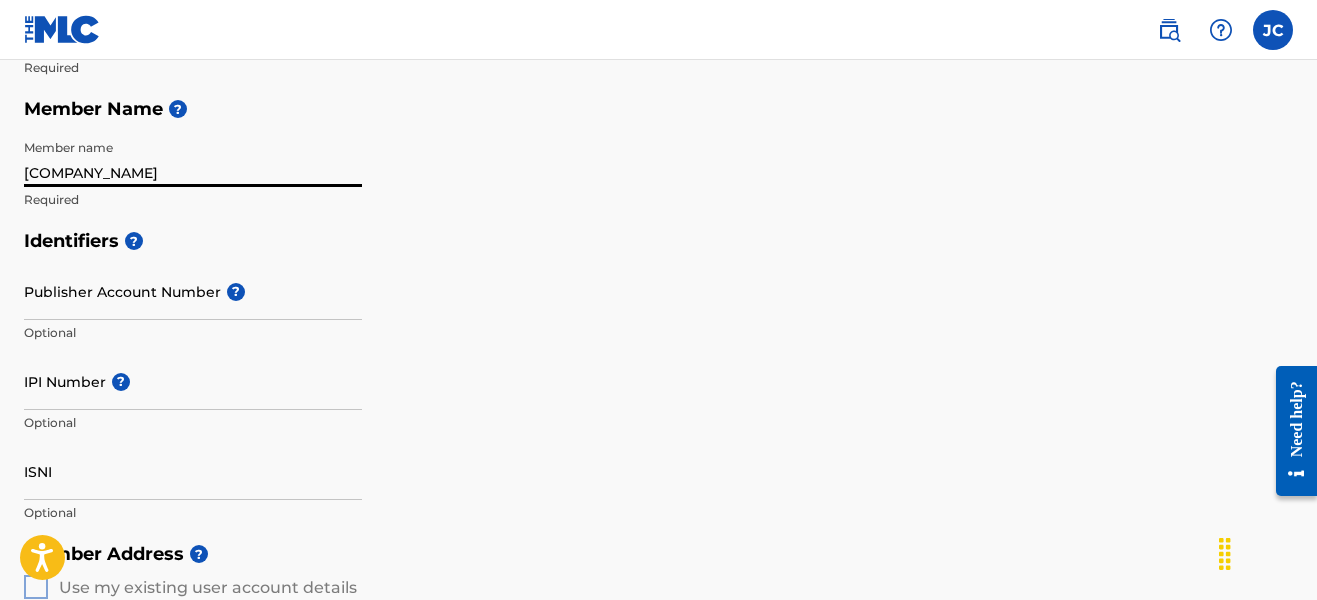 type on "[COMPANY_NAME]" 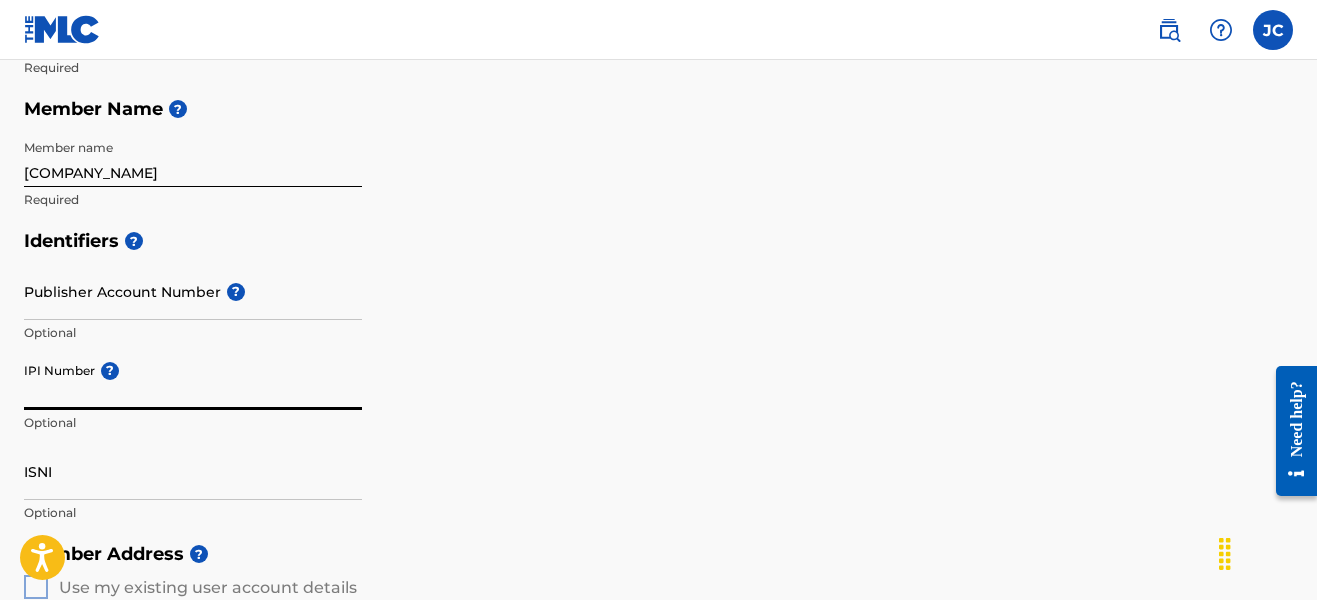 click on "IPI Number ?" at bounding box center (193, 381) 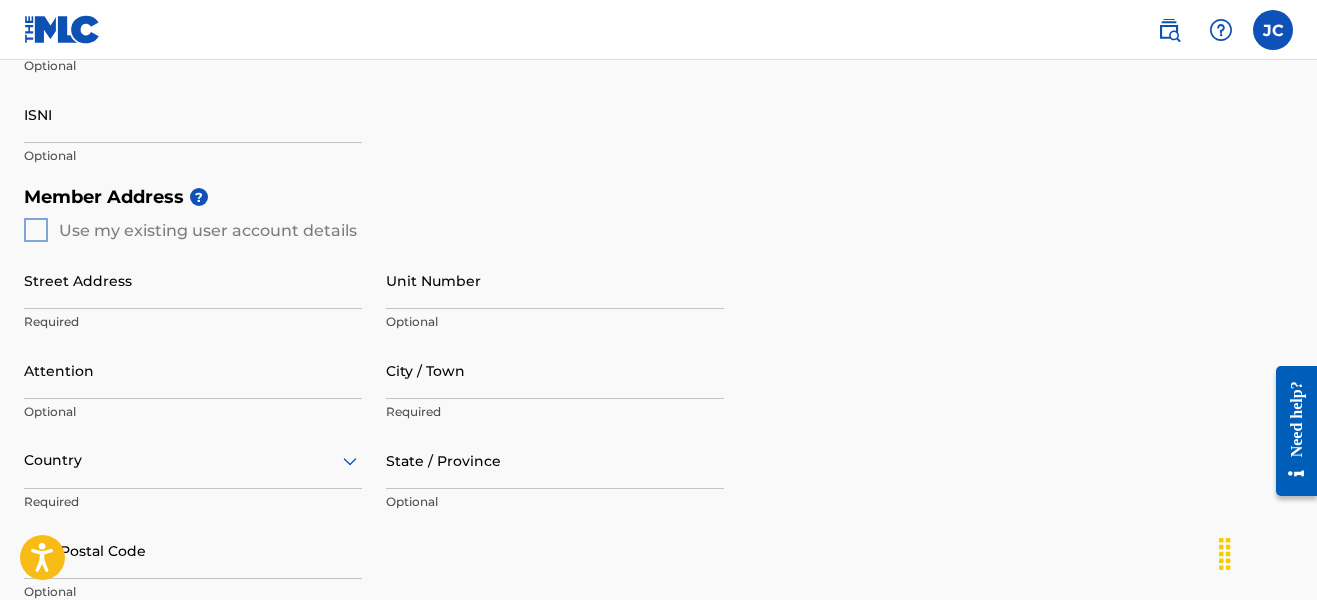 scroll, scrollTop: 691, scrollLeft: 0, axis: vertical 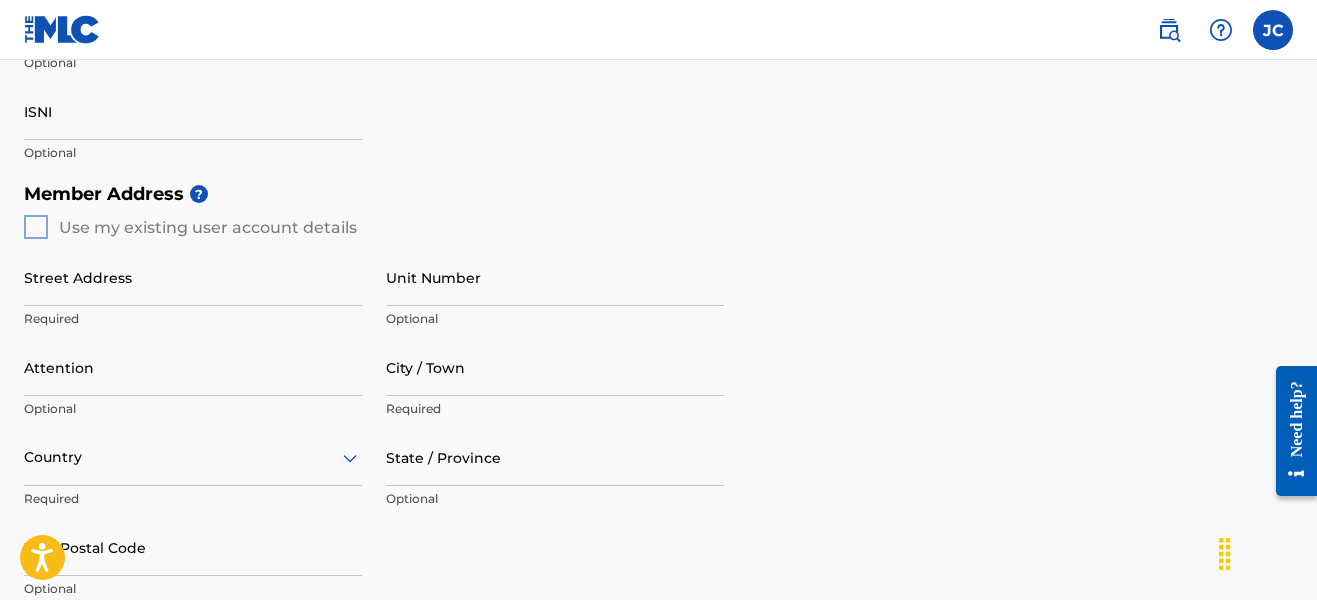 type on "[ACCOUNT_NUMBER]" 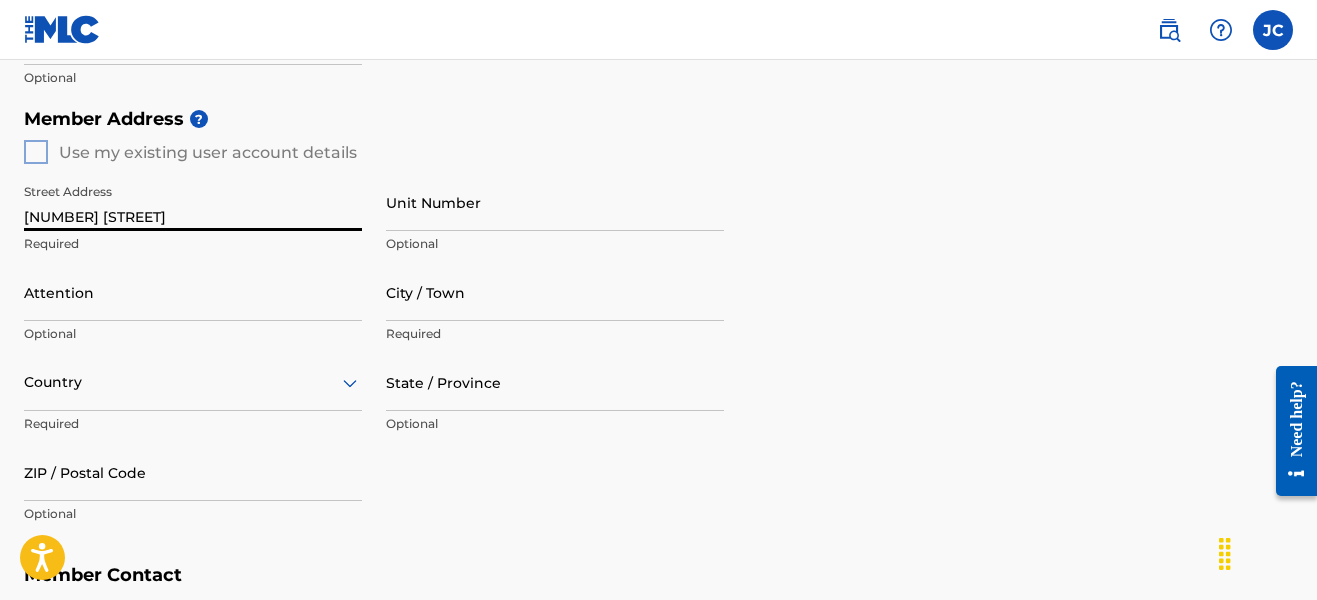 scroll, scrollTop: 767, scrollLeft: 0, axis: vertical 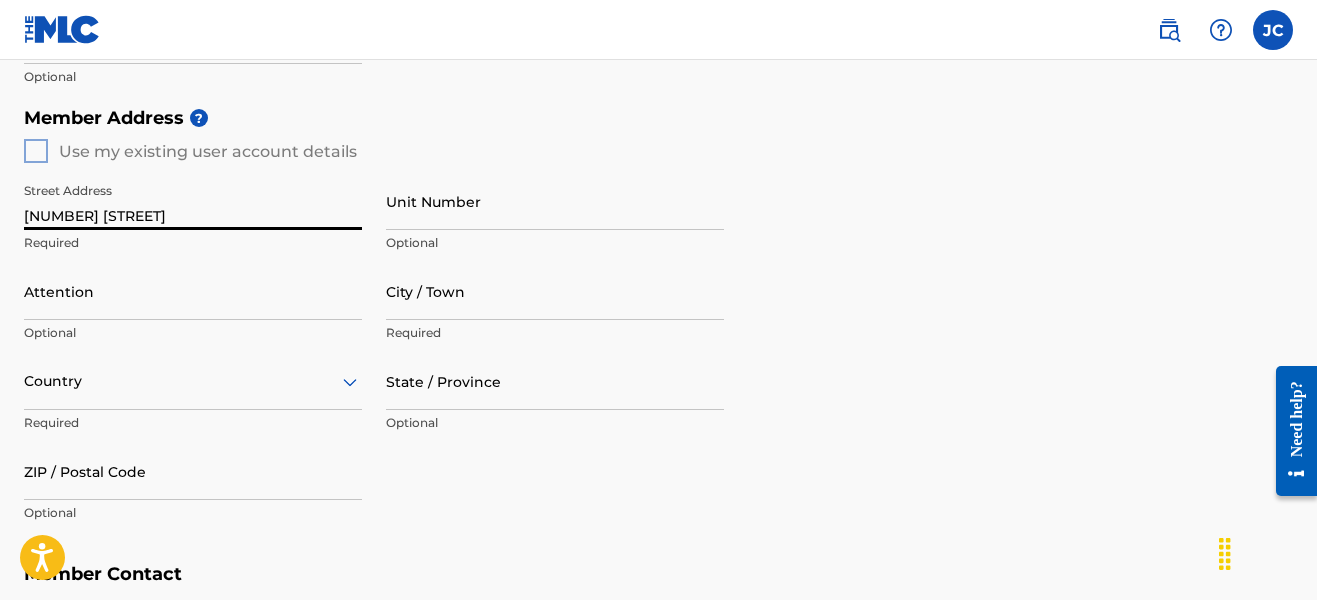 type on "[NUMBER] [STREET]" 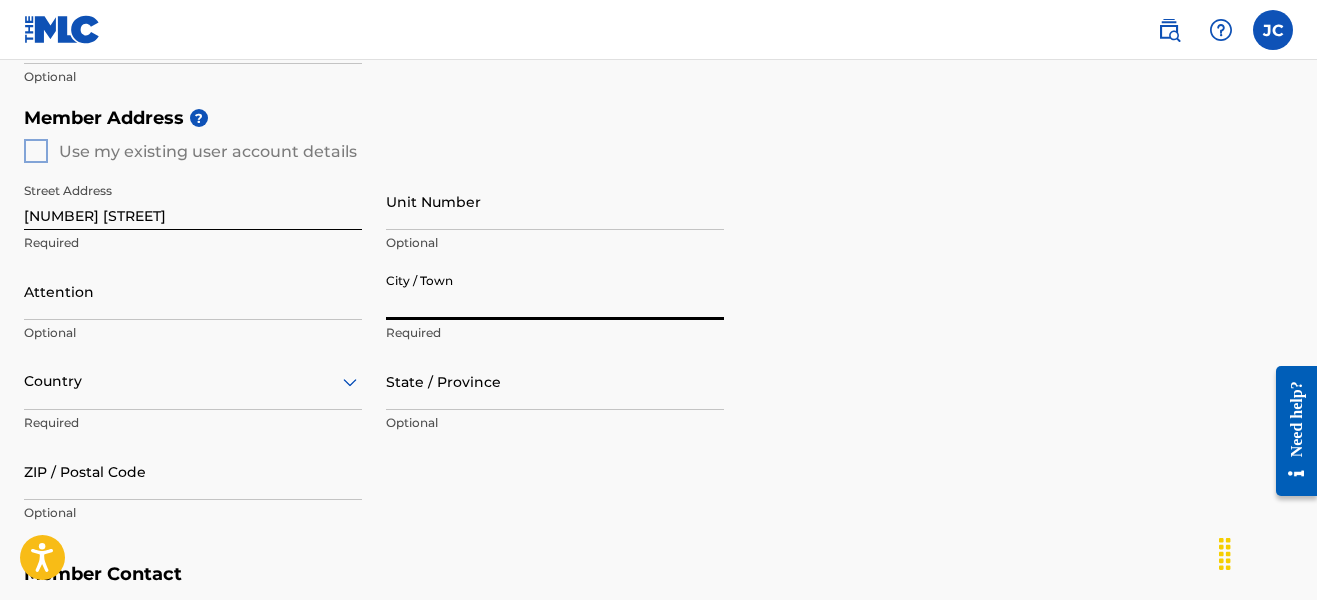 click on "City / Town" at bounding box center [555, 291] 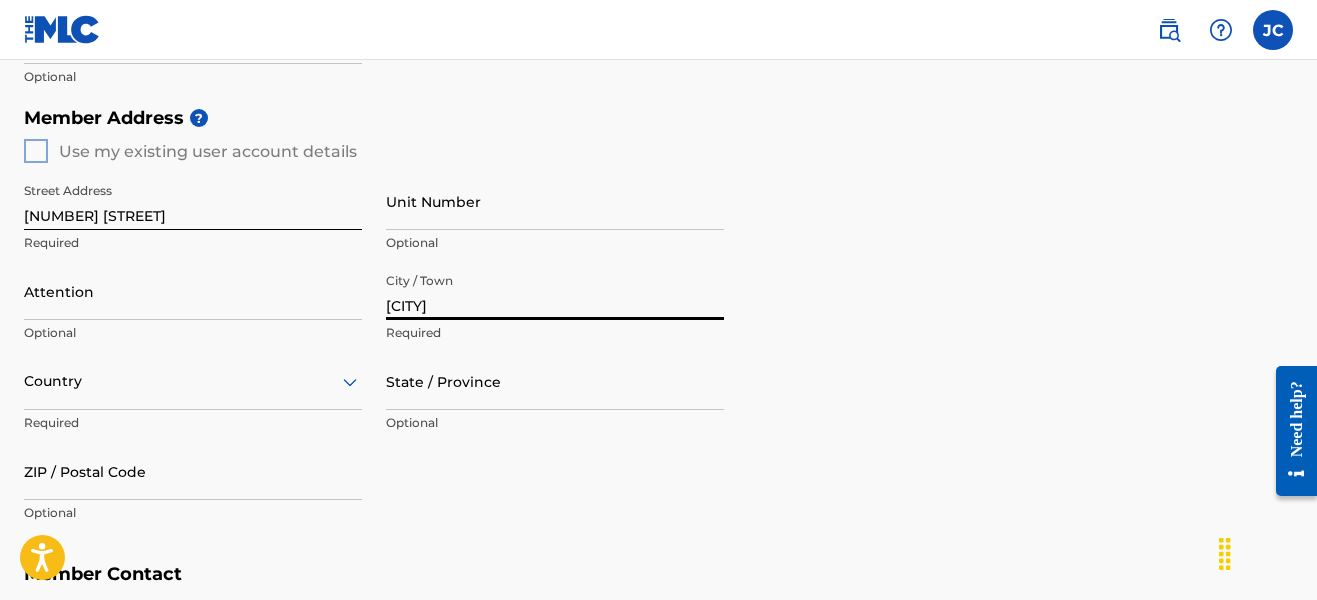 type on "[CITY]" 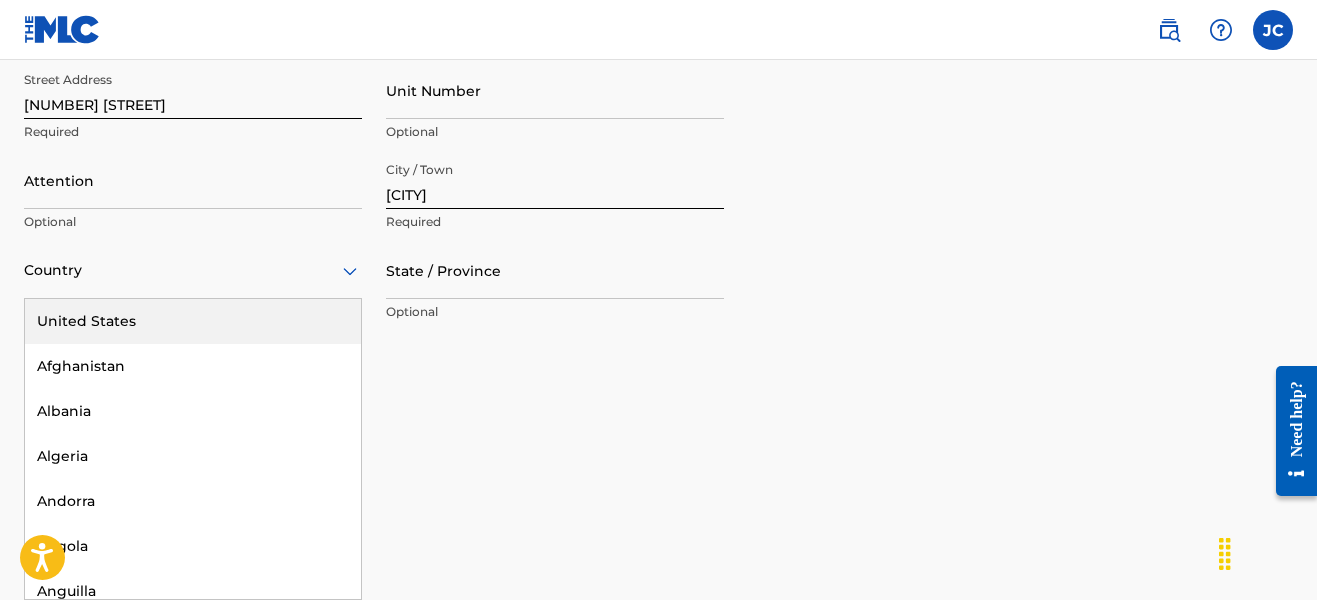 click on "United States" at bounding box center (193, 321) 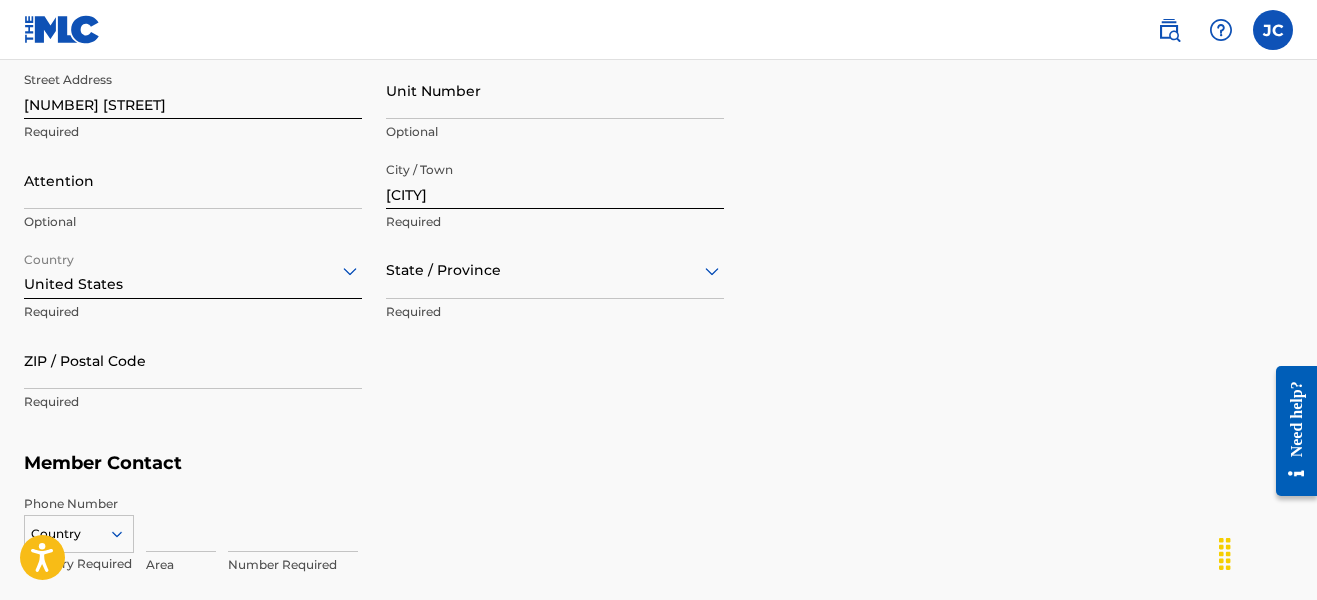 click at bounding box center [555, 270] 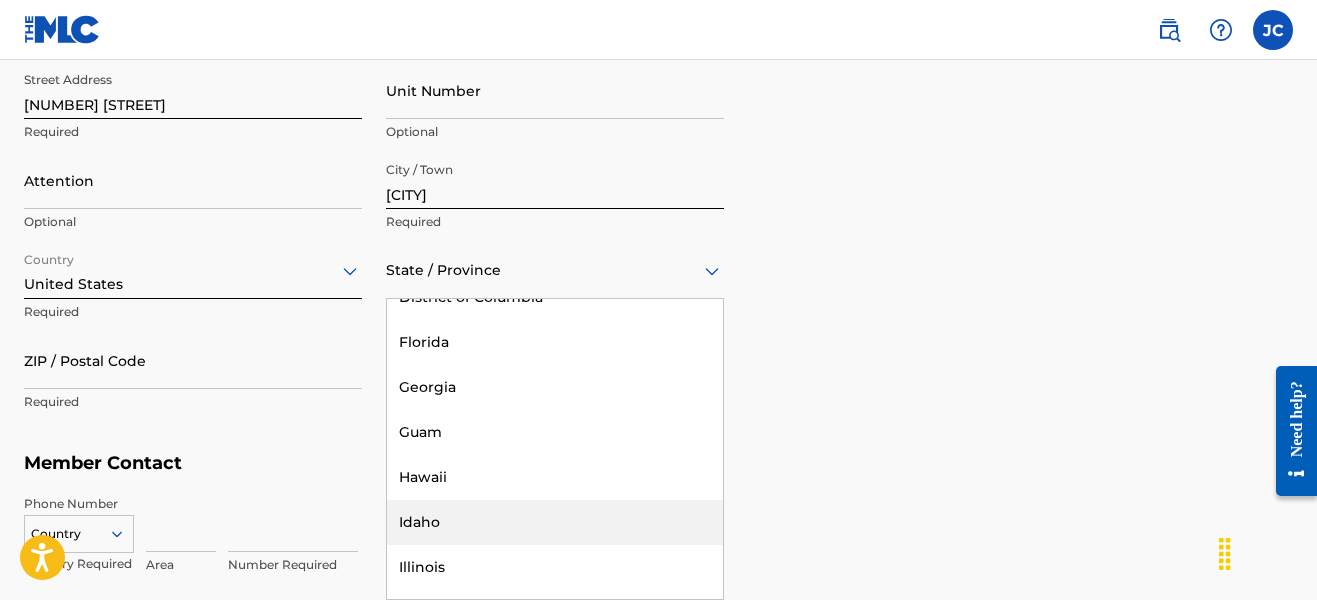 scroll, scrollTop: 830, scrollLeft: 0, axis: vertical 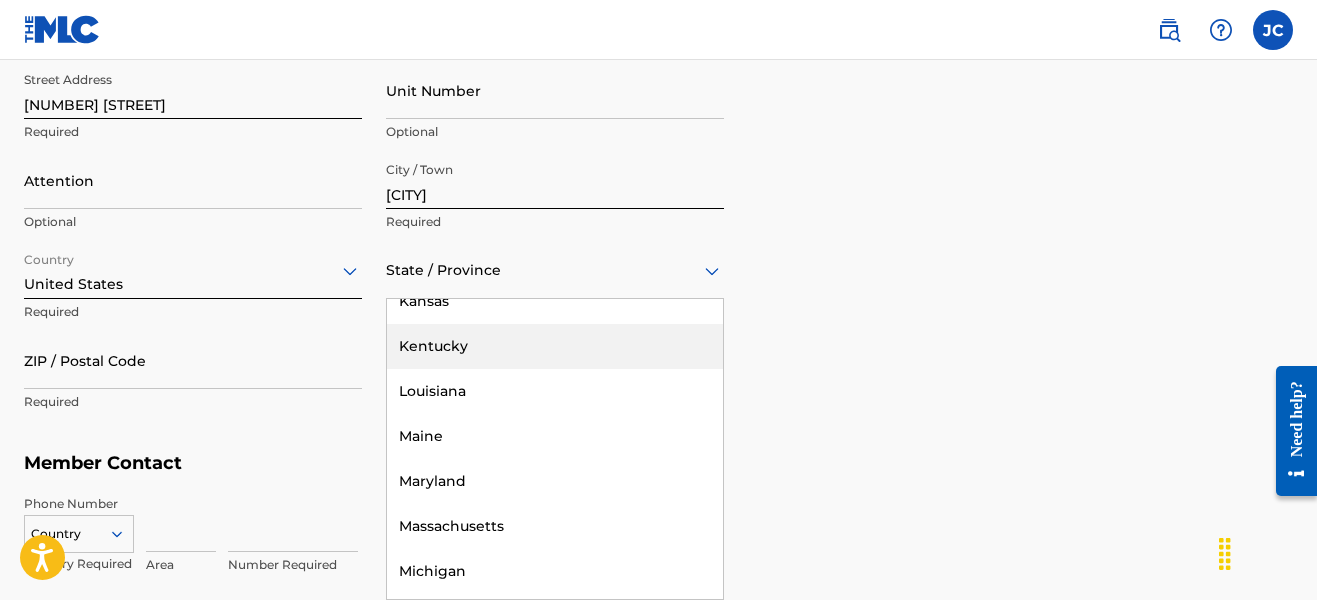 click on "Kentucky" at bounding box center (555, 346) 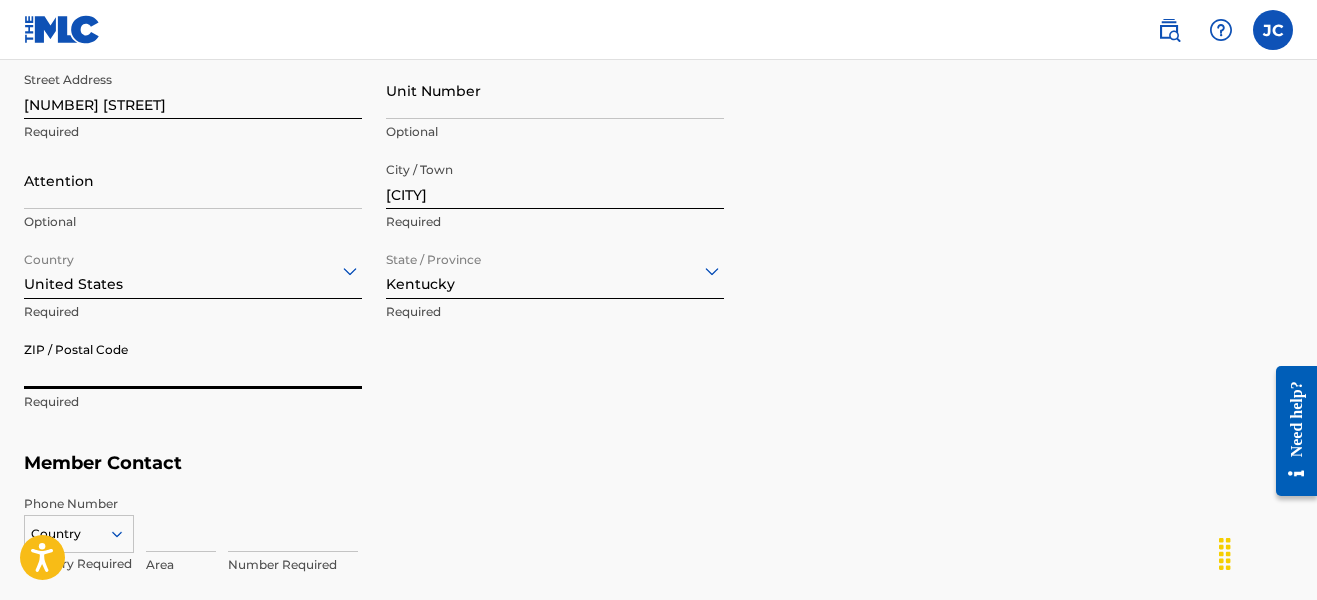 click on "ZIP / Postal Code" at bounding box center (193, 360) 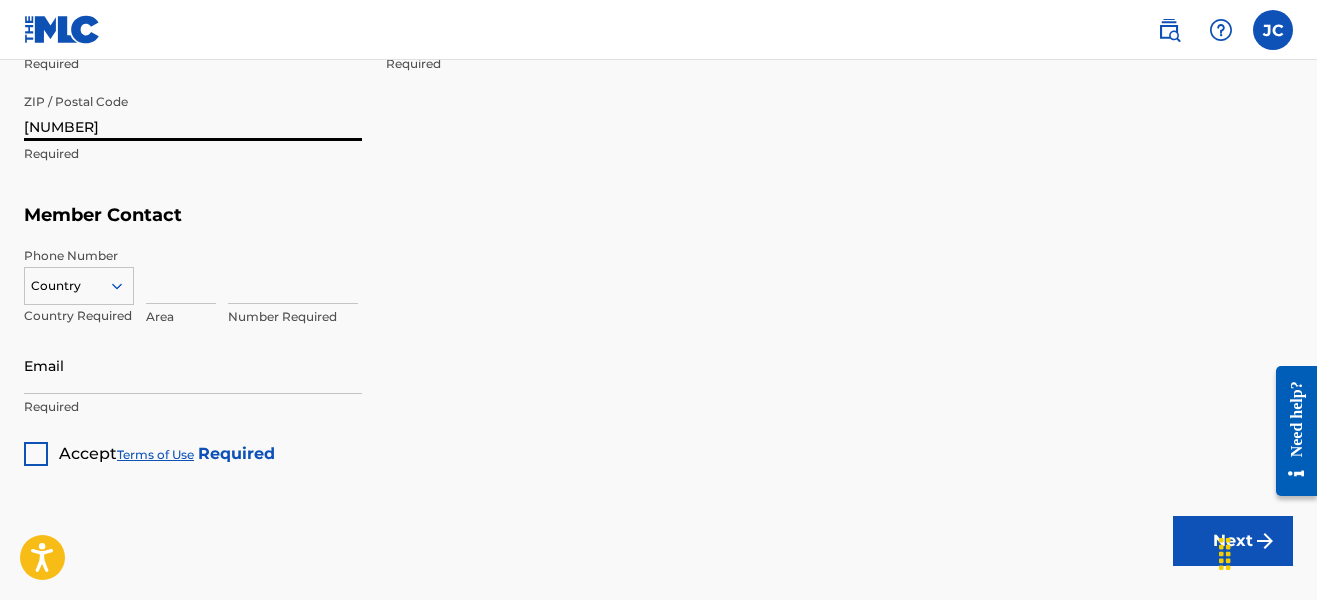 scroll, scrollTop: 1128, scrollLeft: 0, axis: vertical 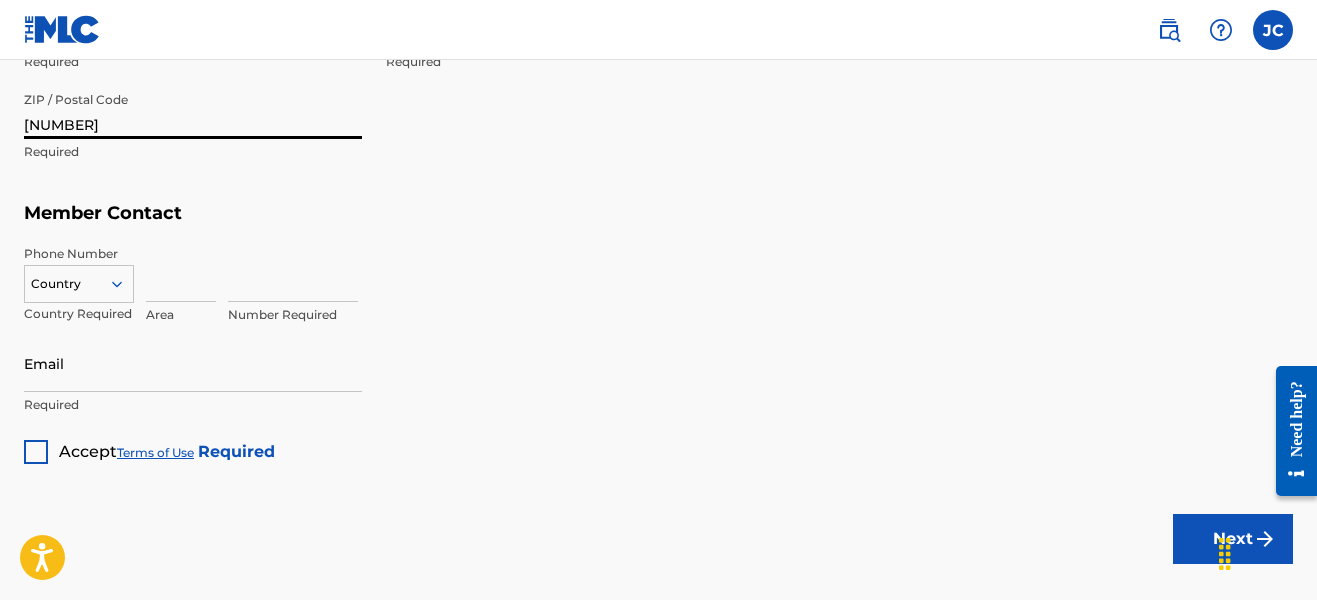 type on "[NUMBER]" 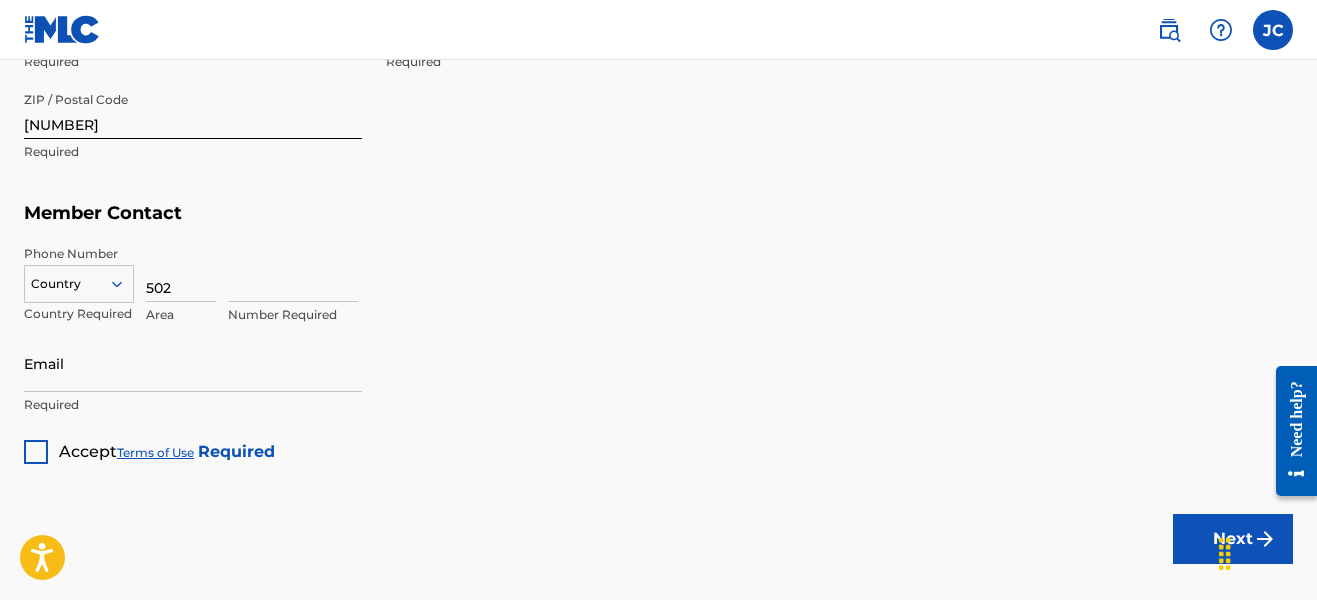 type on "502" 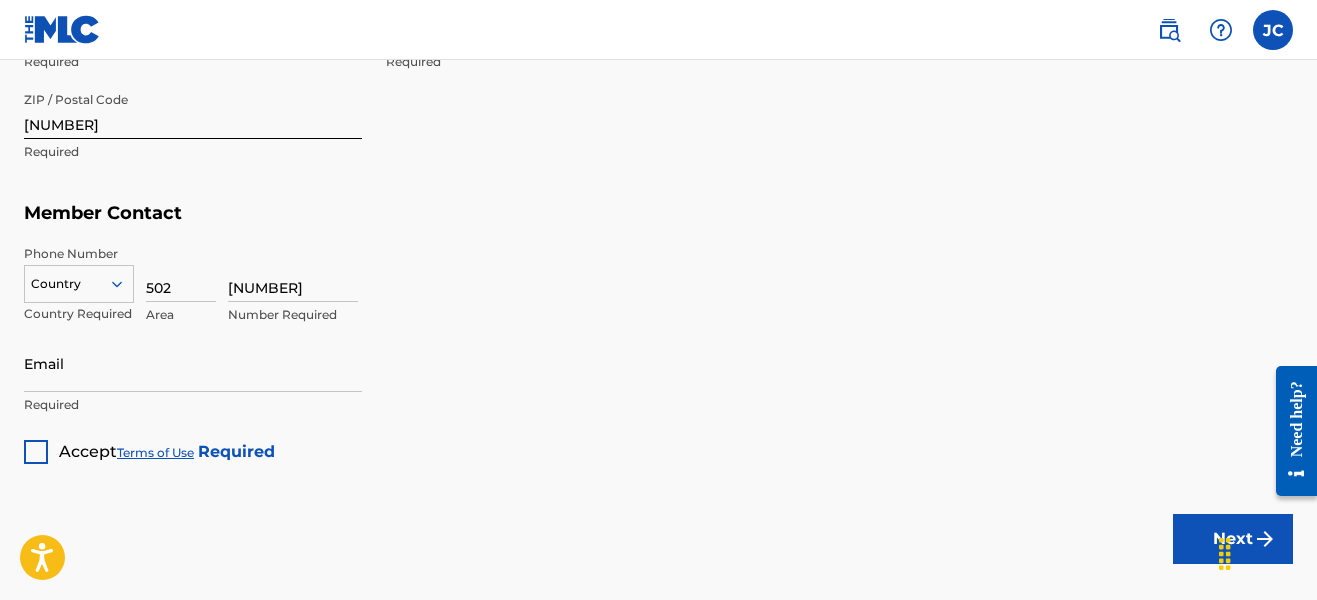 type on "[NUMBER]" 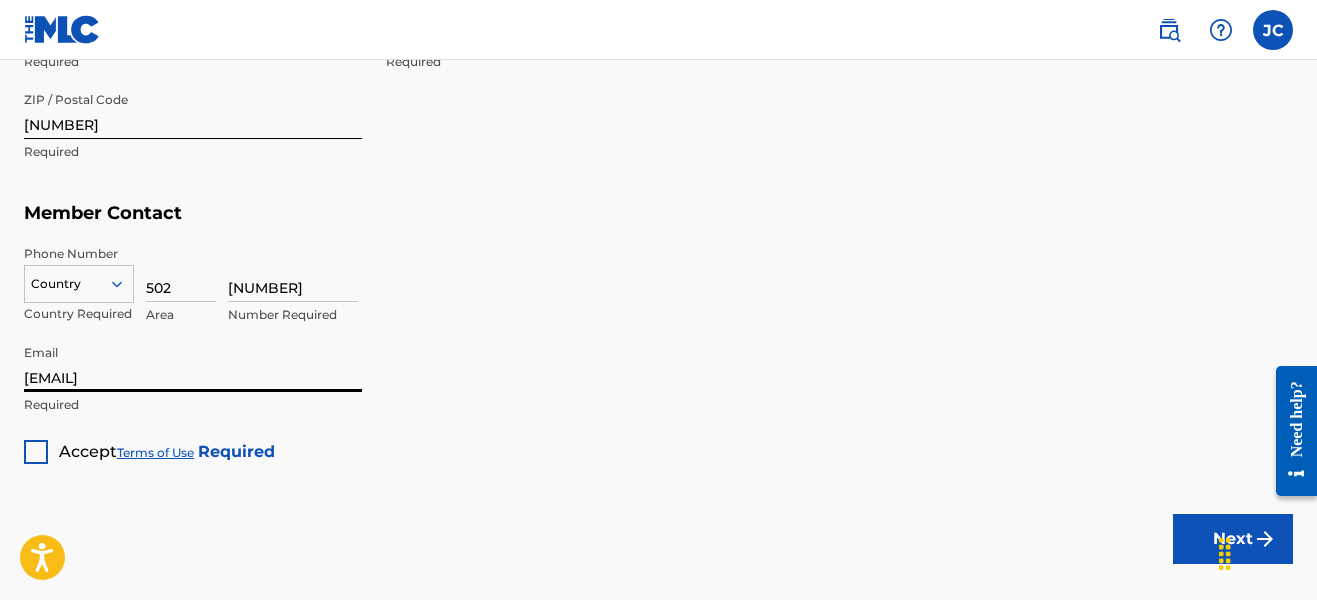 type on "[EMAIL]" 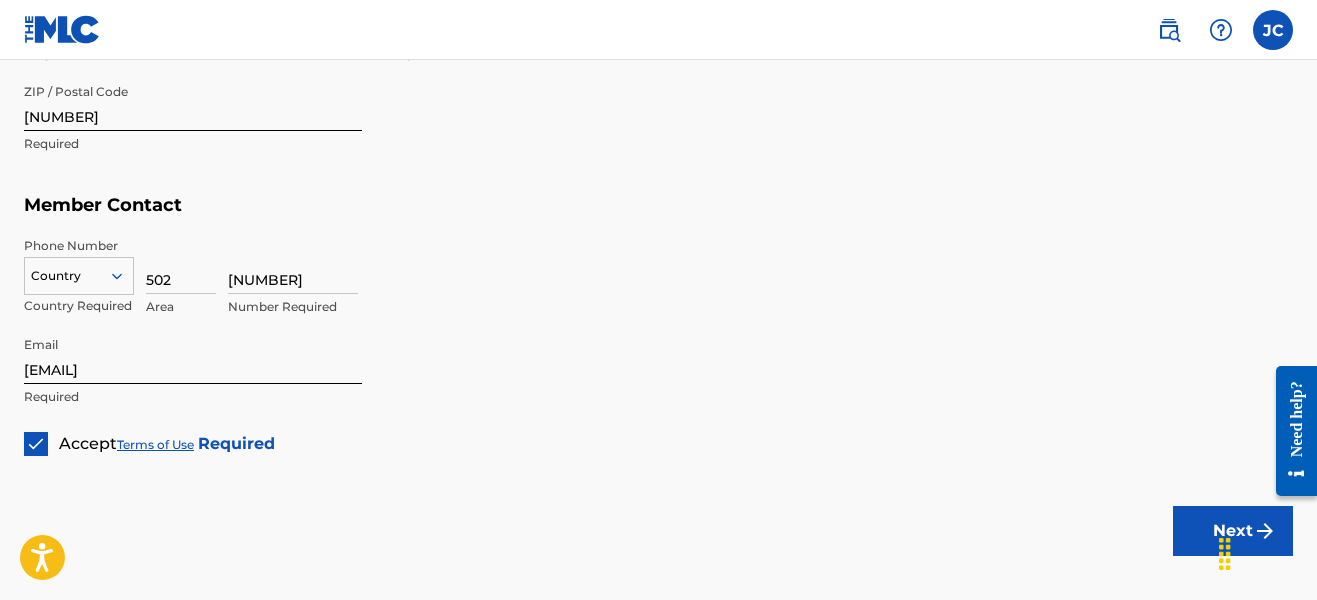 scroll, scrollTop: 1238, scrollLeft: 0, axis: vertical 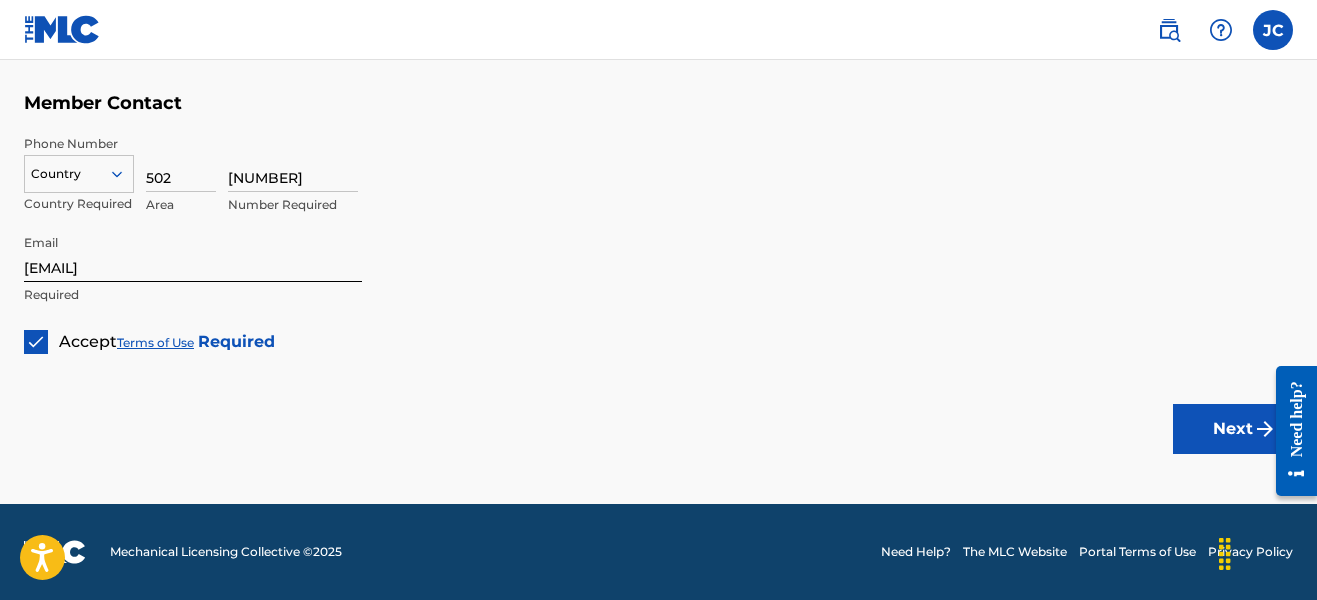 click on "Next" at bounding box center [1233, 429] 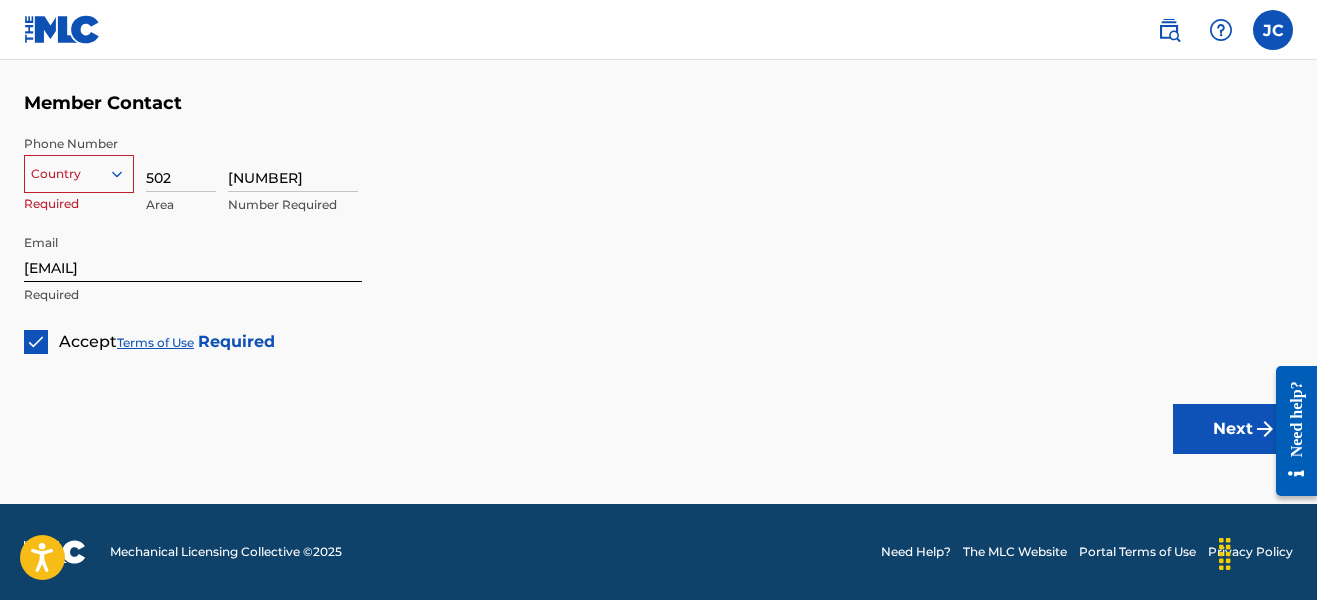 click at bounding box center (125, 174) 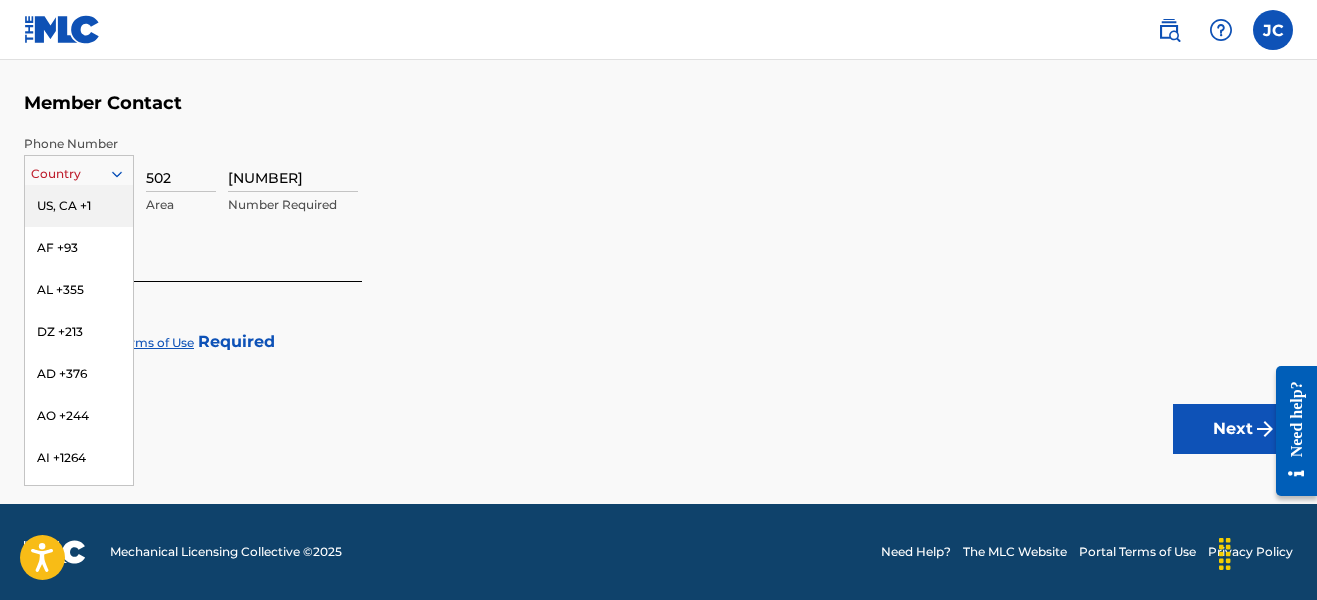 click on "US, CA +1" at bounding box center (79, 206) 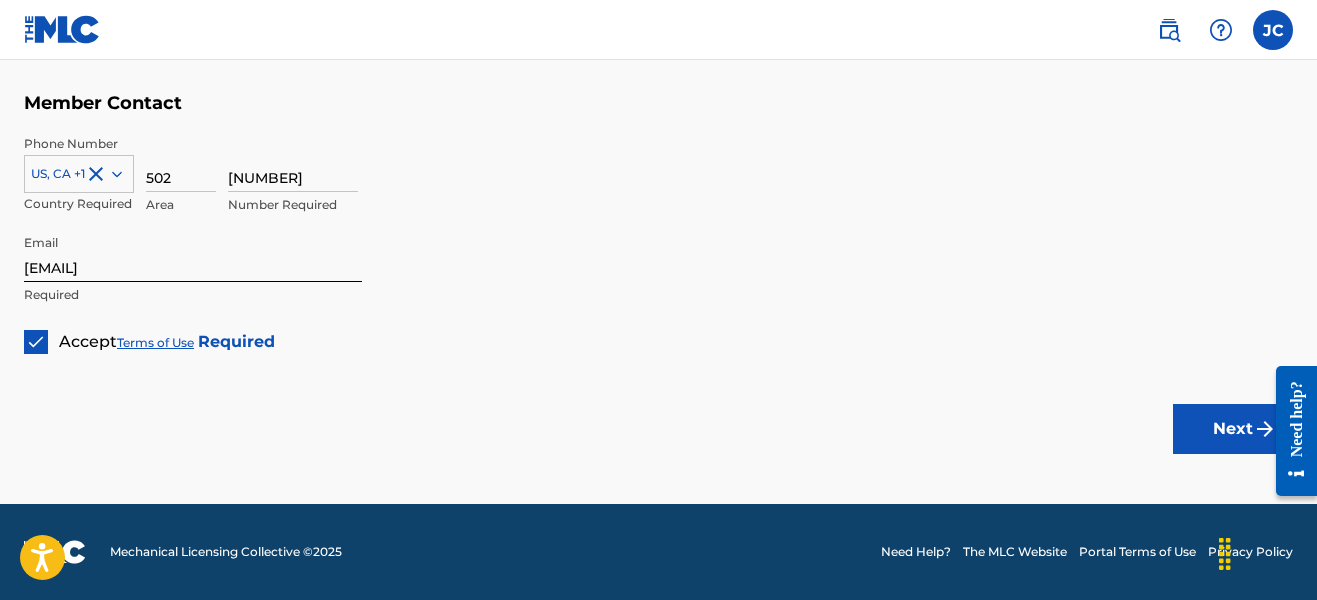 click on "Next" at bounding box center [1233, 429] 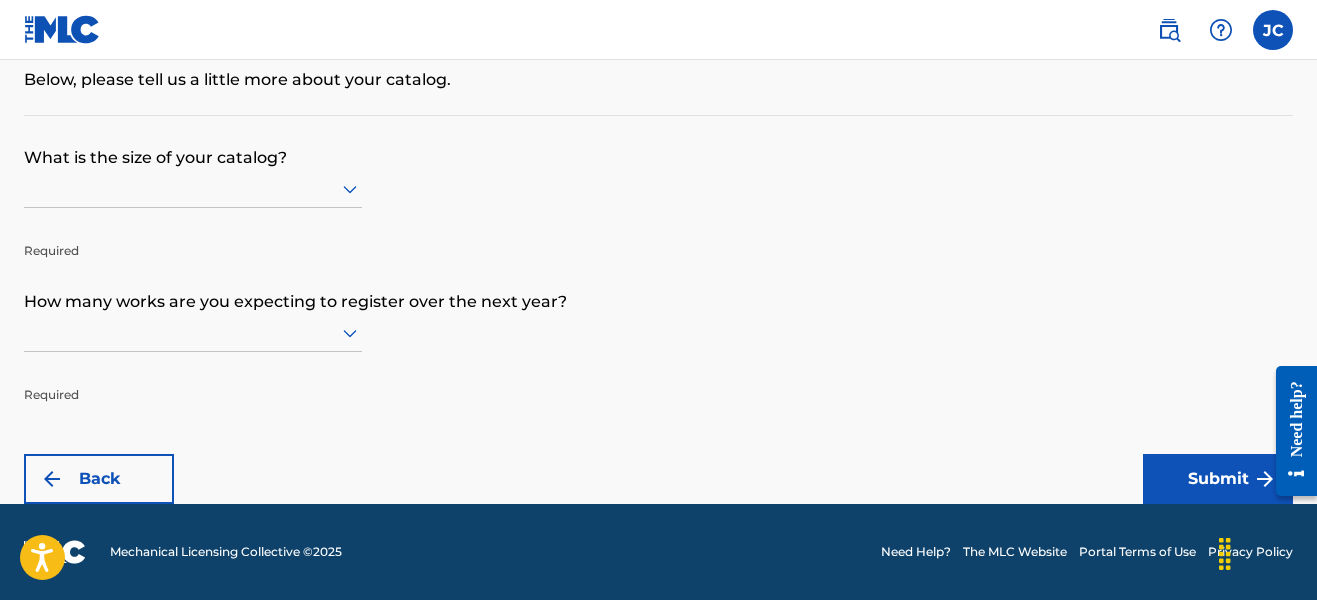 scroll, scrollTop: 0, scrollLeft: 0, axis: both 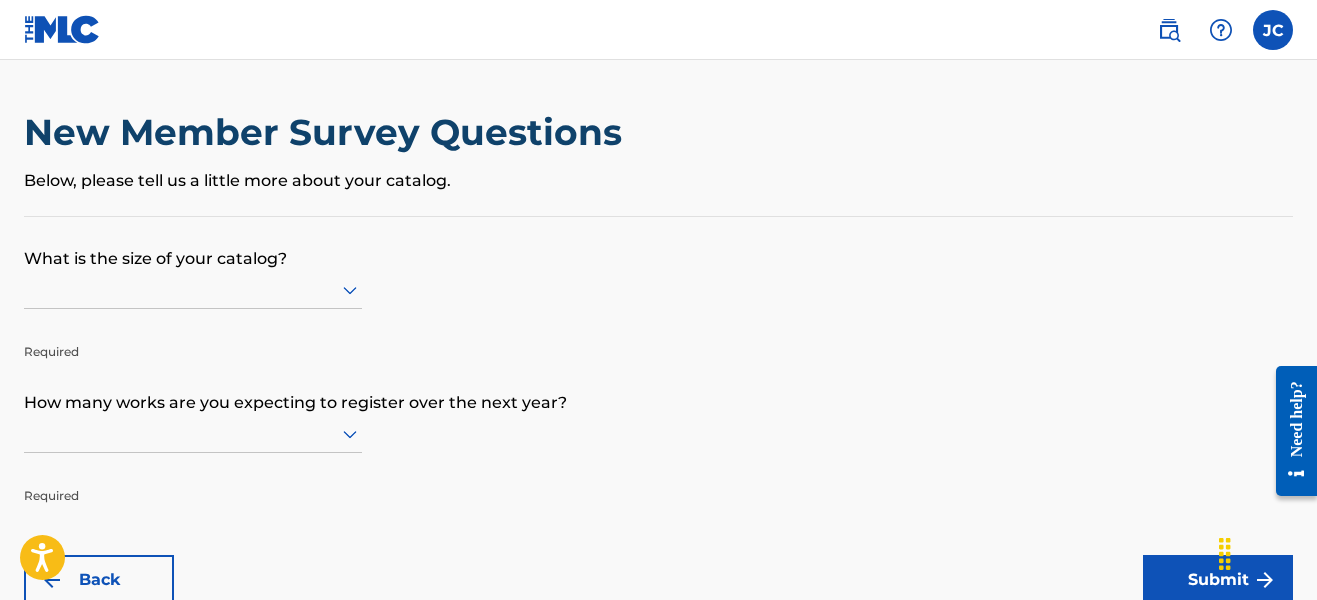click at bounding box center [193, 289] 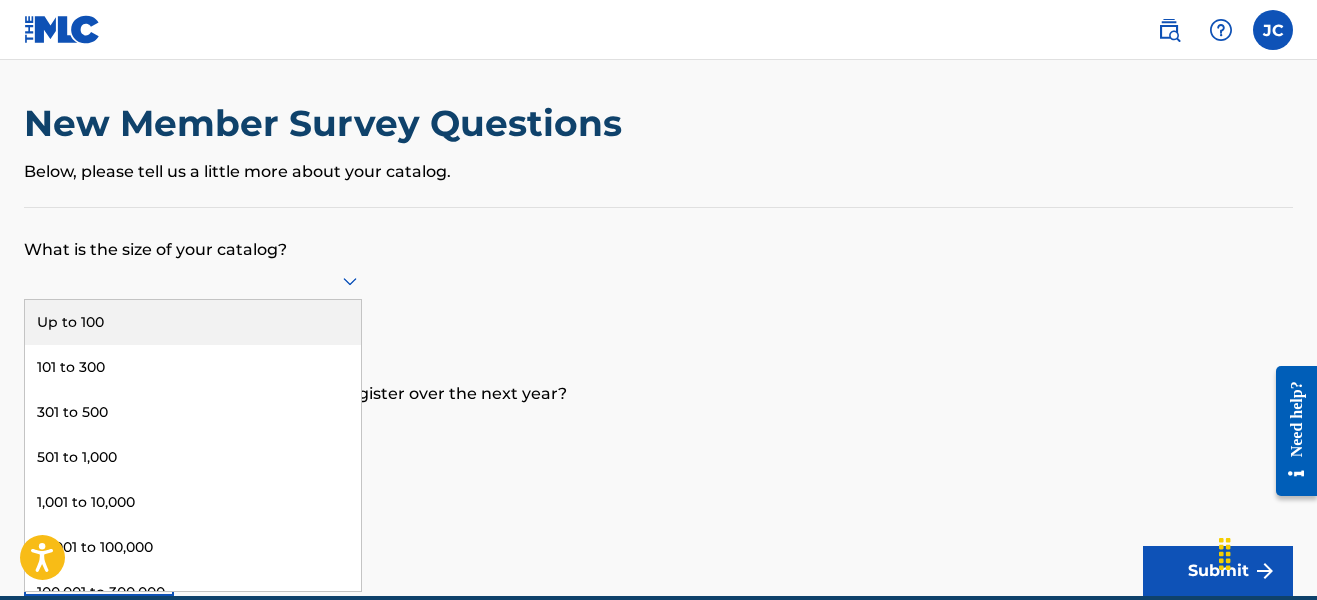 scroll, scrollTop: 10, scrollLeft: 0, axis: vertical 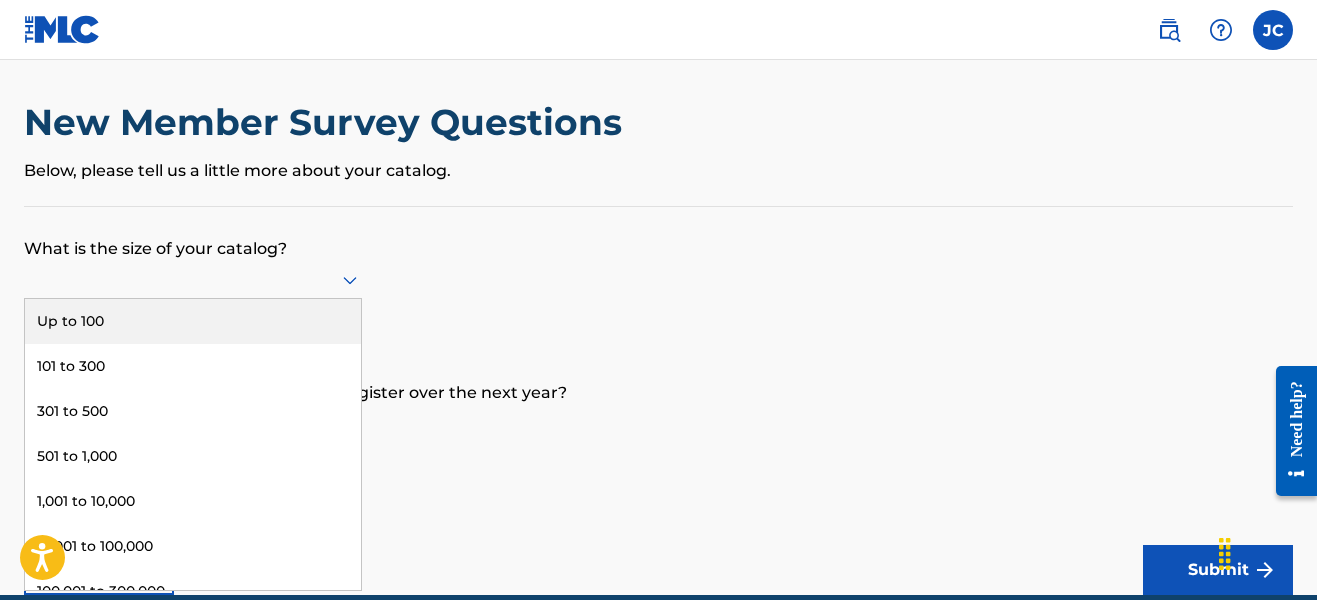 click on "Up to 100" at bounding box center (193, 321) 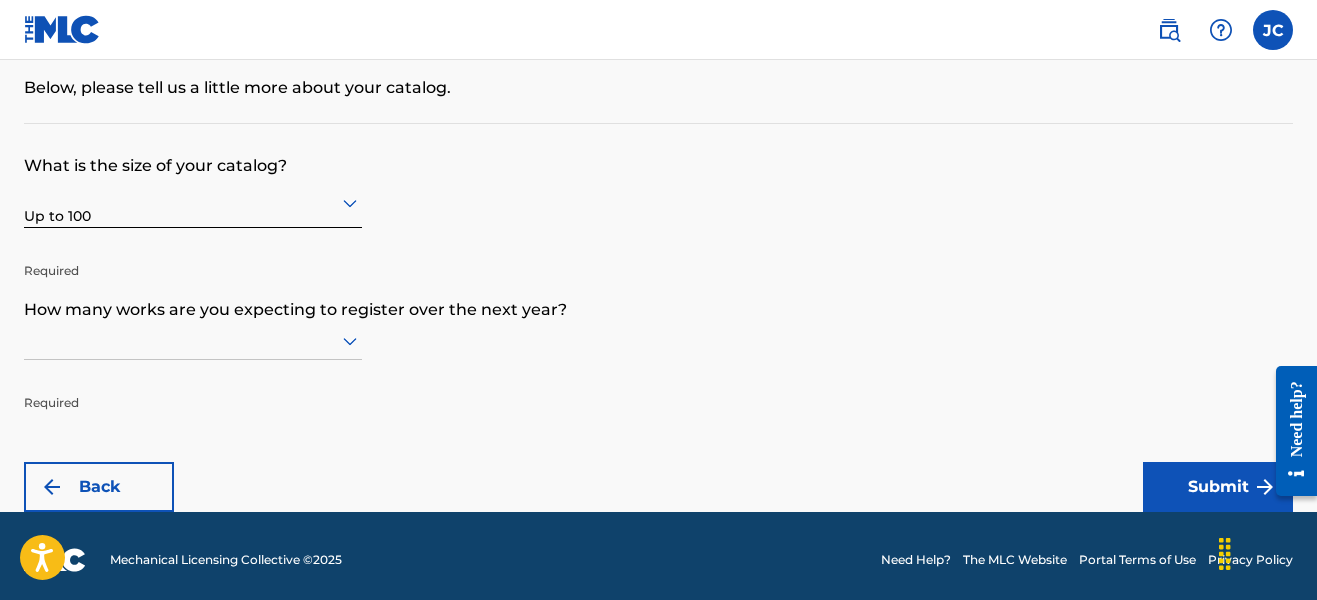 scroll, scrollTop: 101, scrollLeft: 0, axis: vertical 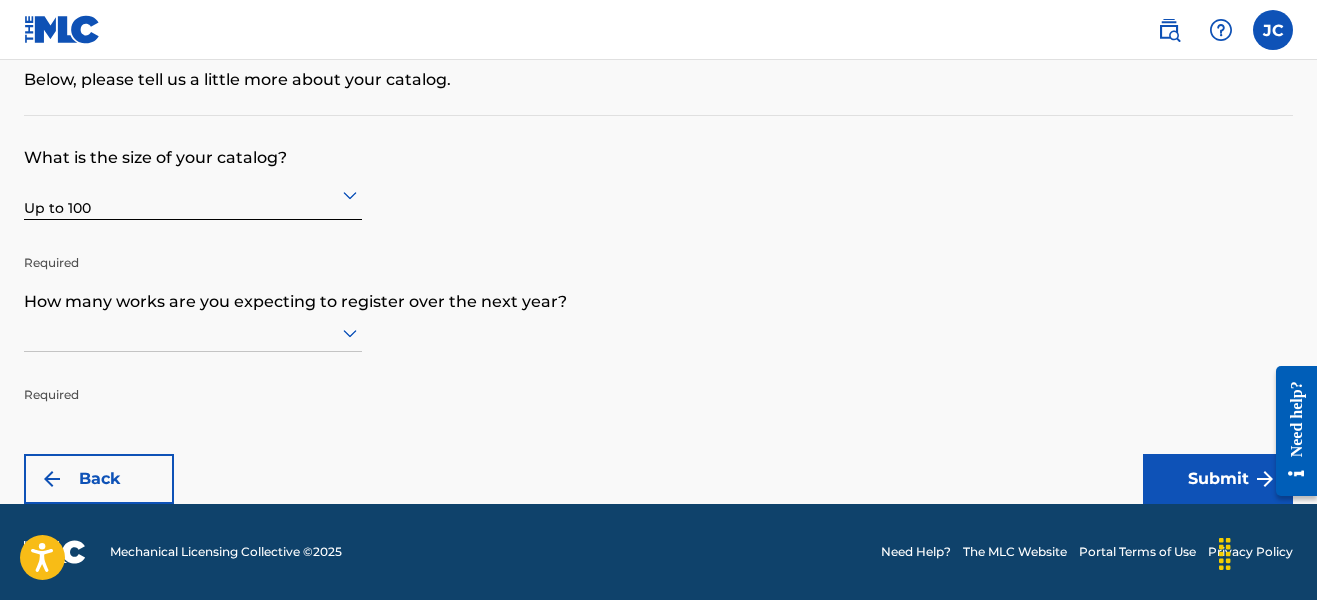 click at bounding box center (193, 332) 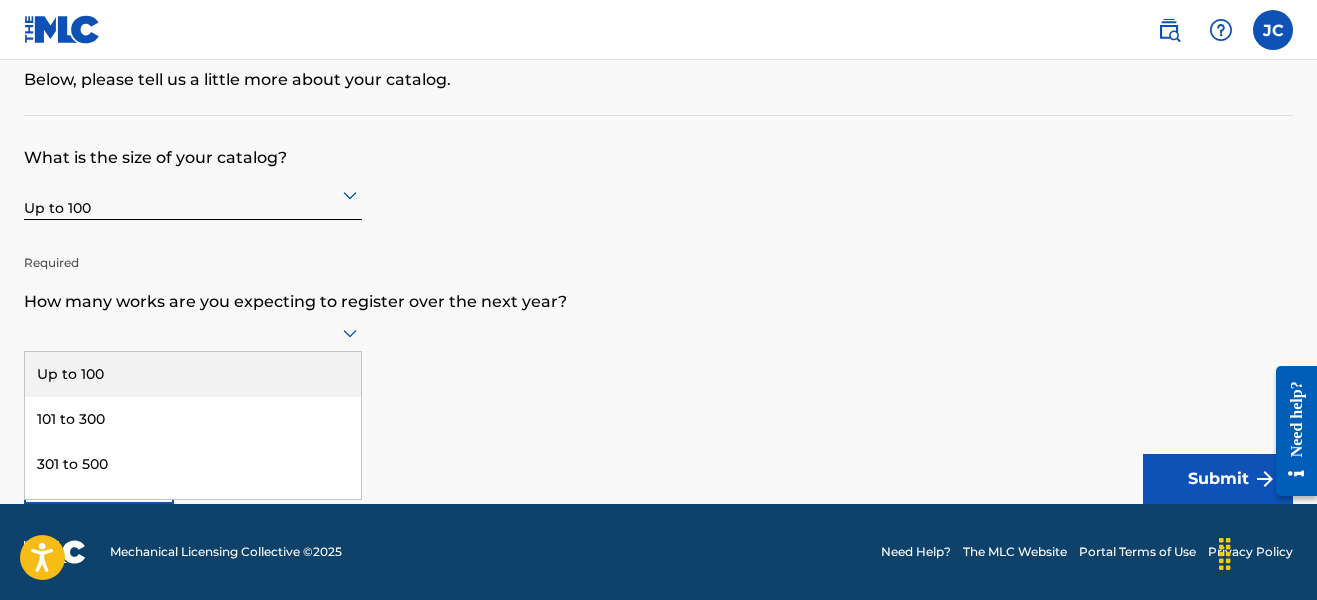 click on "Up to 100" at bounding box center (193, 374) 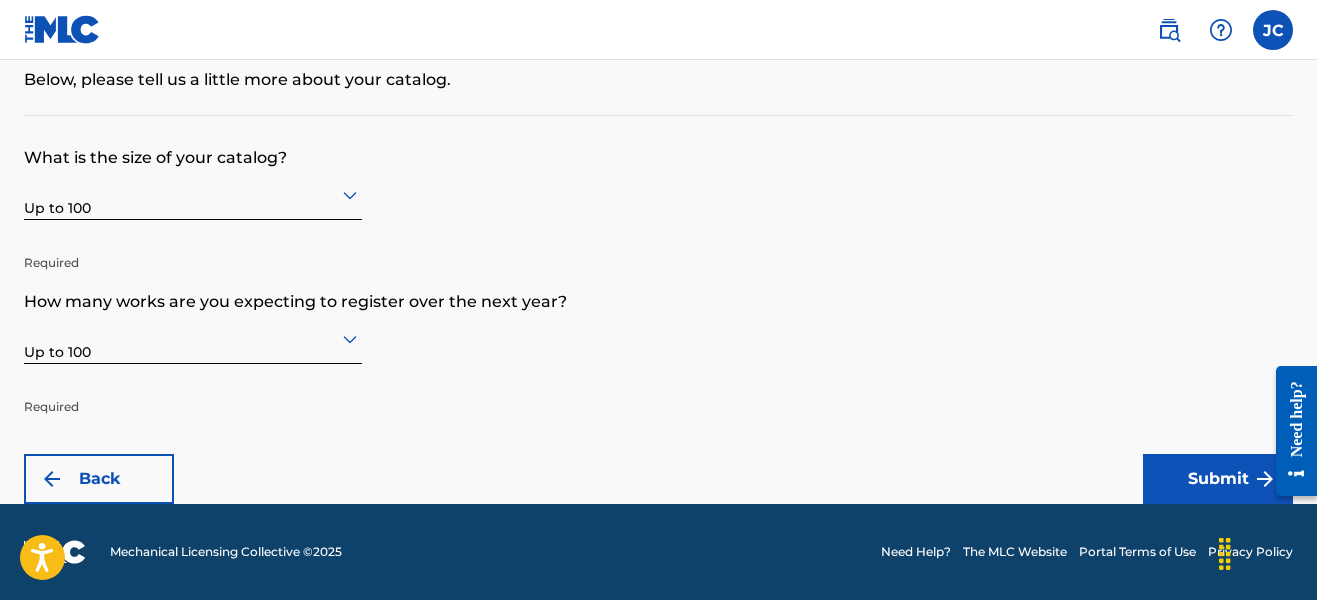 click on "Submit" at bounding box center (1218, 479) 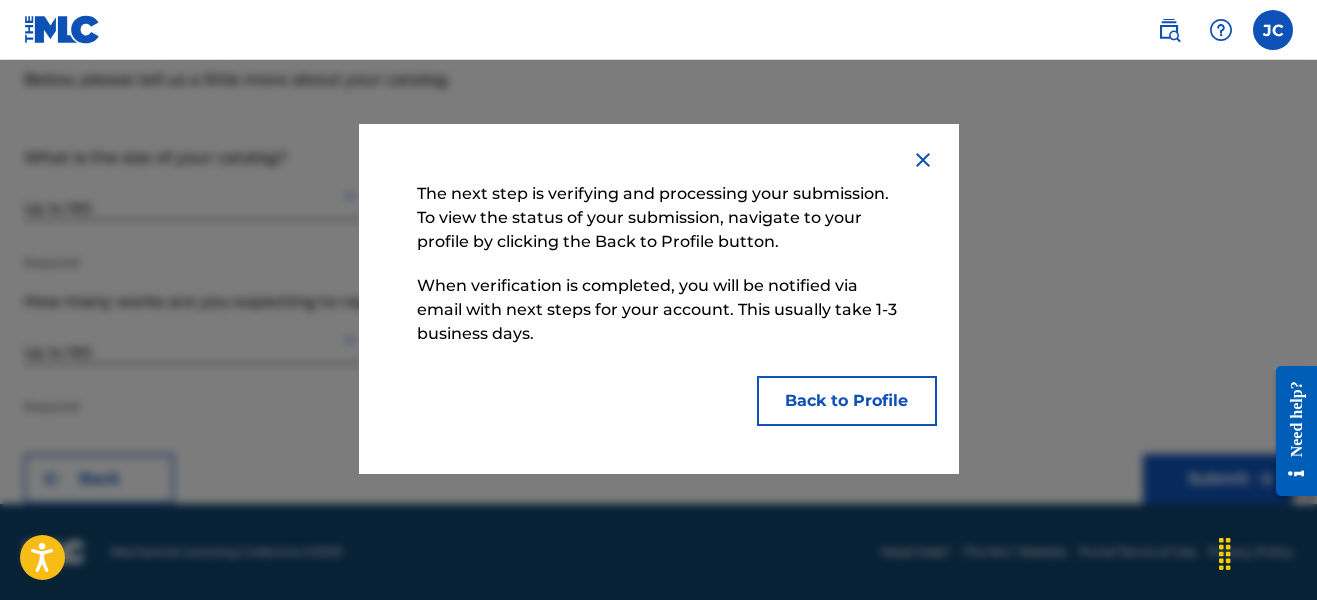 click on "Back to Profile" at bounding box center [847, 401] 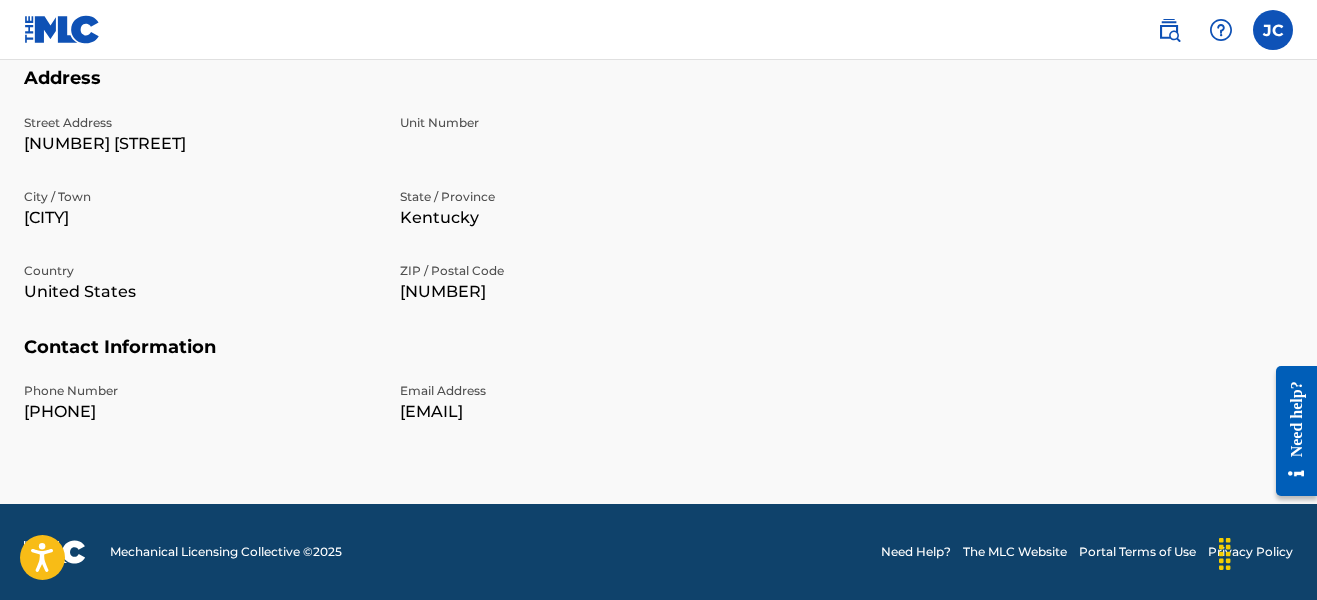 scroll, scrollTop: 0, scrollLeft: 0, axis: both 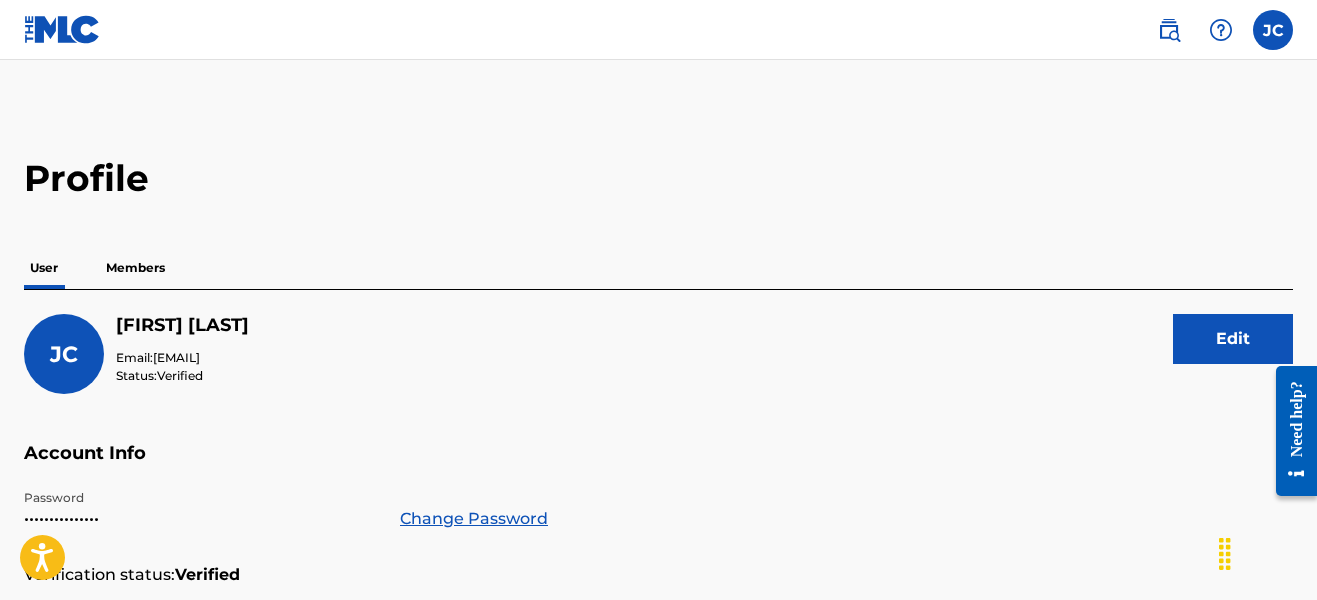 click on "Members" at bounding box center [135, 268] 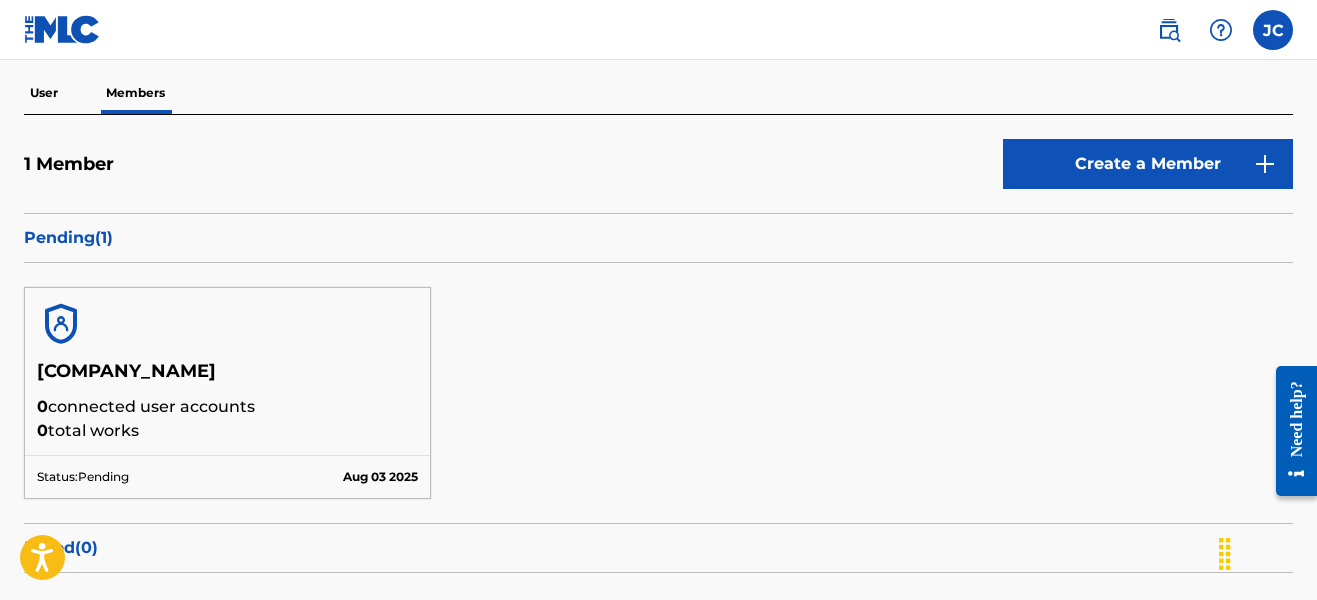 scroll, scrollTop: 0, scrollLeft: 0, axis: both 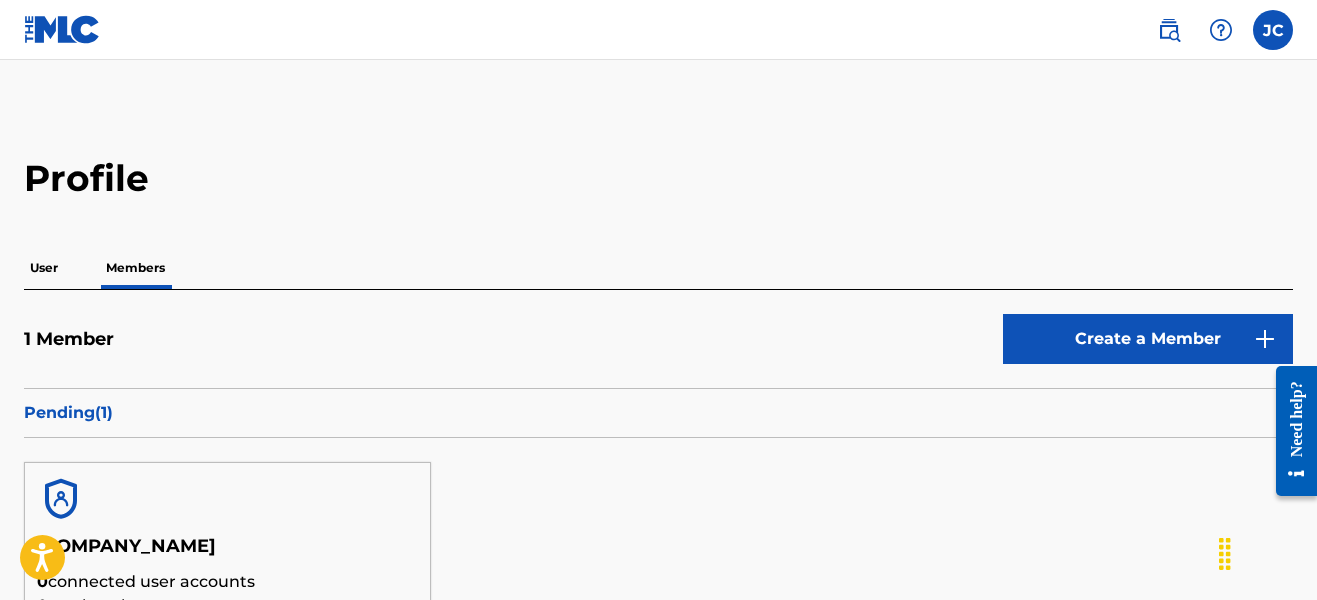 click at bounding box center [1273, 30] 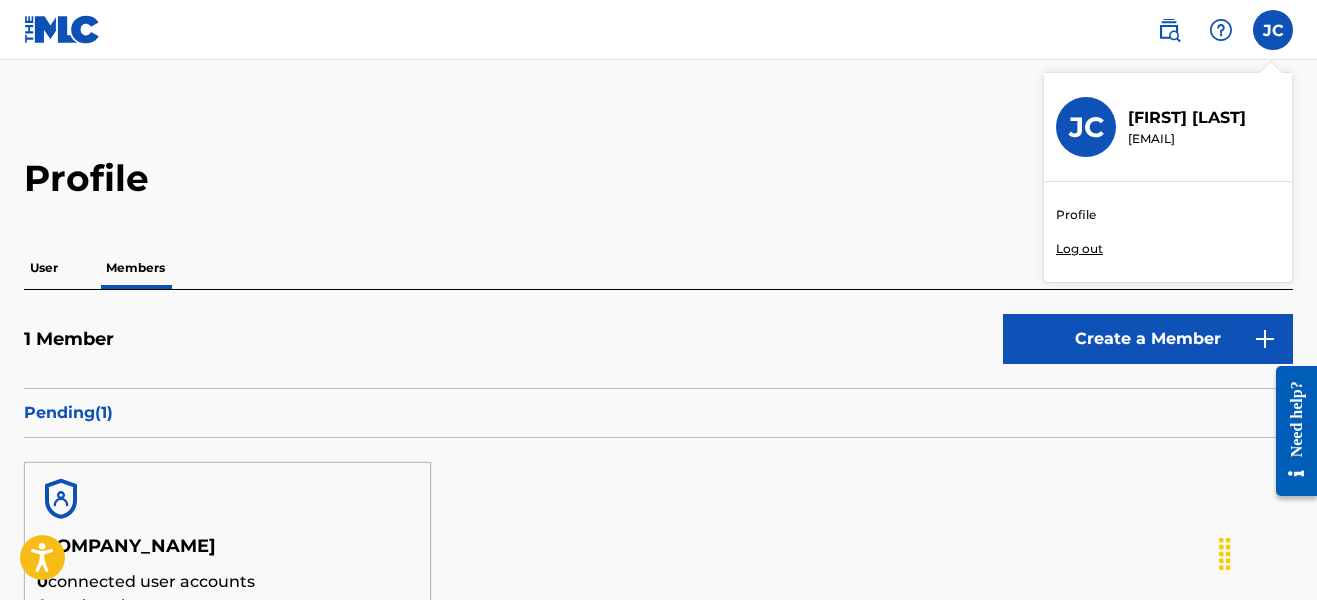 click on "Profile User Members 1   Member Create a Member Pending  ( 1 ) Genevvva Music Publishing Worldwide 0  connected user accounts 0  total works Status:  Pending Aug 03 2025 Failed  ( 0 ) No Members" at bounding box center (658, 461) 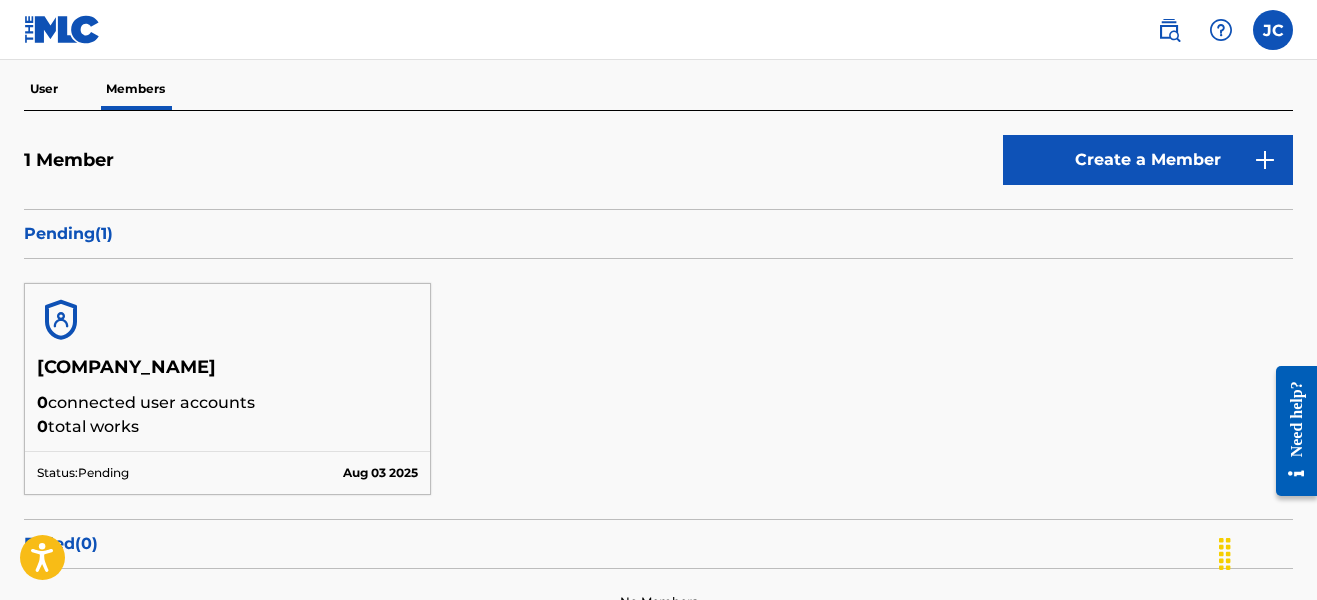 scroll, scrollTop: 206, scrollLeft: 0, axis: vertical 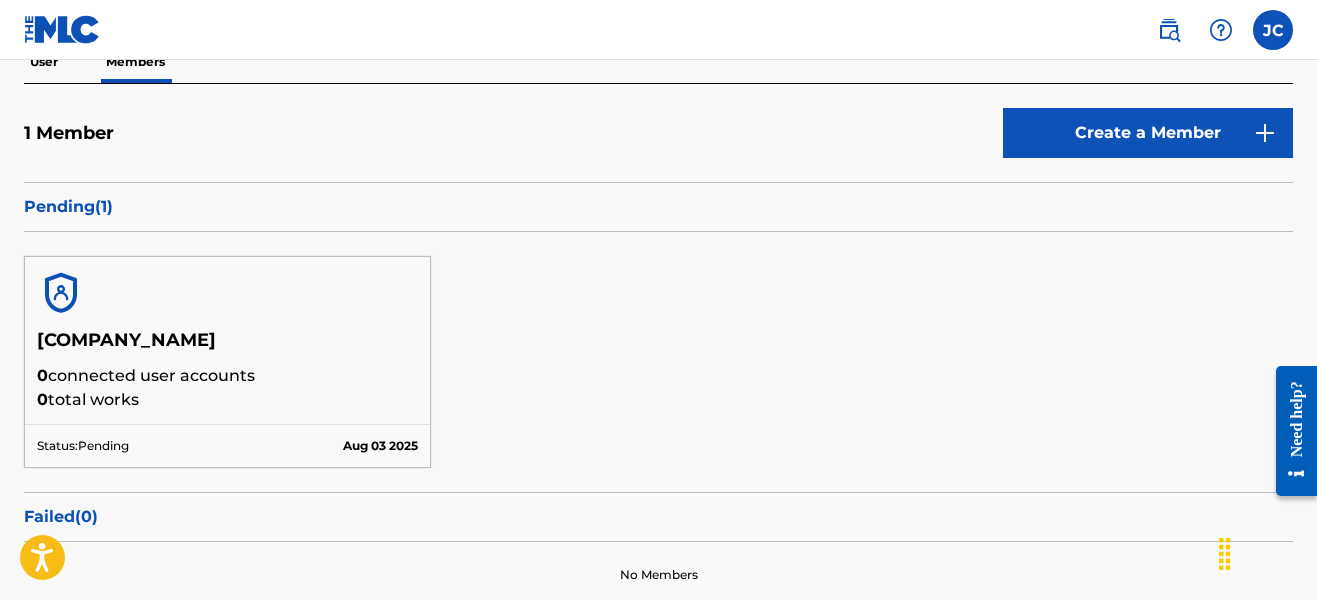 click on "0  total works" at bounding box center (227, 400) 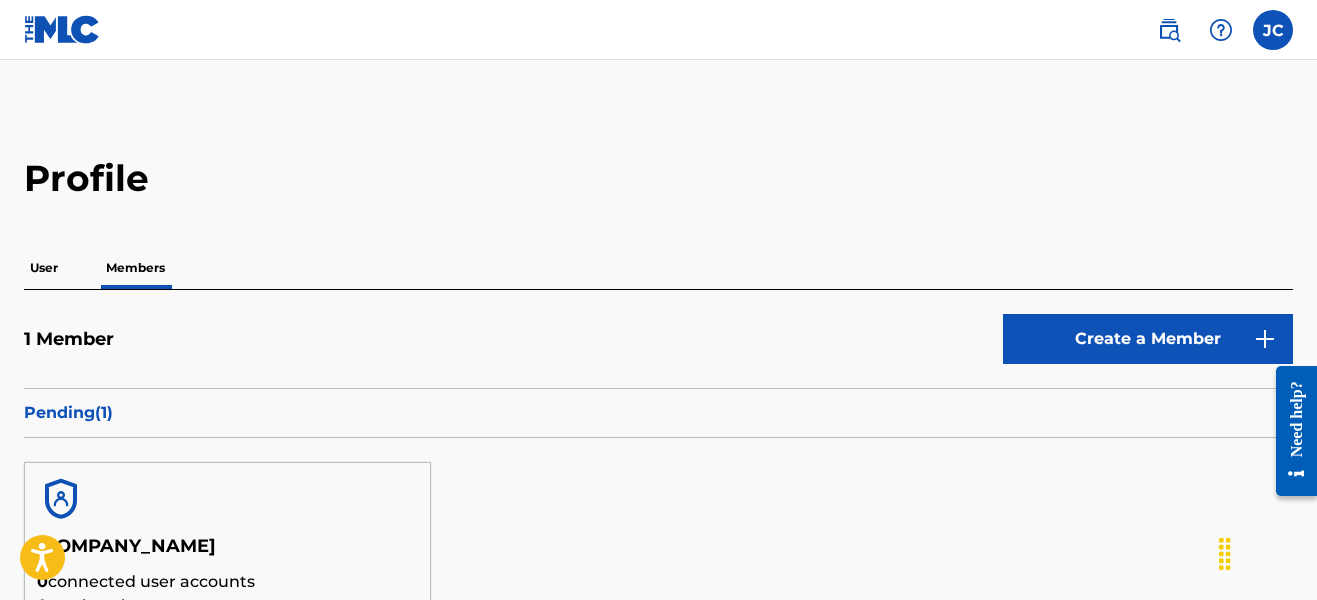 click on "User" at bounding box center [44, 268] 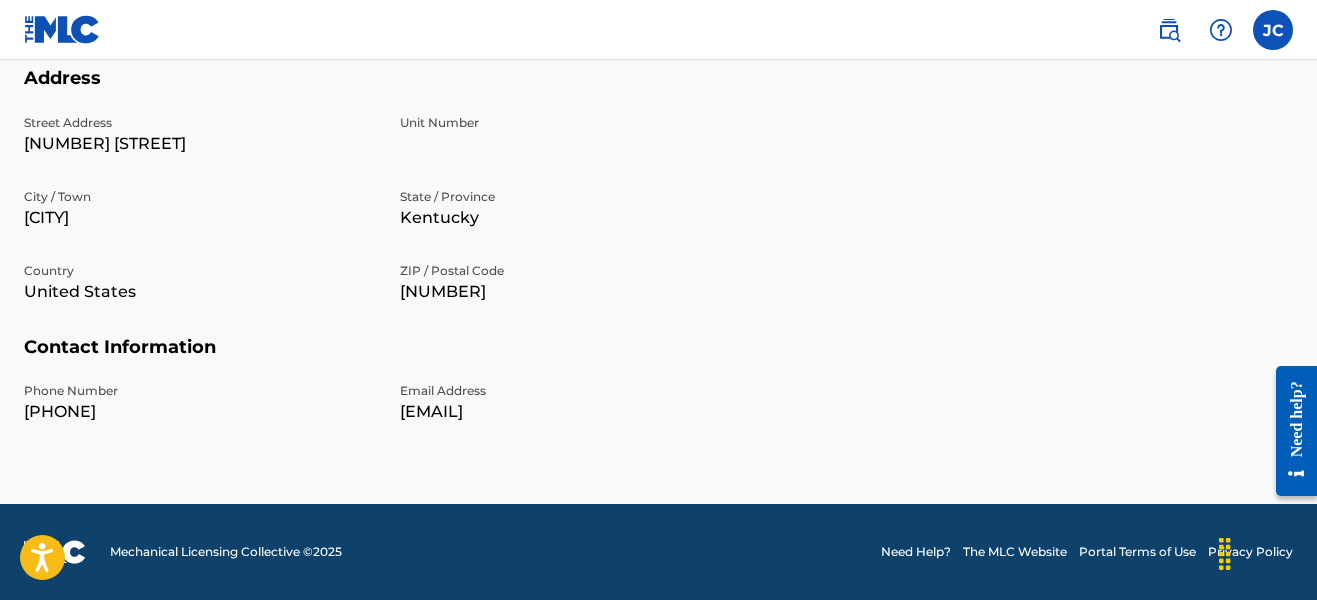 scroll, scrollTop: 0, scrollLeft: 0, axis: both 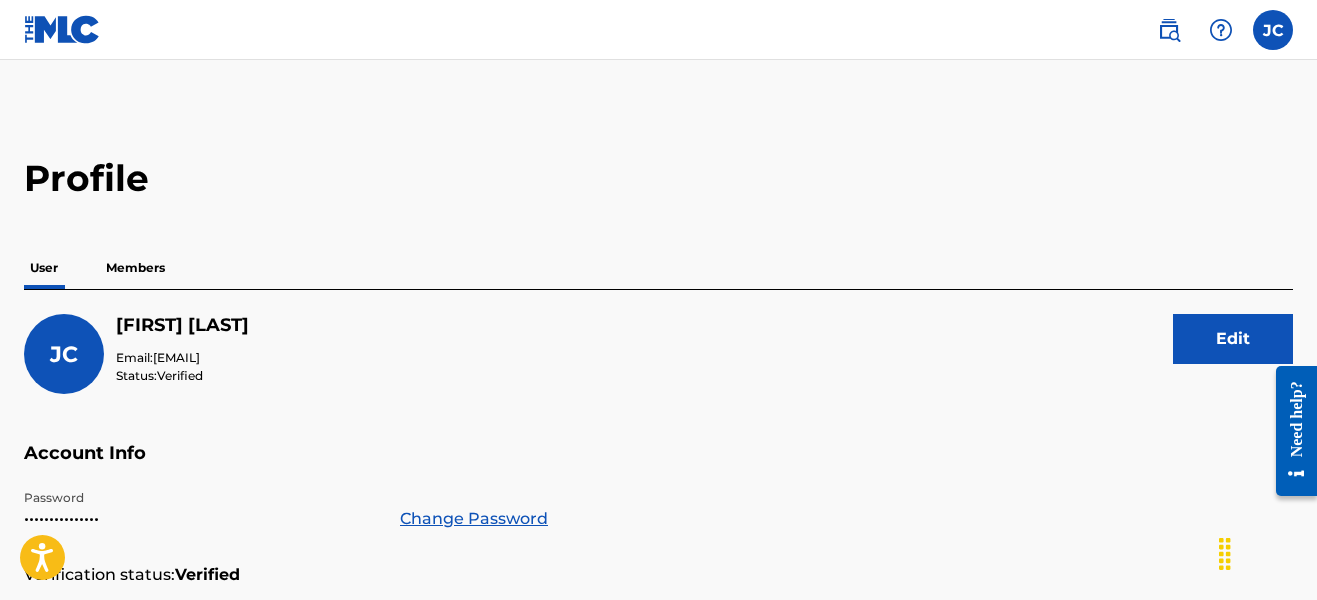 click at bounding box center [1169, 30] 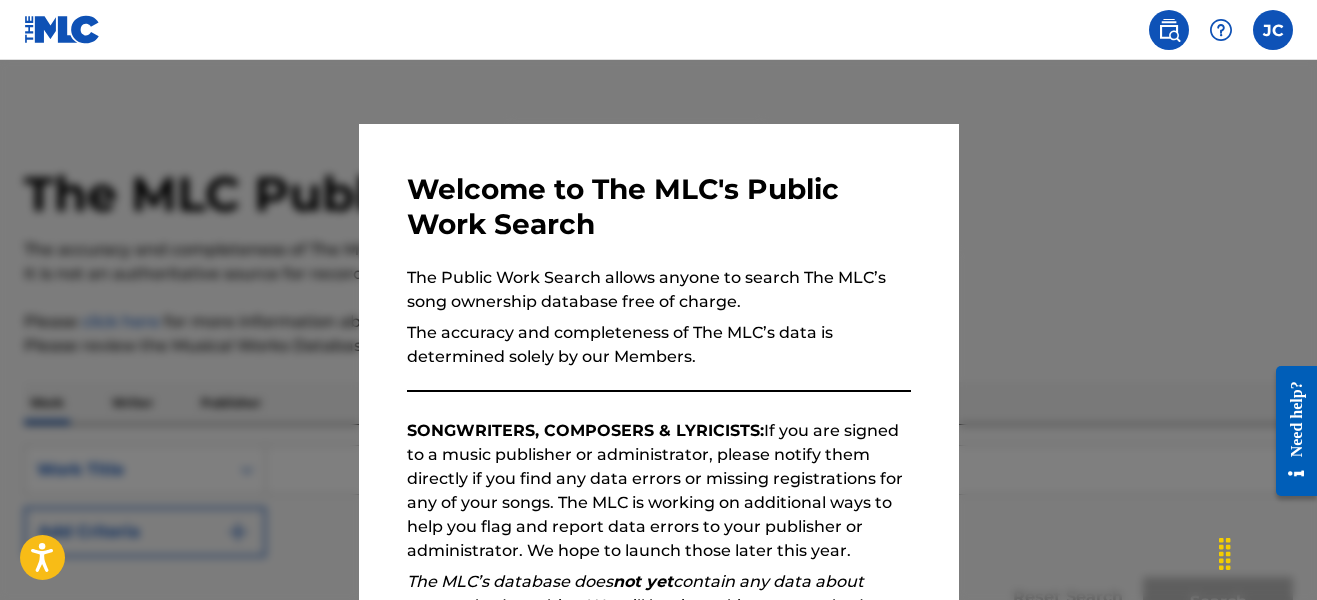scroll, scrollTop: 315, scrollLeft: 0, axis: vertical 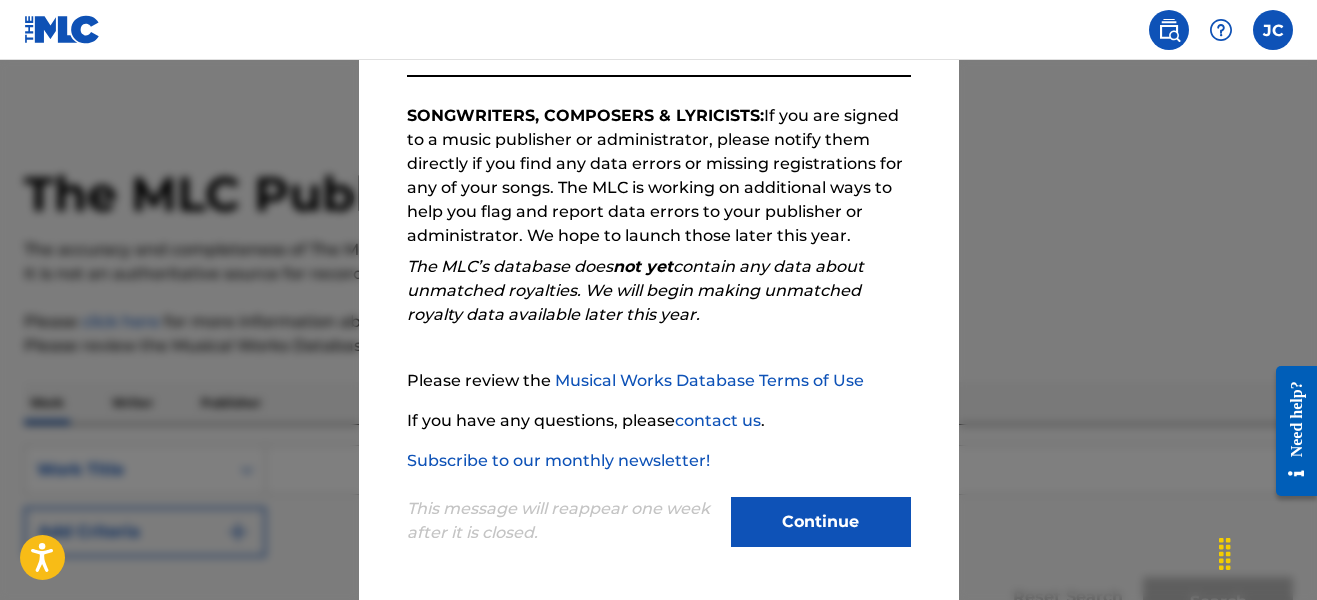 click on "Continue" at bounding box center [821, 522] 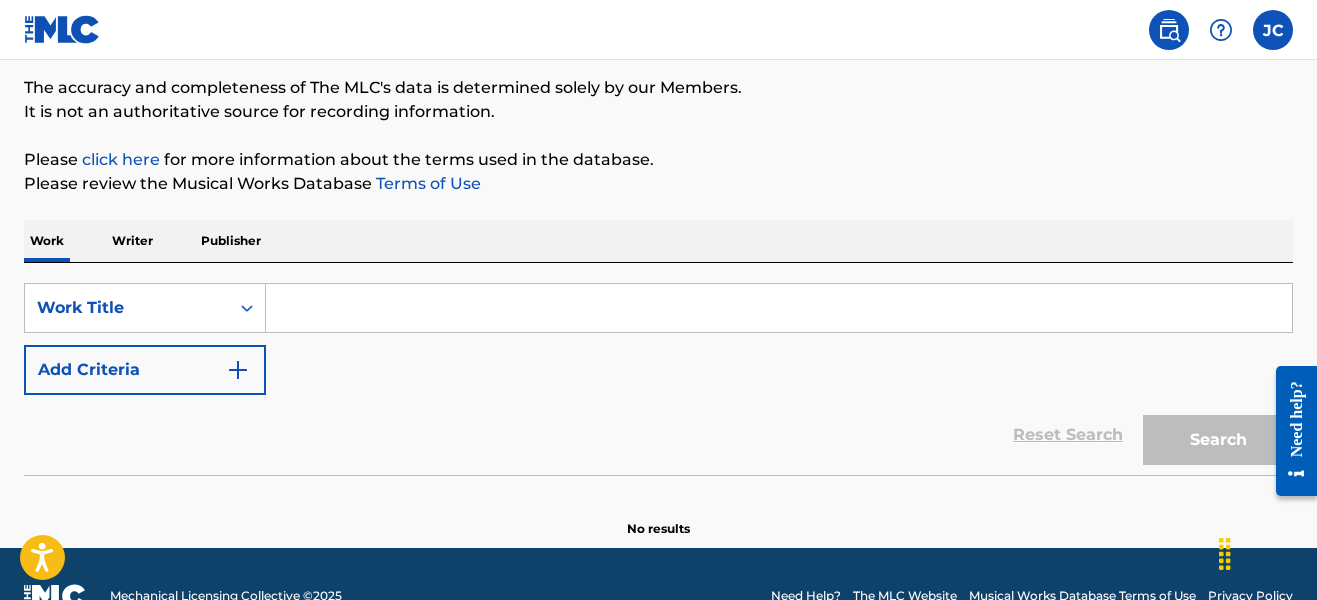 scroll, scrollTop: 163, scrollLeft: 0, axis: vertical 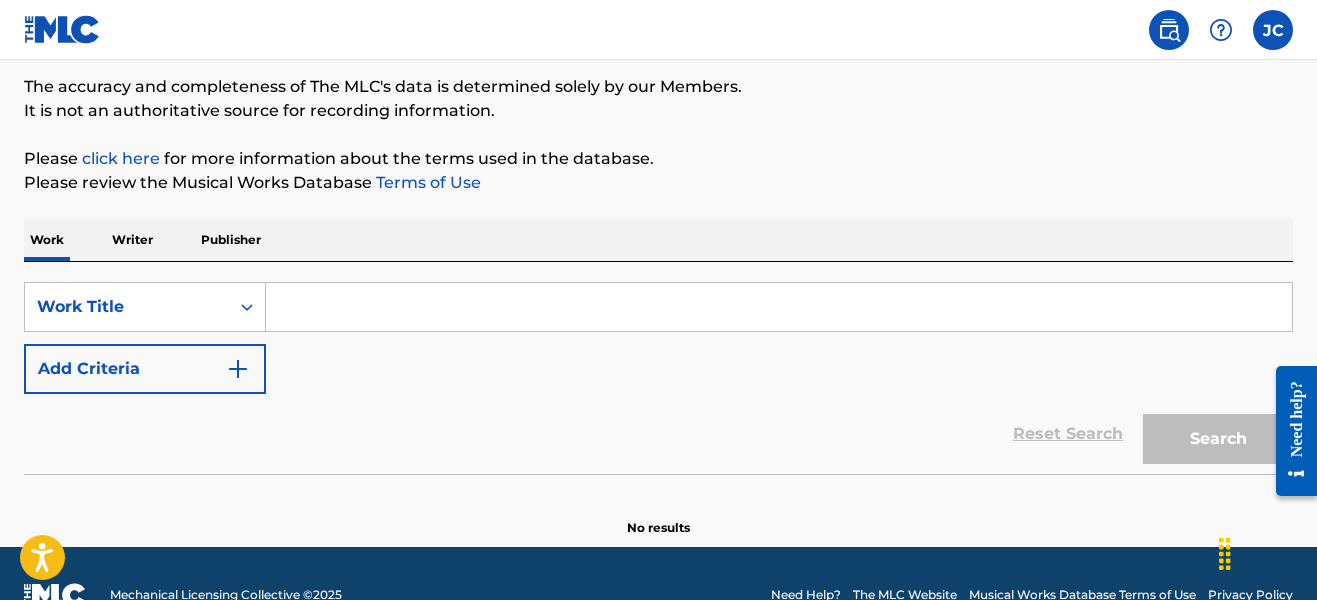 click at bounding box center [779, 307] 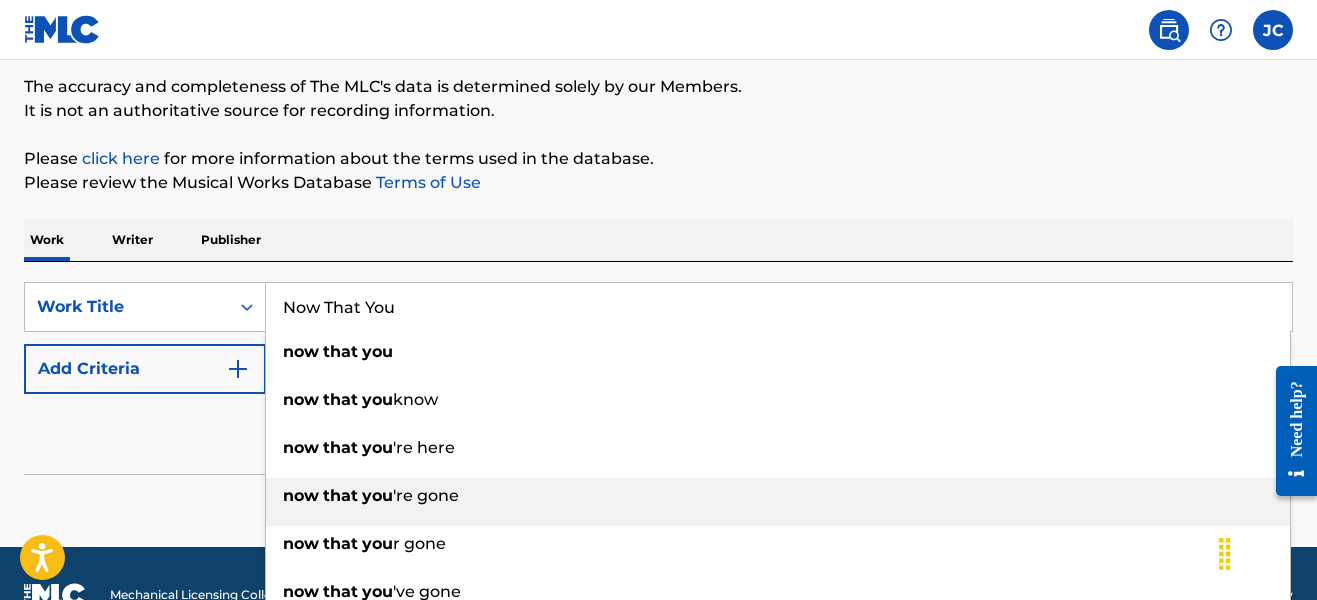 click on "now   that   you 're gone" at bounding box center [778, 496] 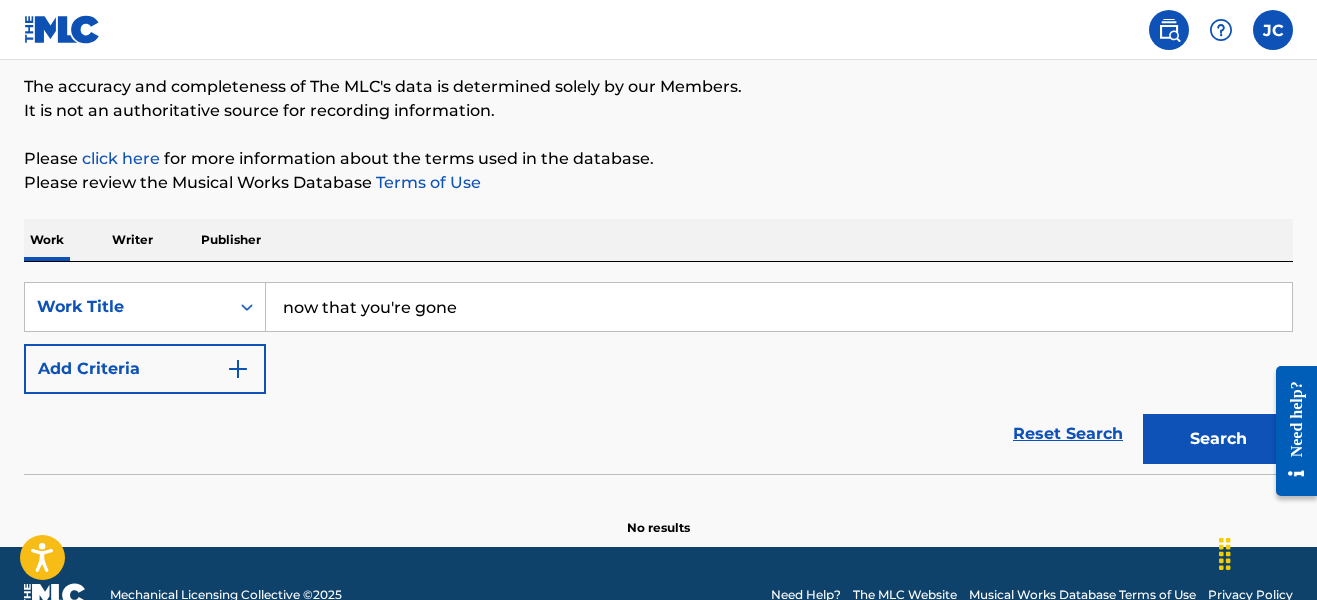 click on "Search" at bounding box center [1218, 439] 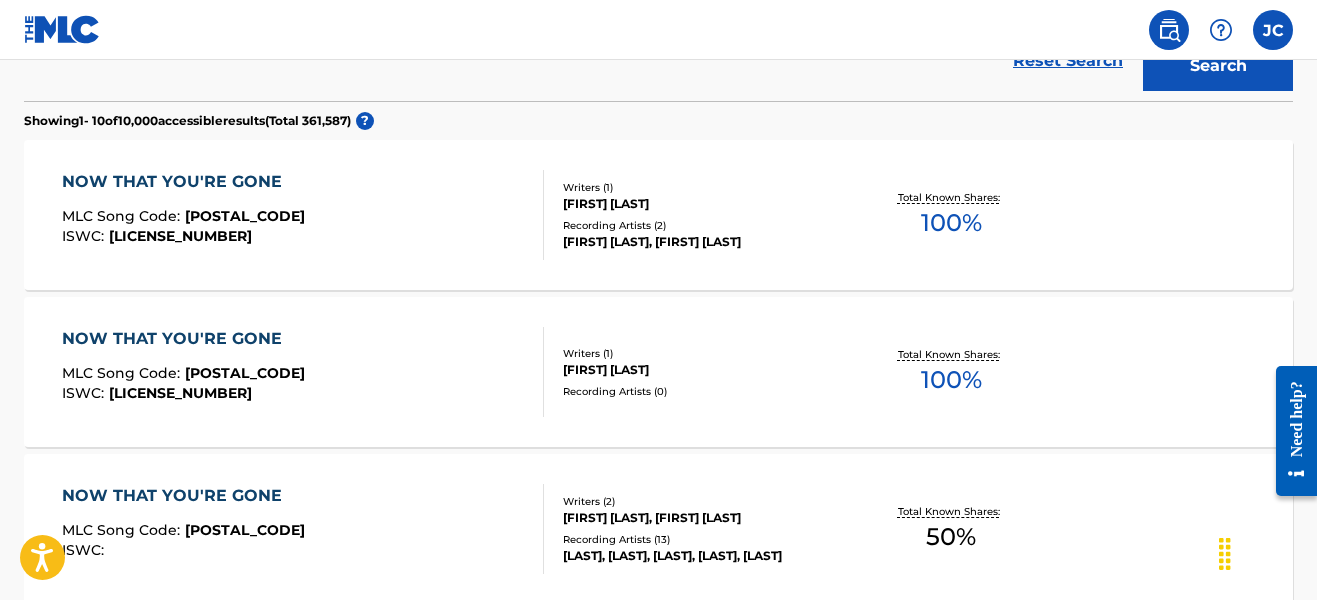 scroll, scrollTop: 0, scrollLeft: 0, axis: both 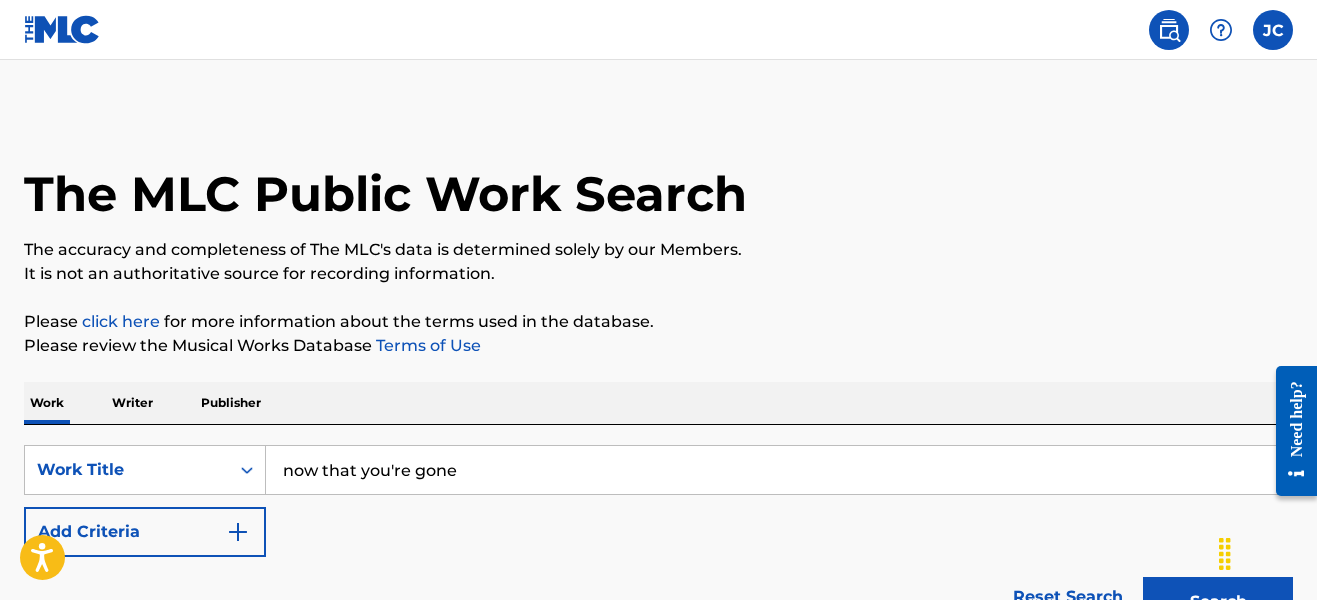 click on "now that you're gone" at bounding box center (779, 470) 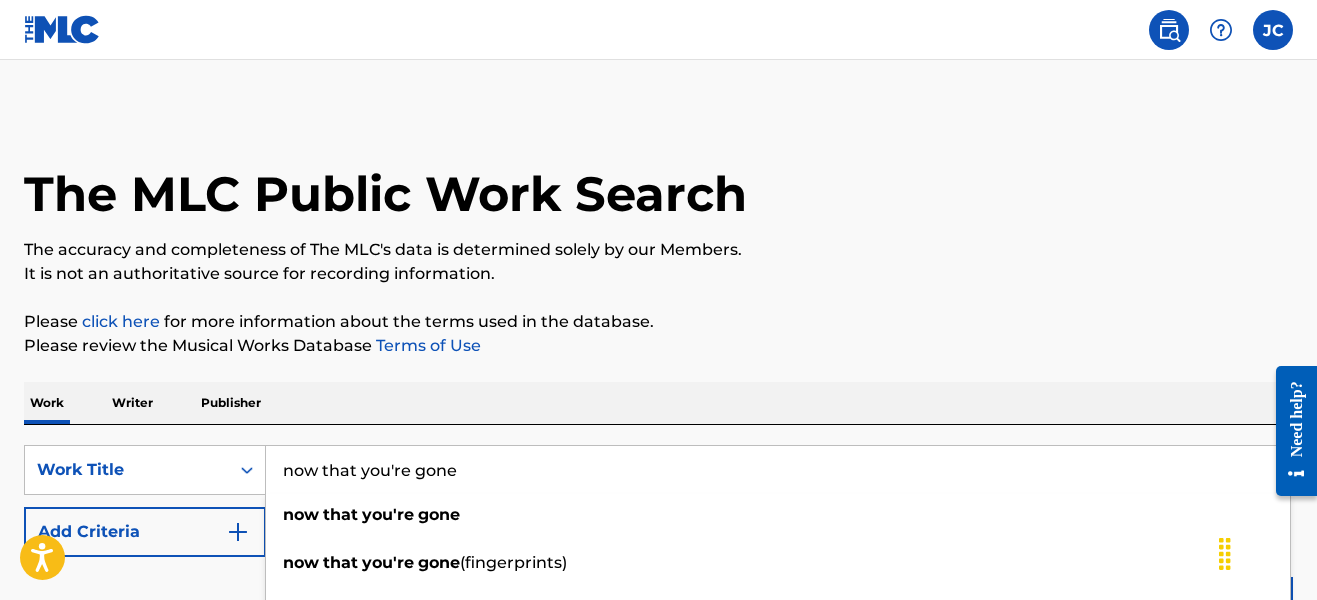 type on "now that you're gone" 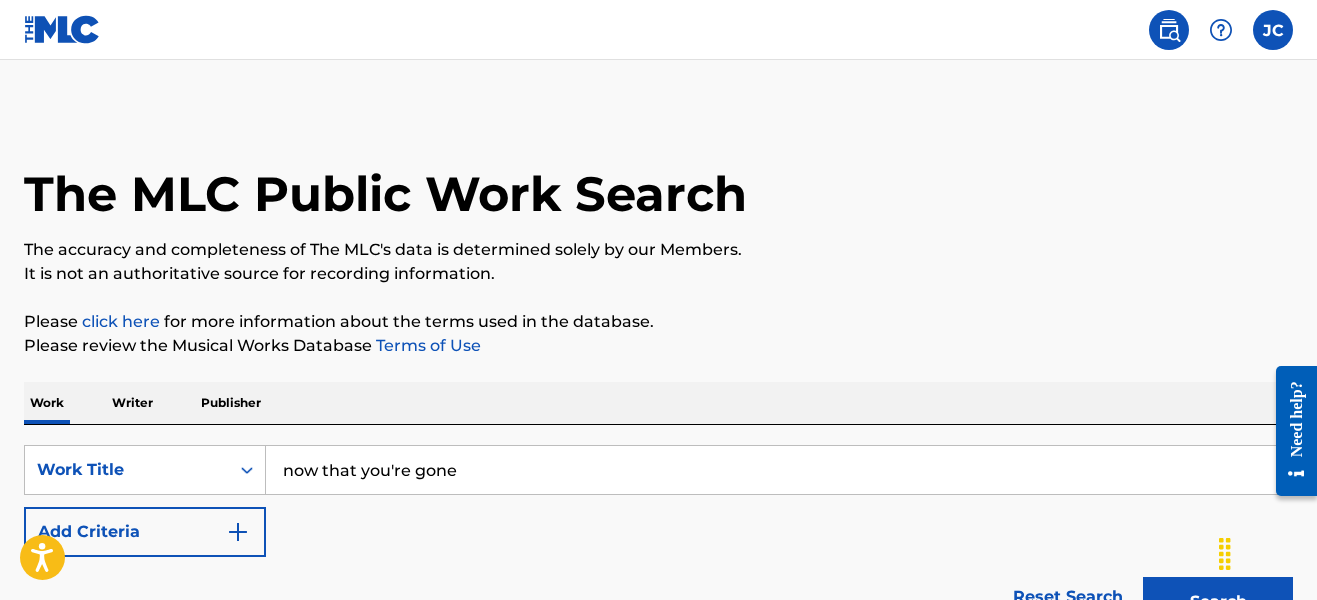 click on "[EMAIL]" at bounding box center [658, 501] 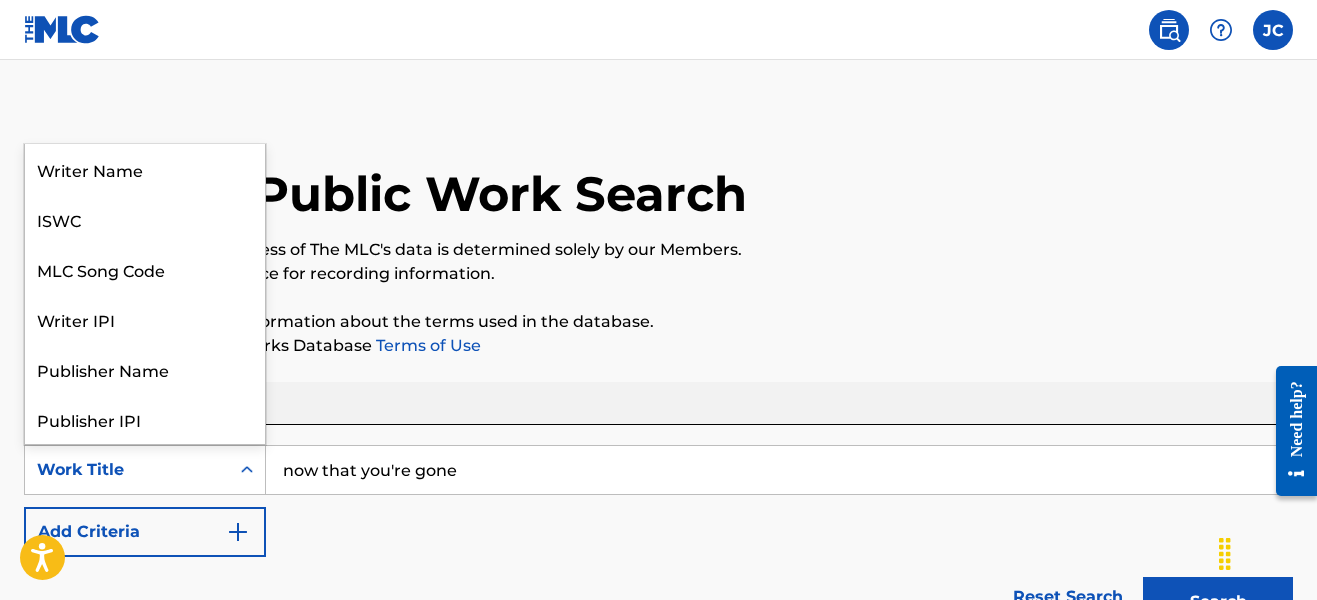 click on "Work Title" at bounding box center [127, 470] 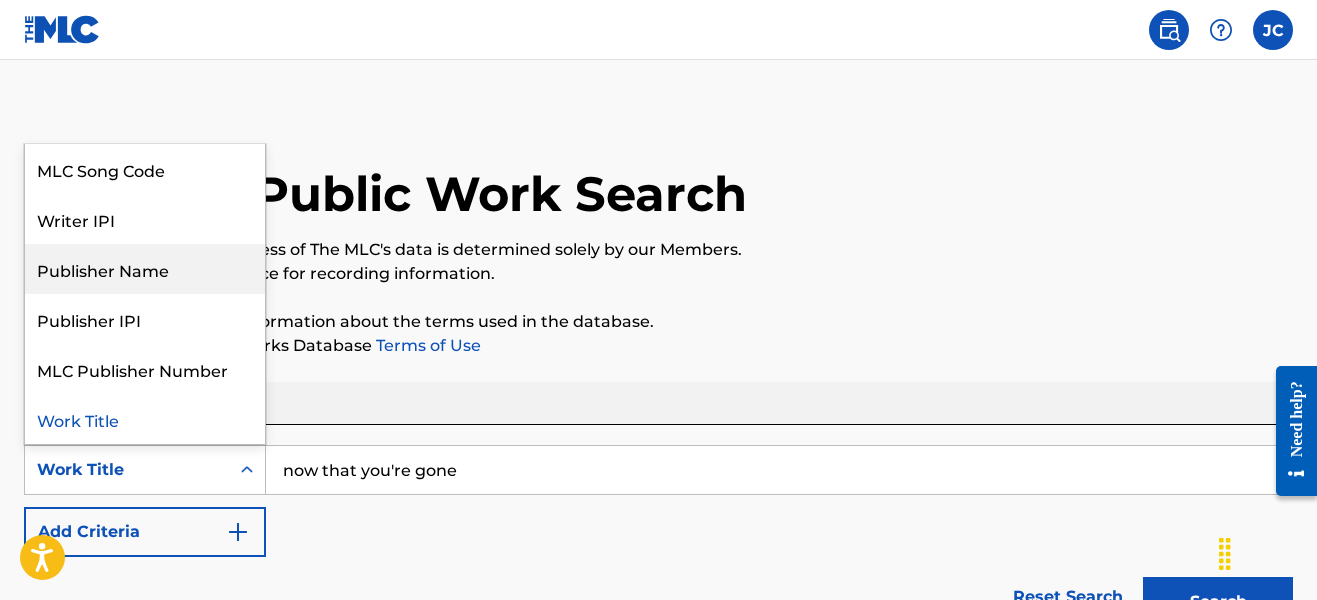 click on "Publisher Name" at bounding box center [145, 269] 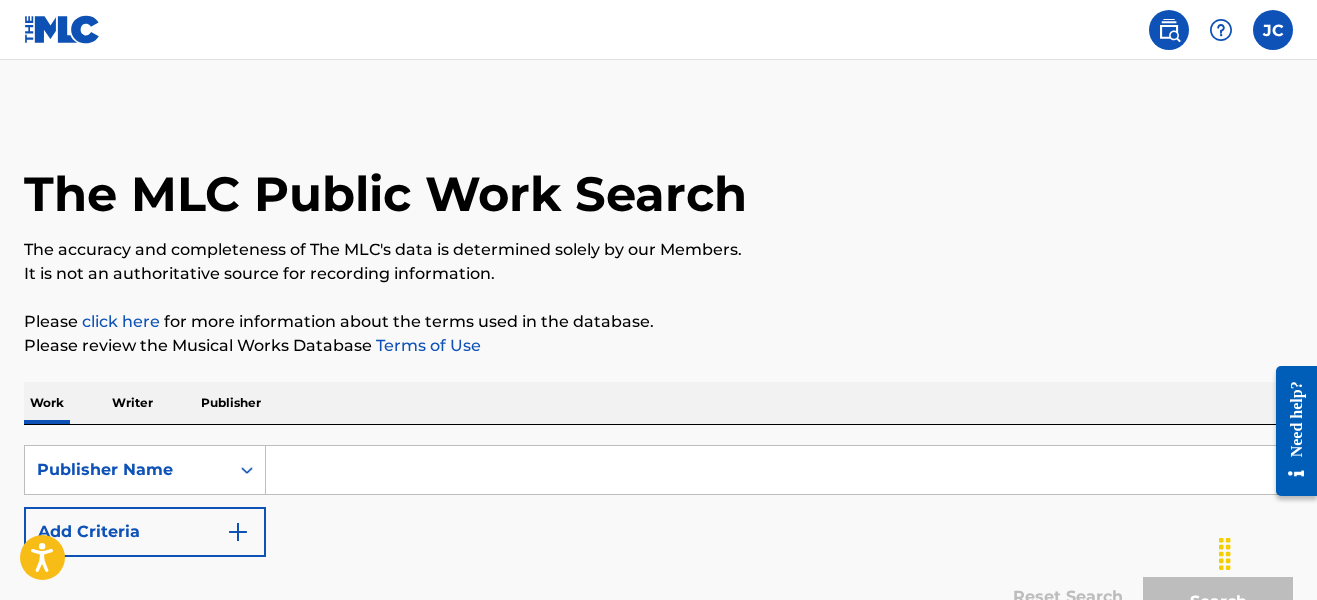 click at bounding box center (779, 470) 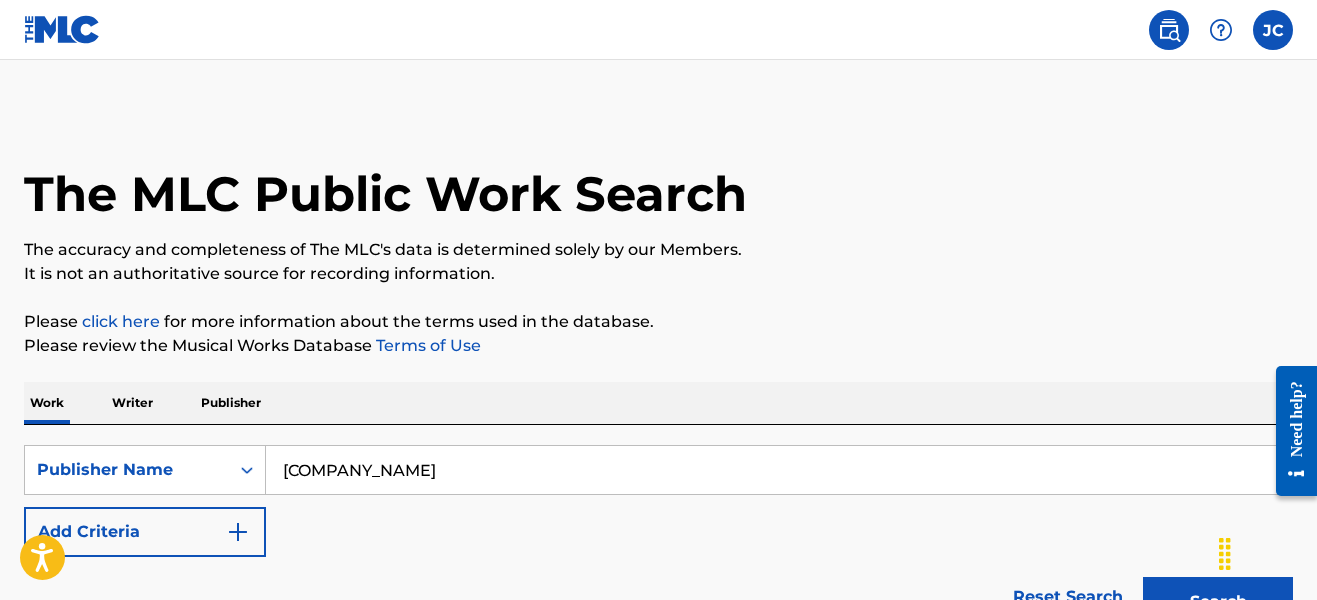 scroll, scrollTop: 208, scrollLeft: 0, axis: vertical 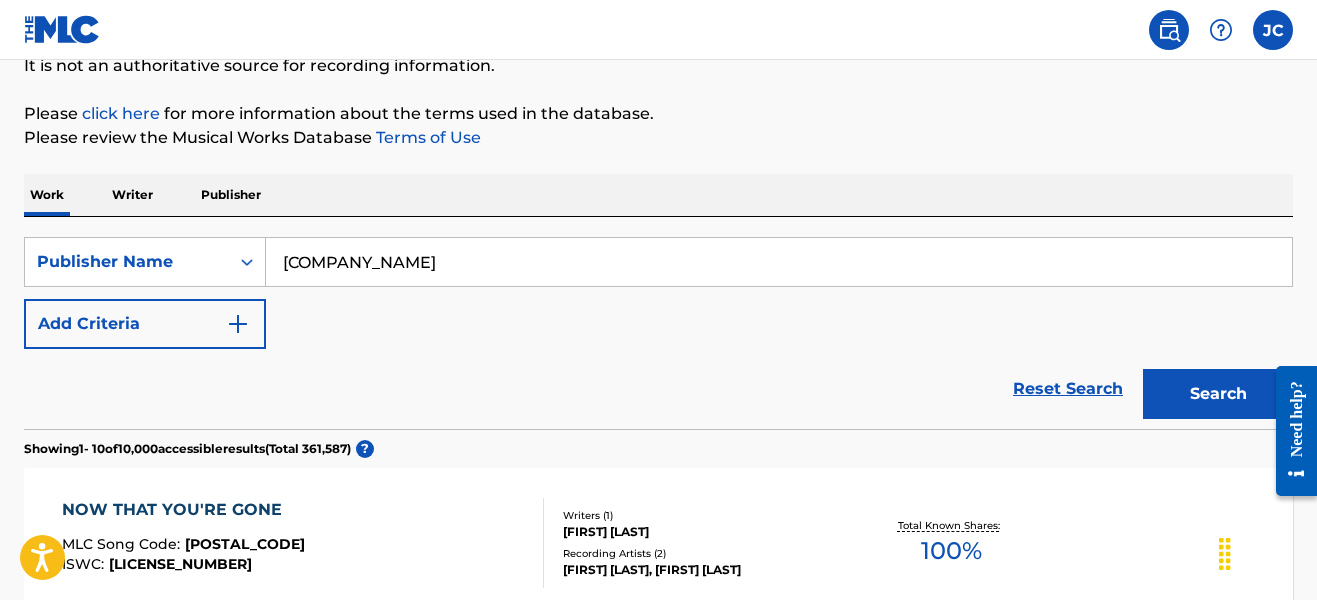 type on "[COMPANY_NAME]" 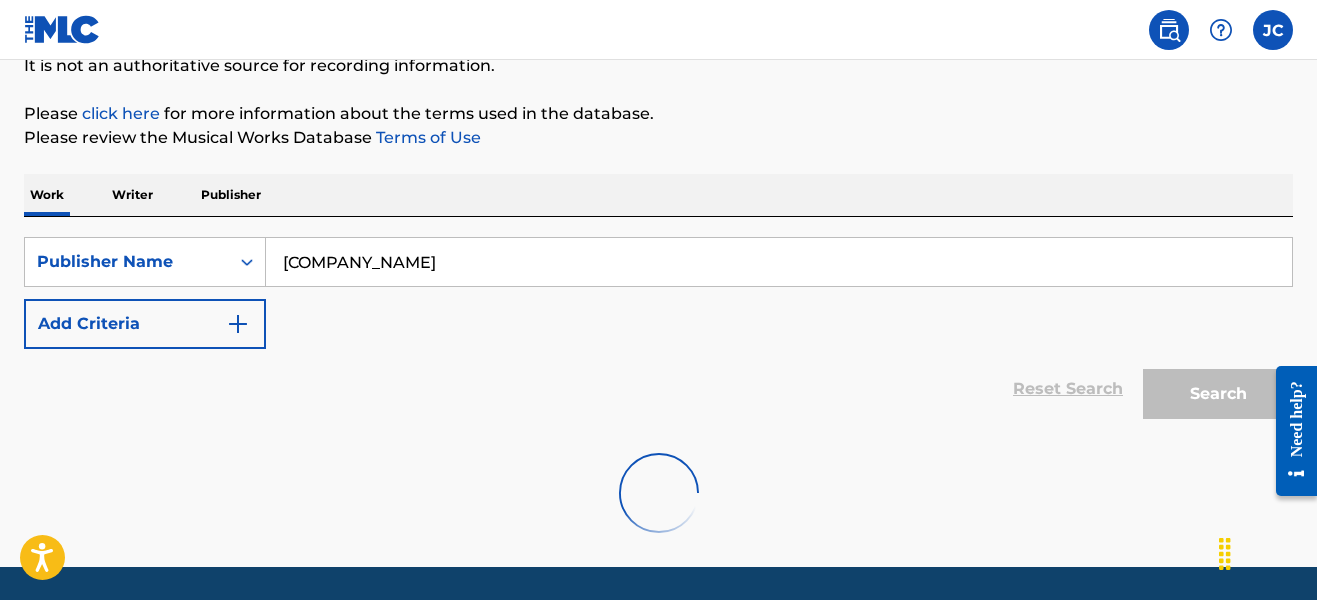 scroll, scrollTop: 206, scrollLeft: 0, axis: vertical 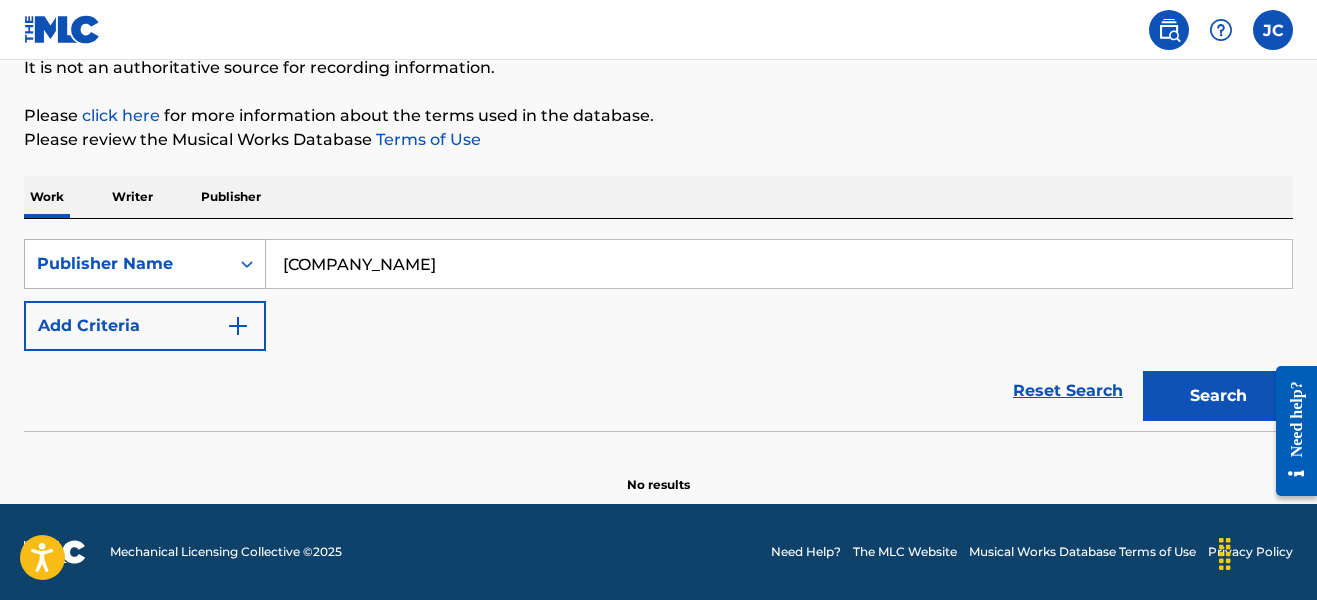 click at bounding box center [247, 264] 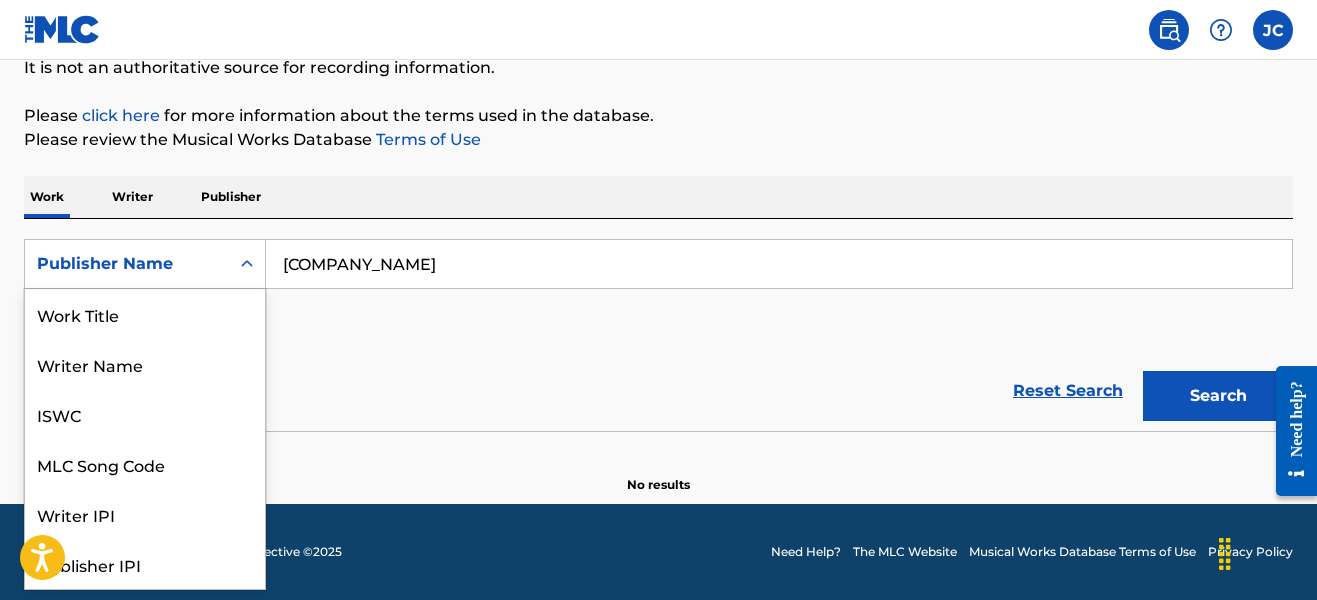 scroll, scrollTop: 100, scrollLeft: 0, axis: vertical 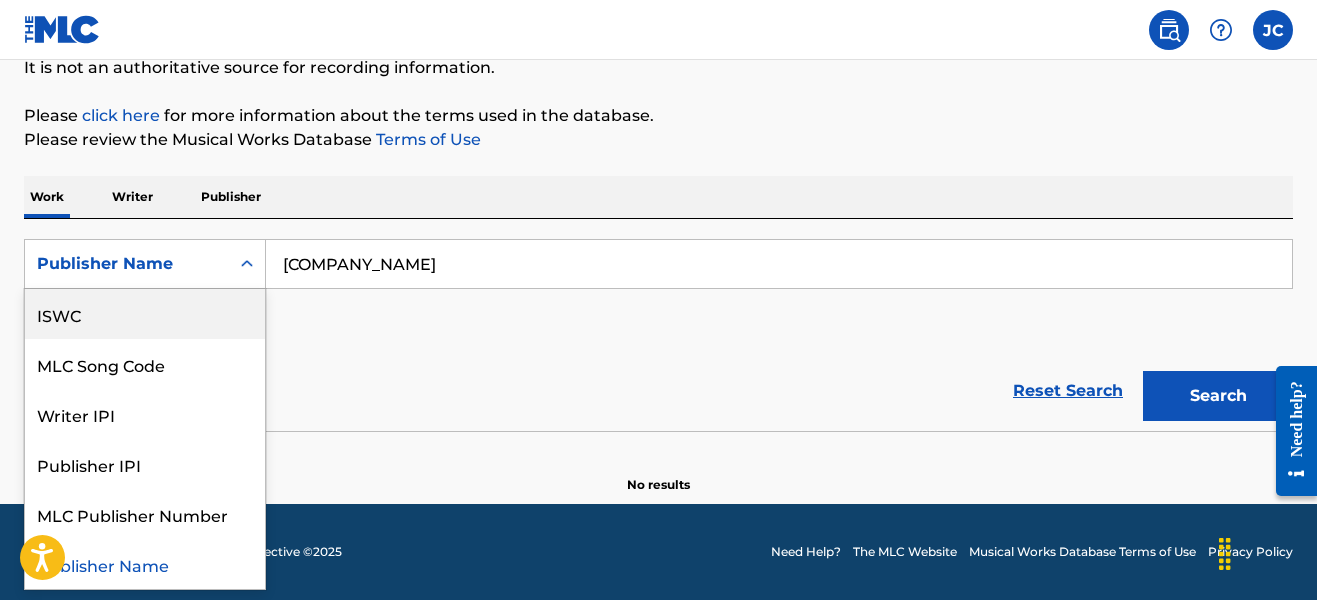 click on "Writer" at bounding box center [132, 197] 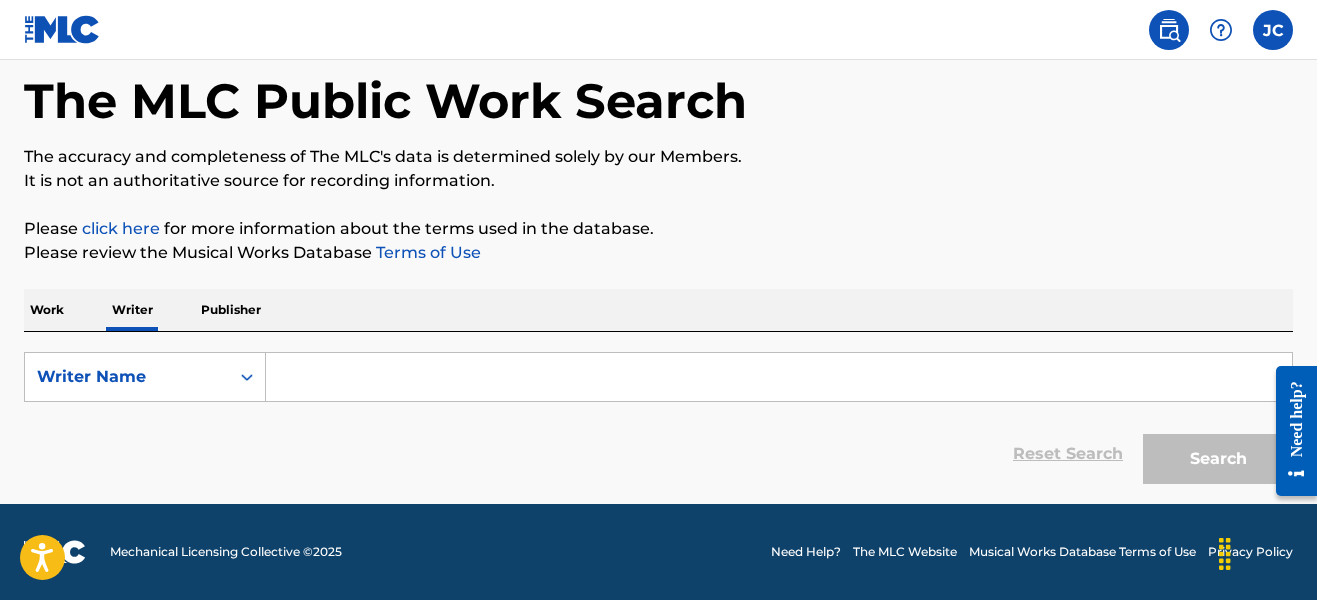 scroll, scrollTop: 0, scrollLeft: 0, axis: both 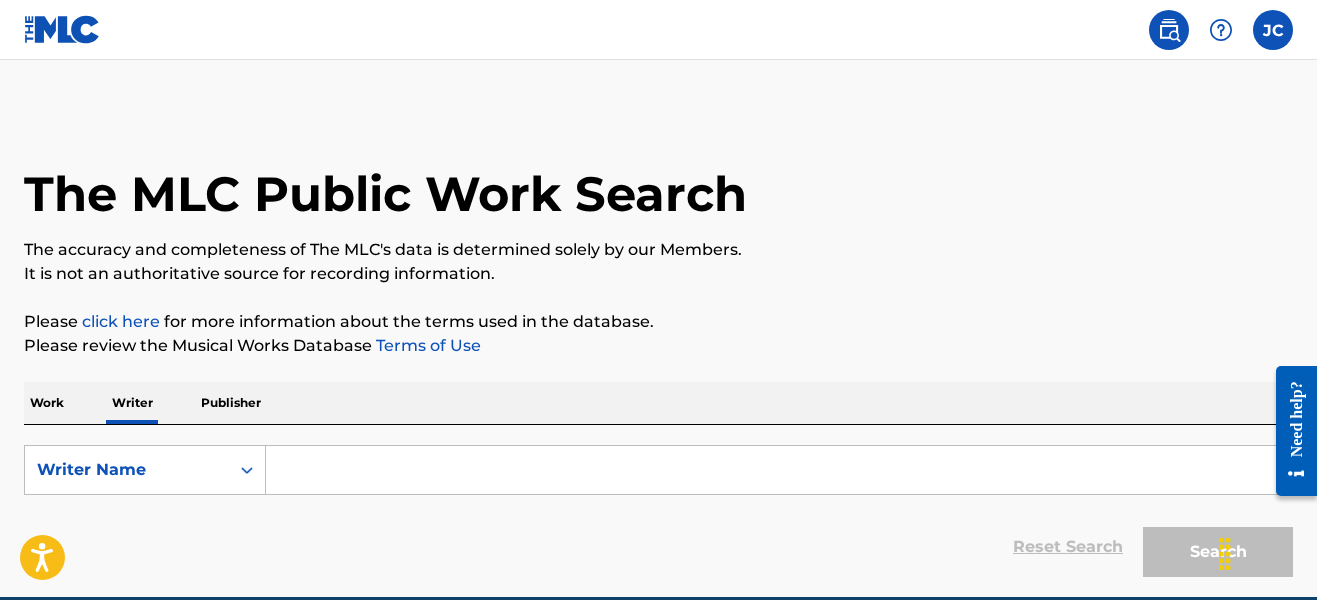 click at bounding box center (62, 29) 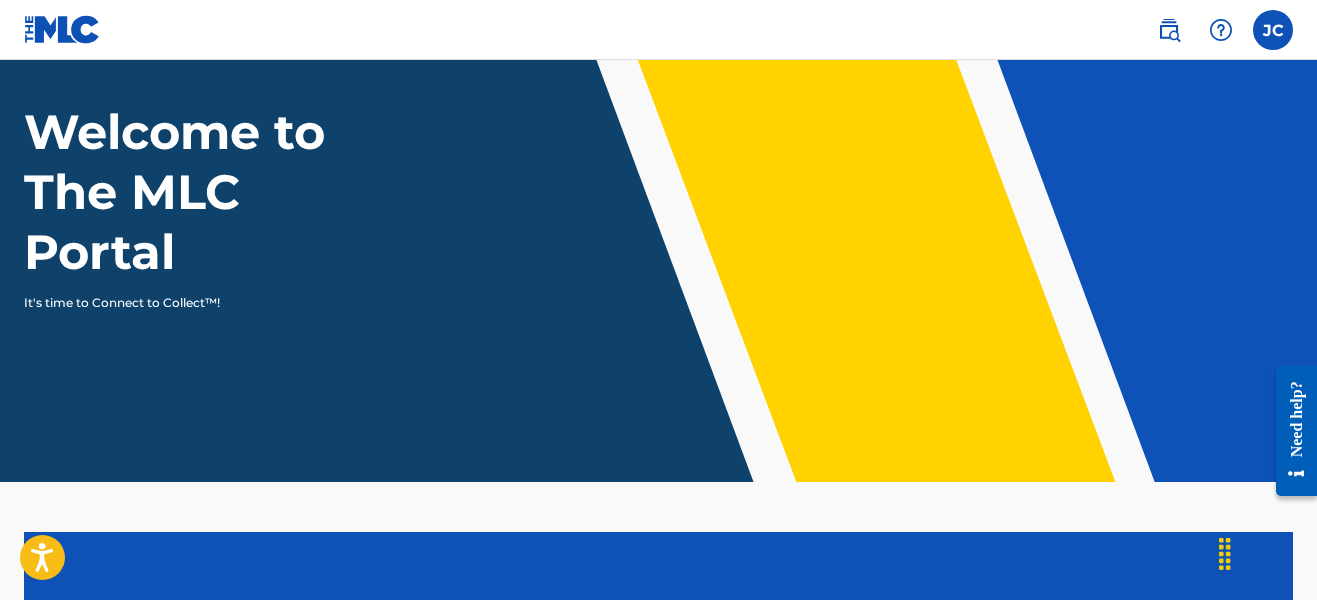 scroll, scrollTop: 0, scrollLeft: 0, axis: both 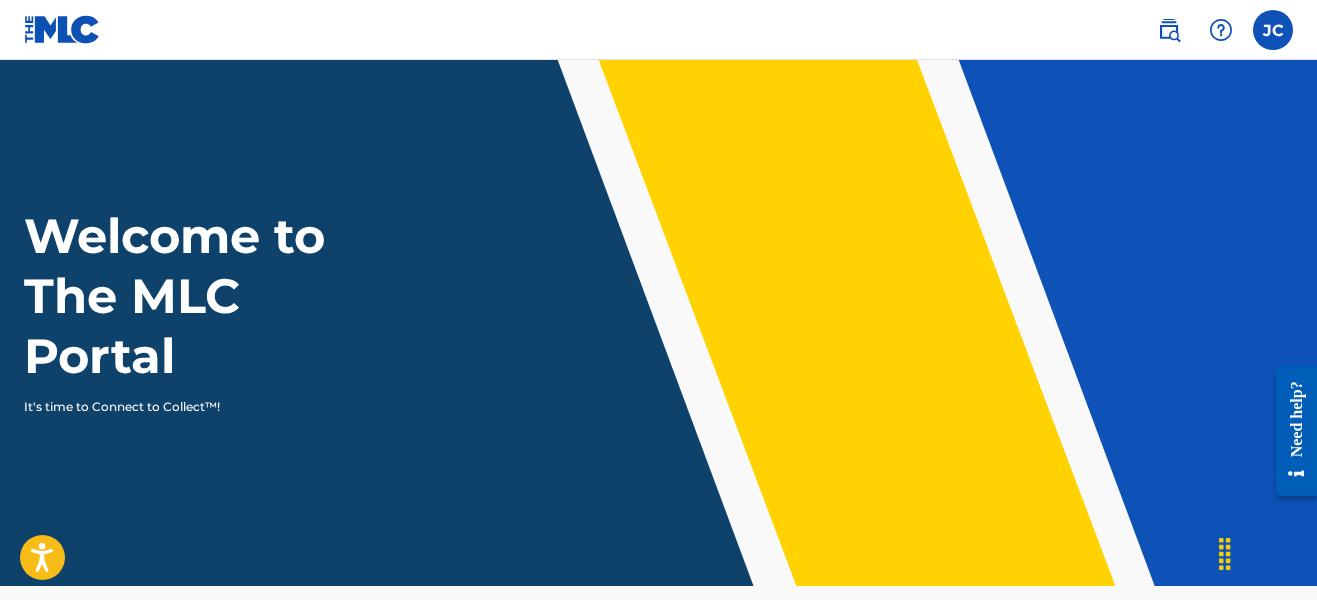 click at bounding box center (1273, 30) 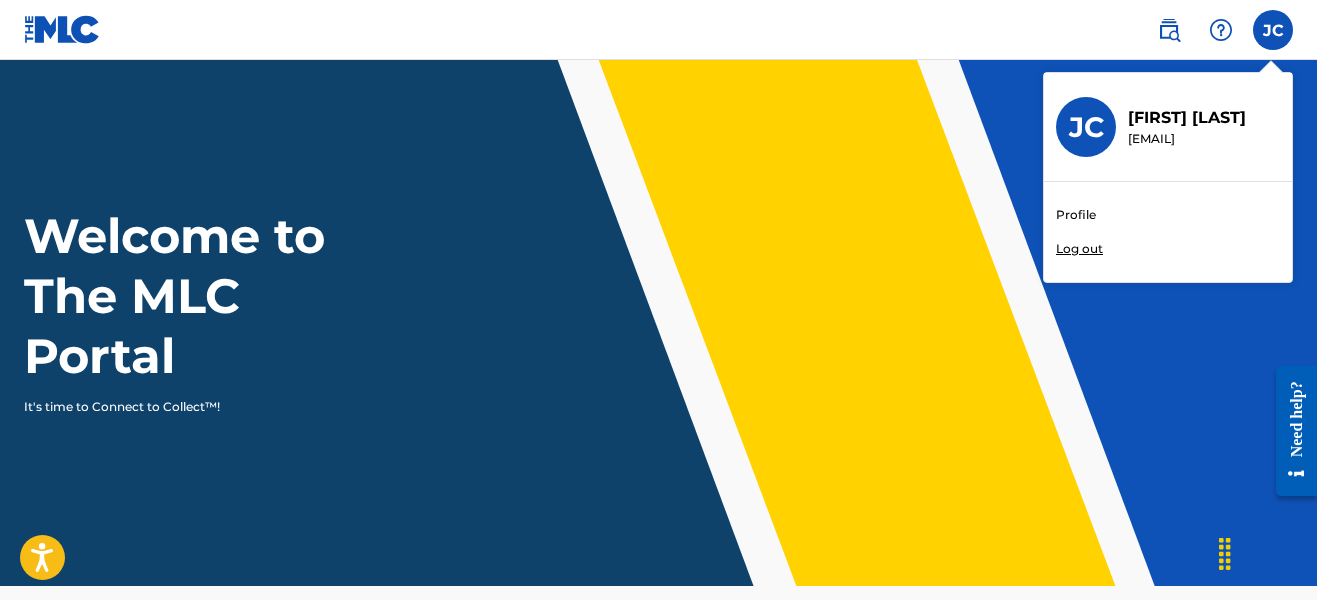 click on "Profile" at bounding box center (1076, 215) 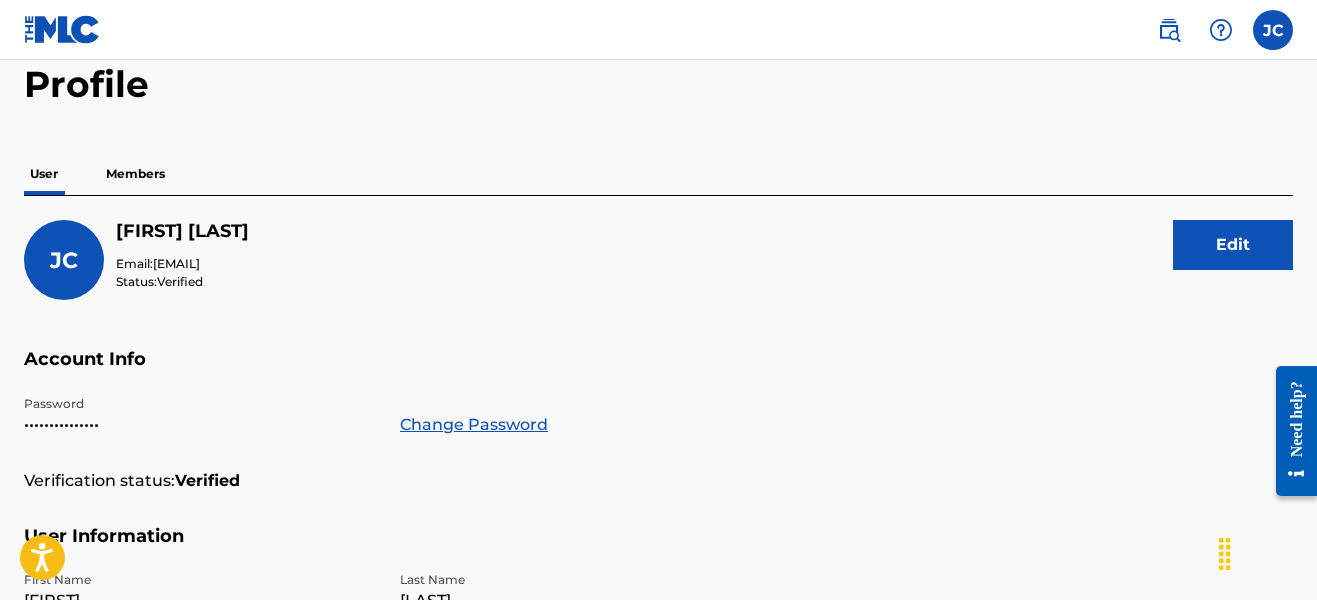 scroll, scrollTop: 0, scrollLeft: 0, axis: both 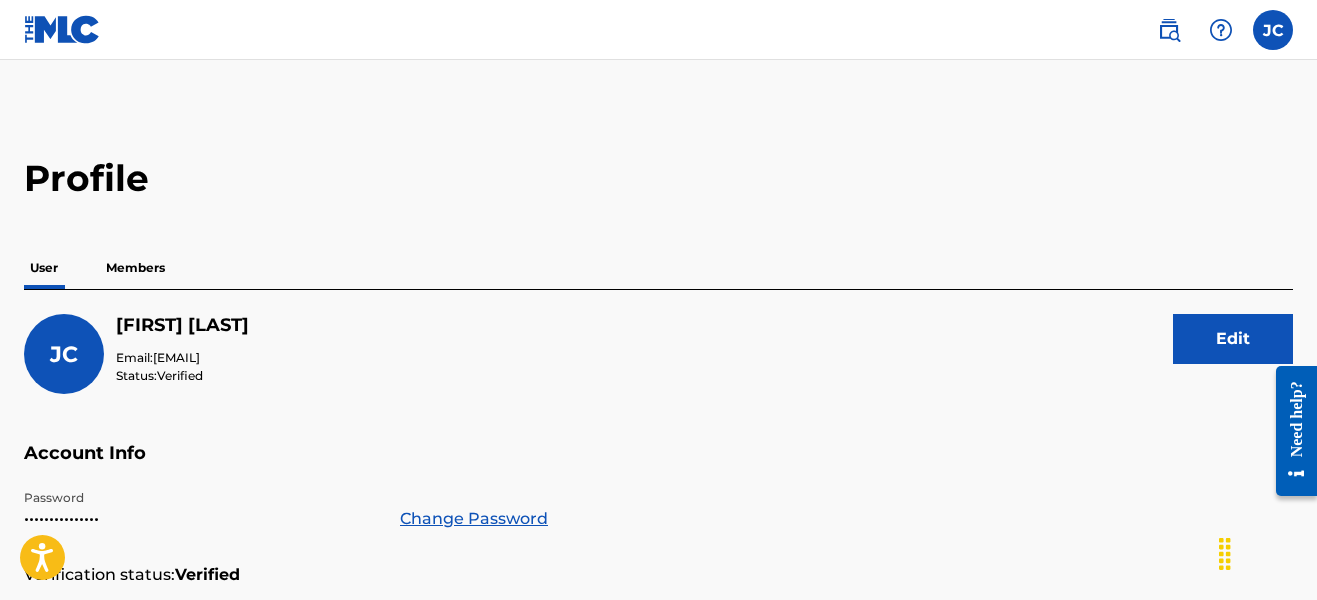 click on "Members" at bounding box center (135, 268) 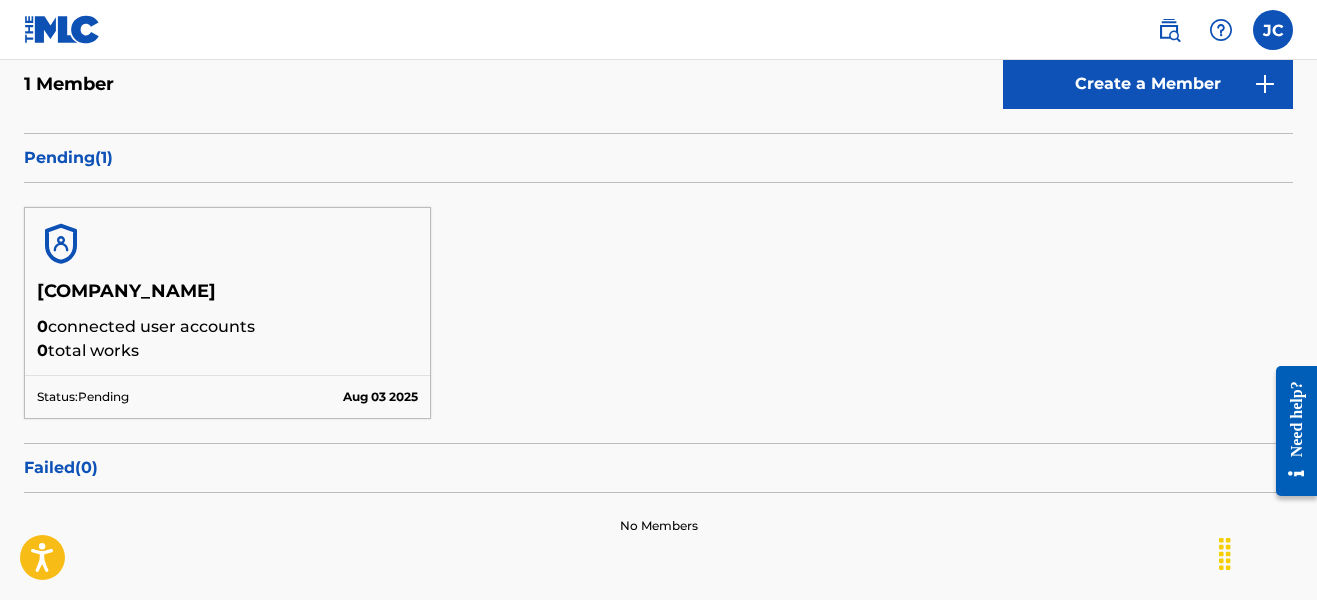 scroll, scrollTop: 256, scrollLeft: 0, axis: vertical 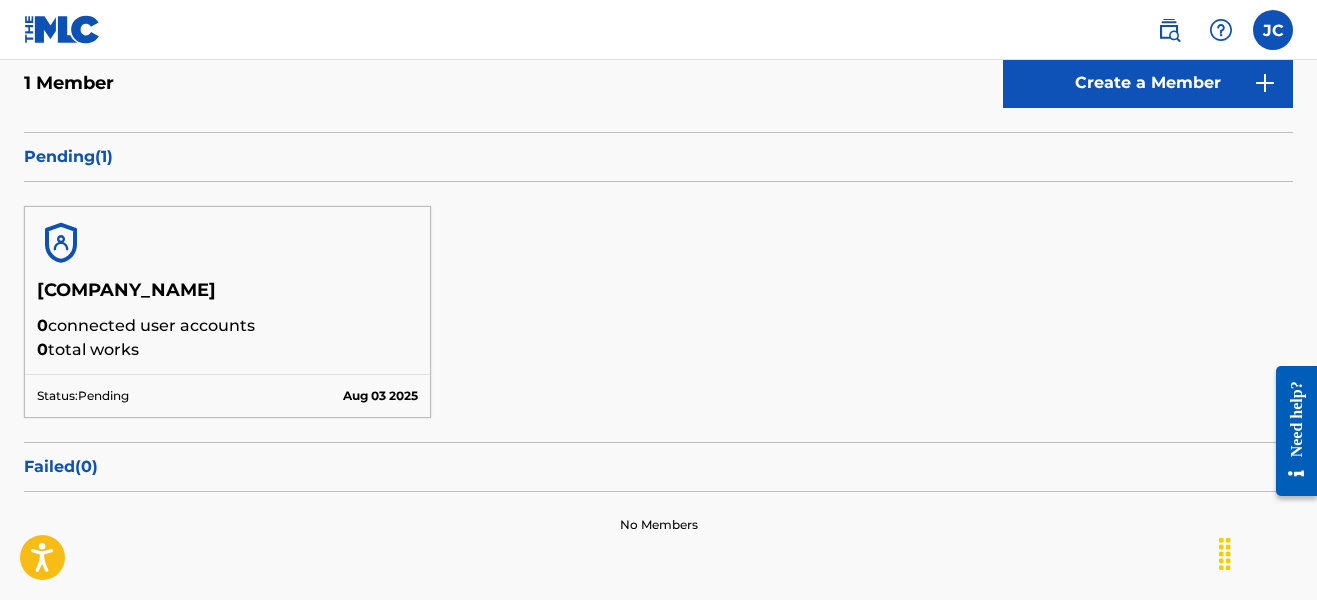 click on "0  total works" at bounding box center (227, 350) 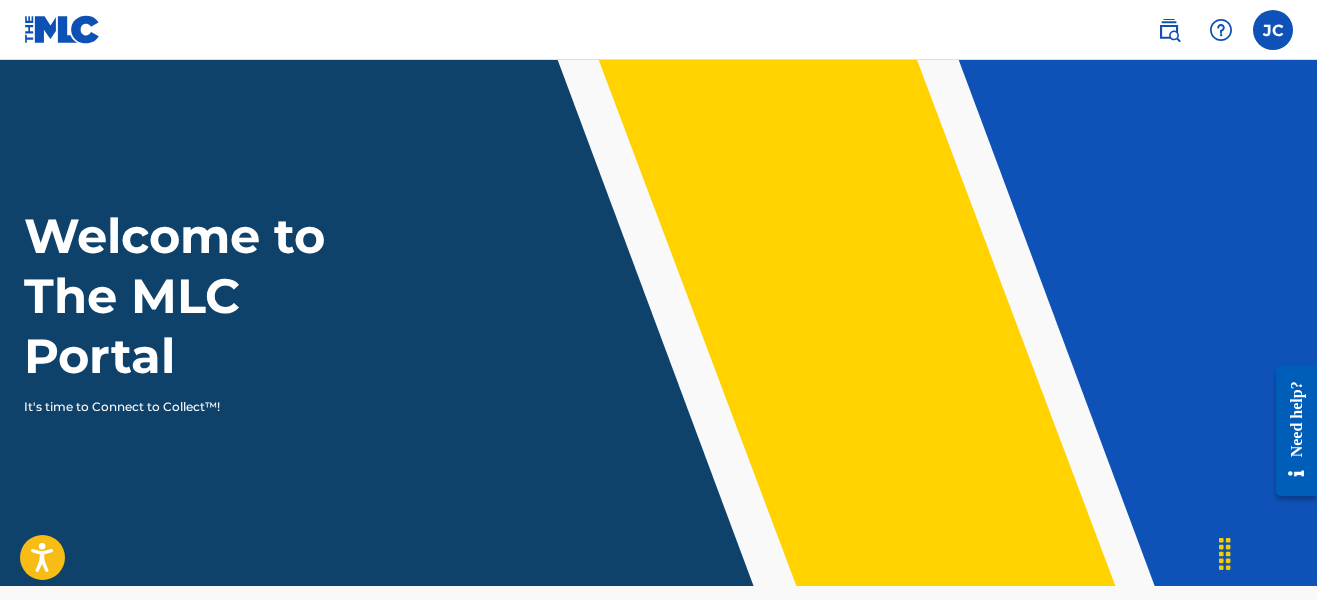 click at bounding box center (1273, 30) 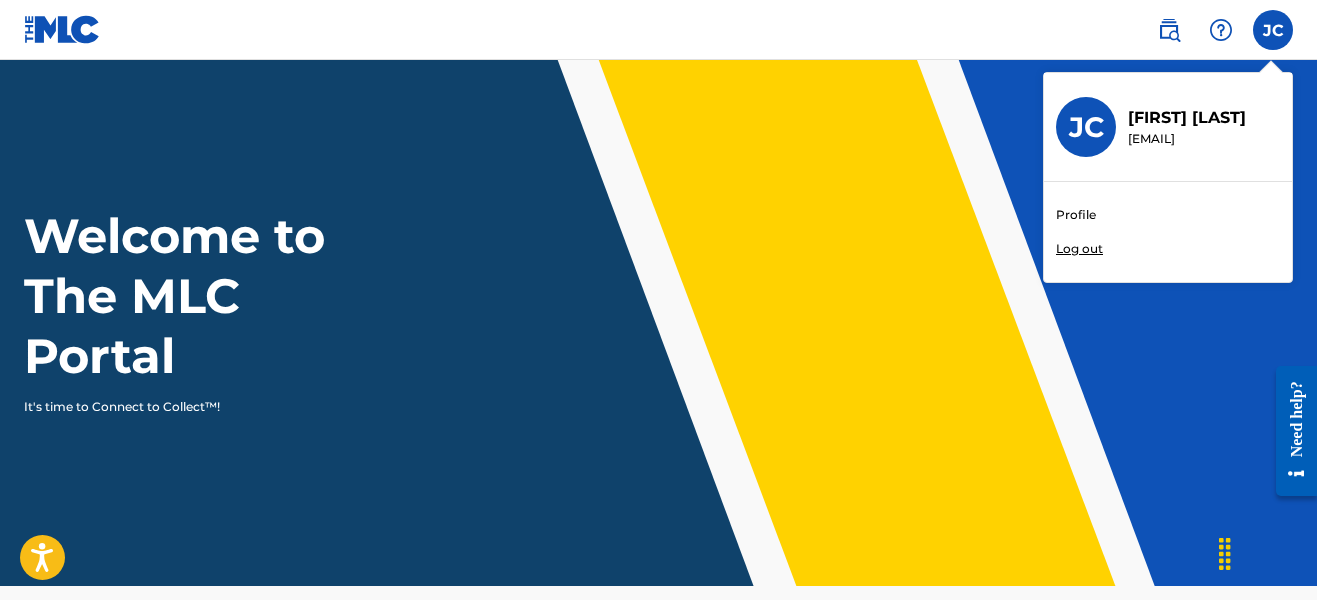click on "Profile" at bounding box center [1076, 215] 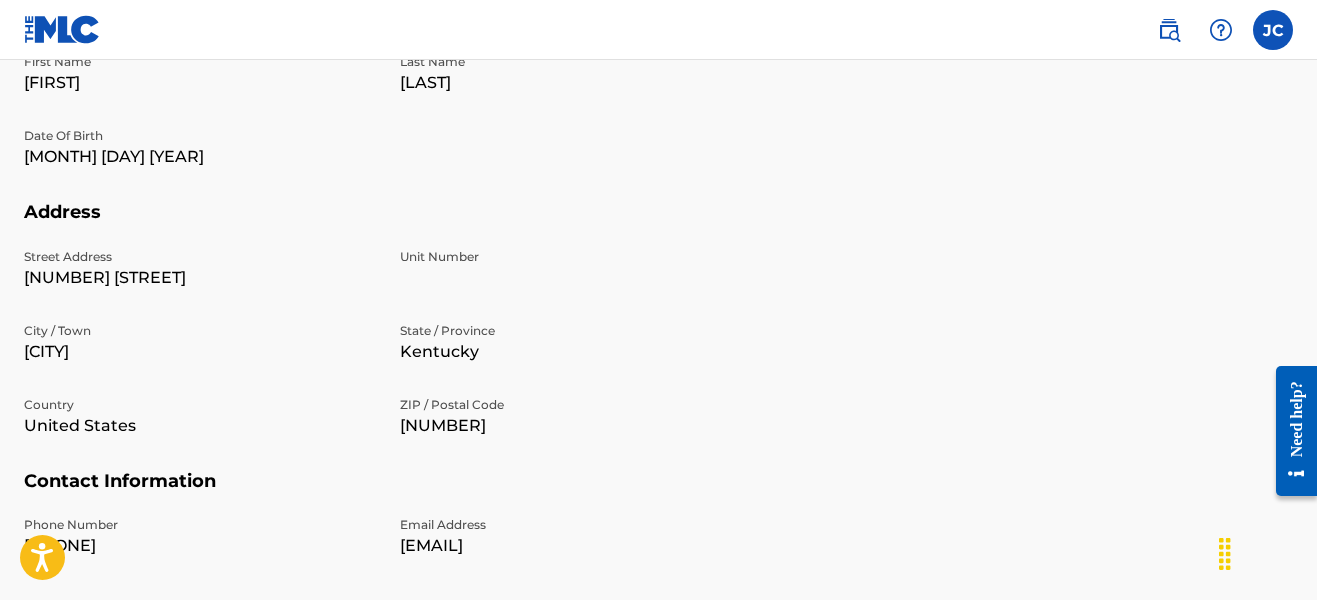 scroll, scrollTop: 0, scrollLeft: 0, axis: both 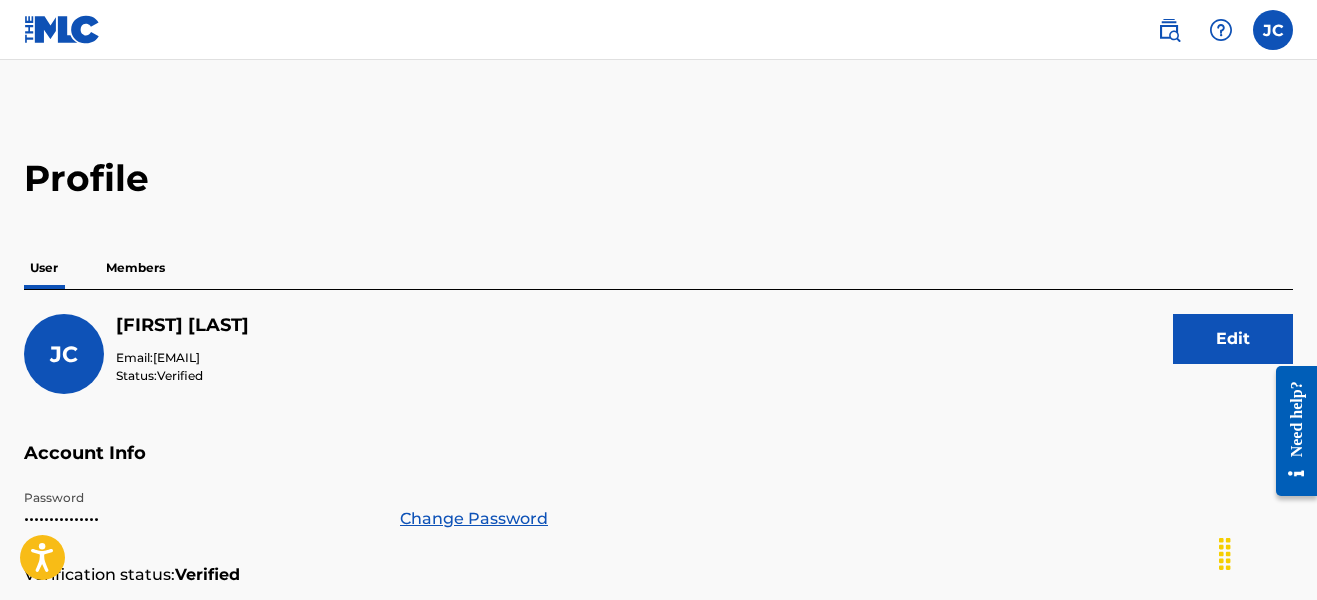 click on "Members" at bounding box center [135, 268] 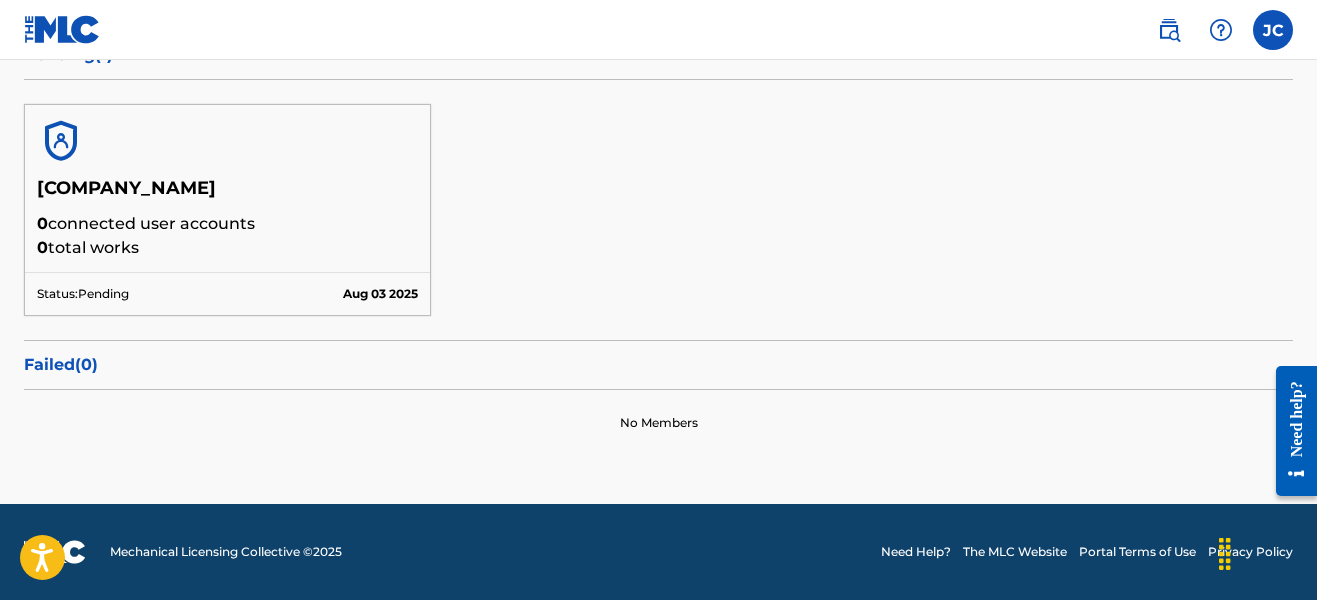 click on "0  total works" at bounding box center [227, 248] 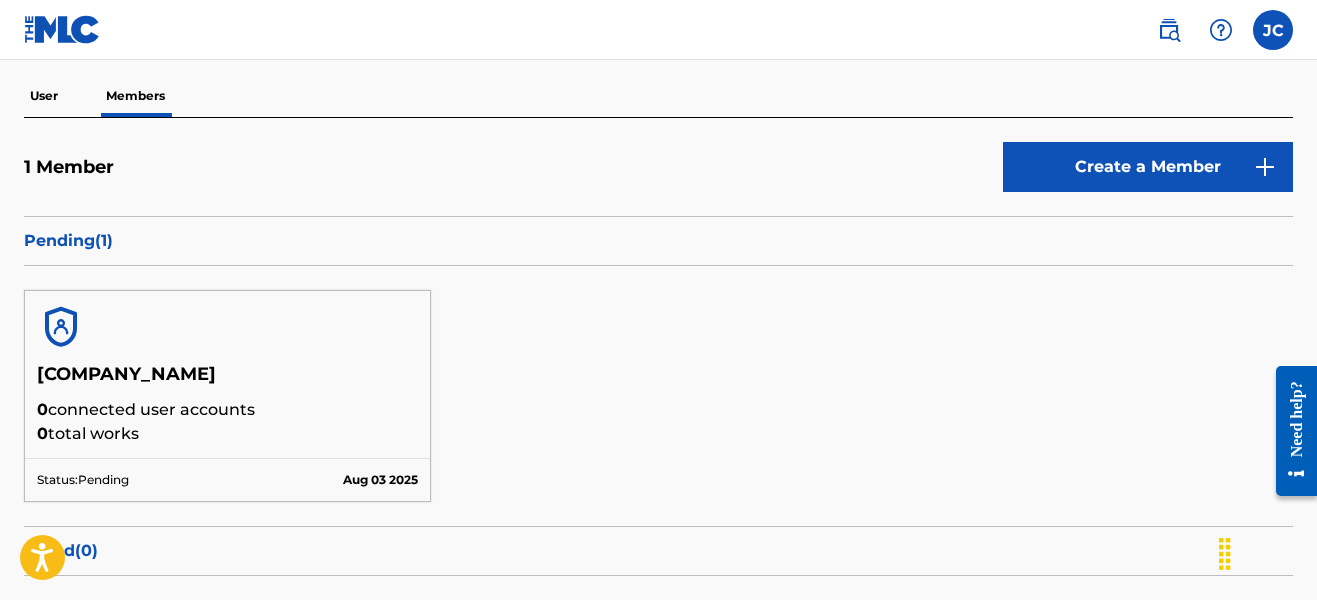 scroll, scrollTop: 170, scrollLeft: 0, axis: vertical 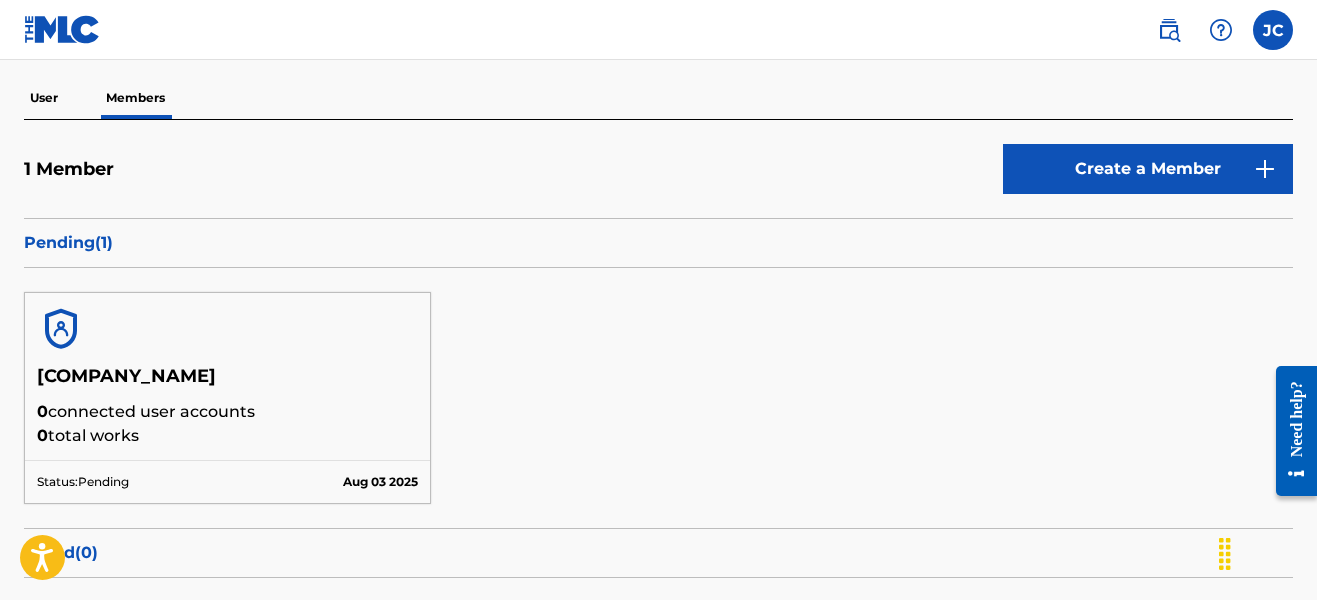 click on "User Members" at bounding box center (658, 98) 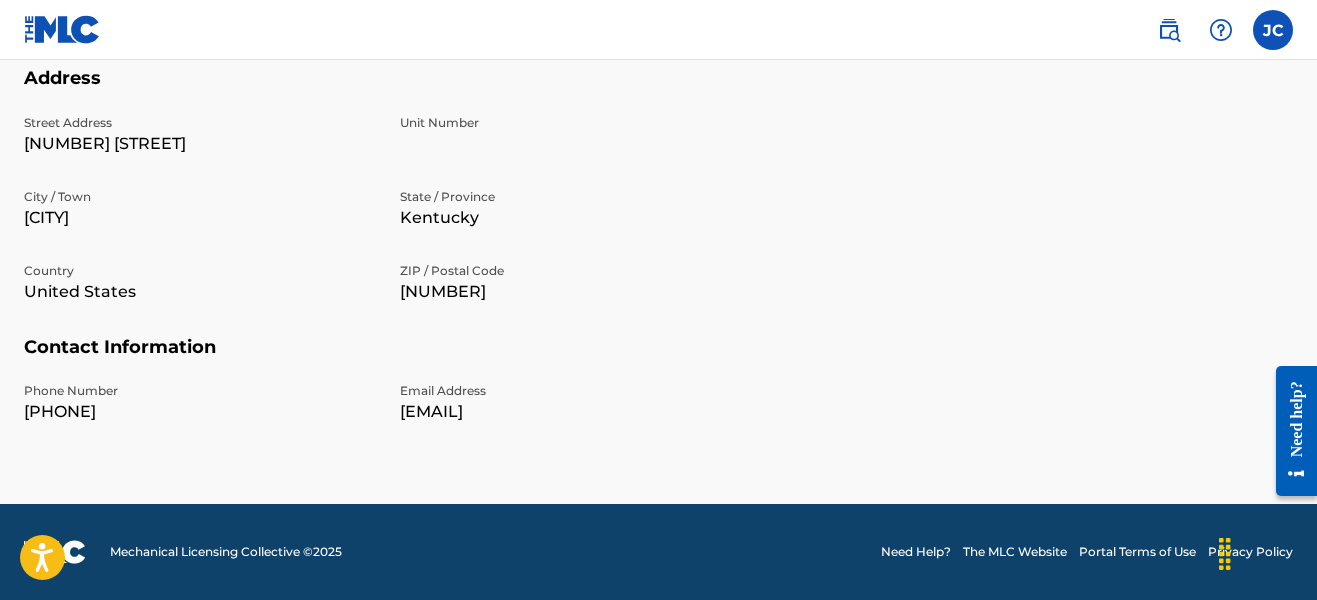 scroll, scrollTop: 0, scrollLeft: 0, axis: both 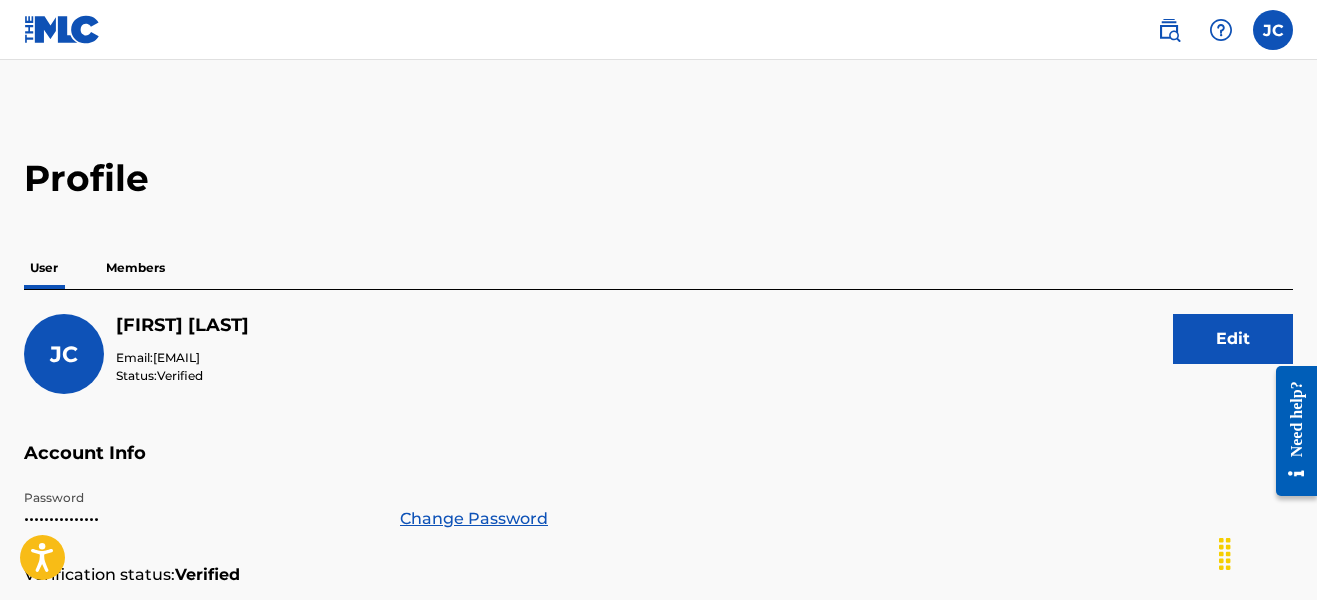click on "Edit" at bounding box center [1233, 339] 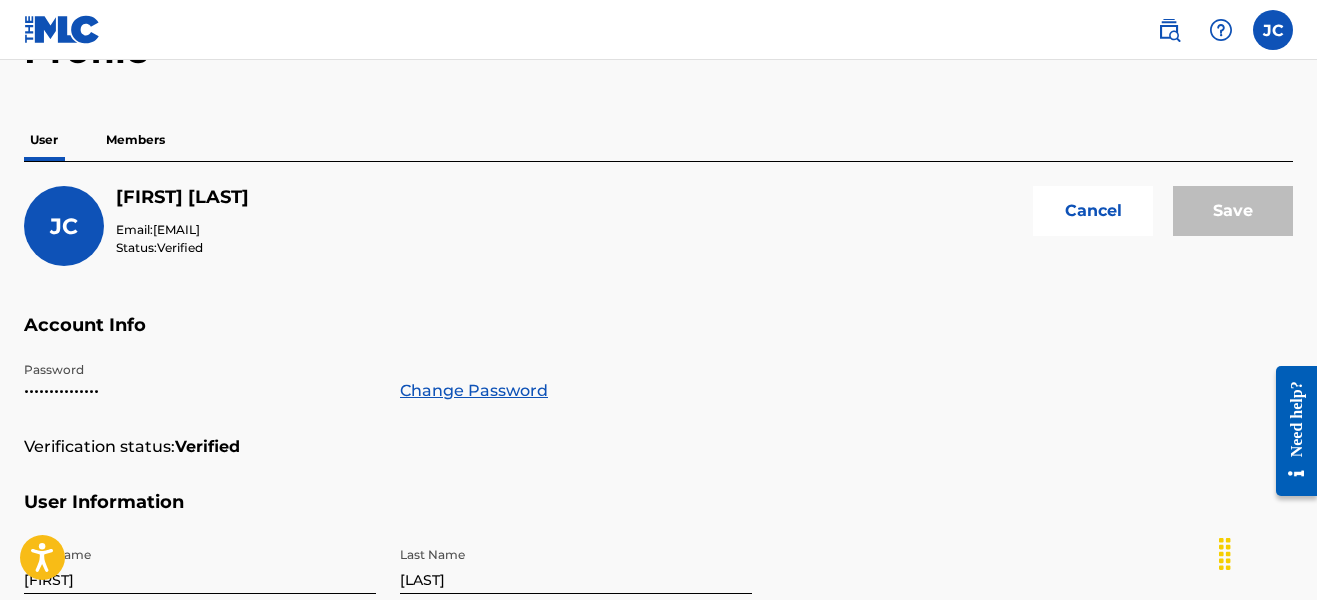 scroll, scrollTop: 0, scrollLeft: 0, axis: both 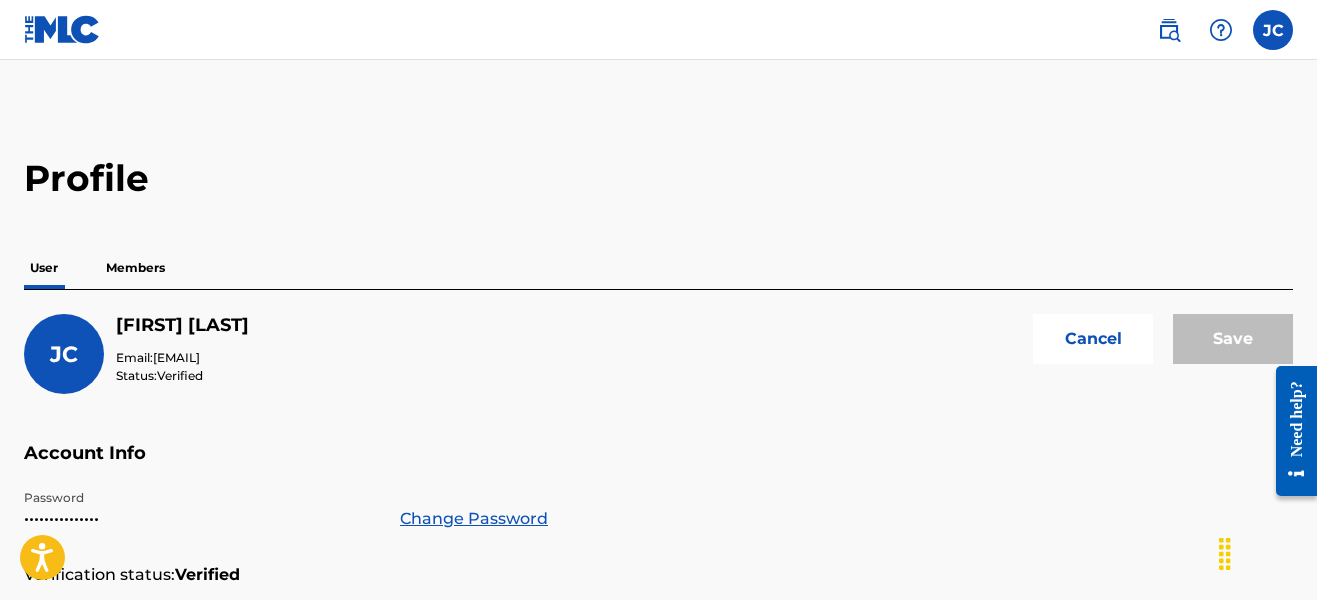 click on "Members" at bounding box center (135, 268) 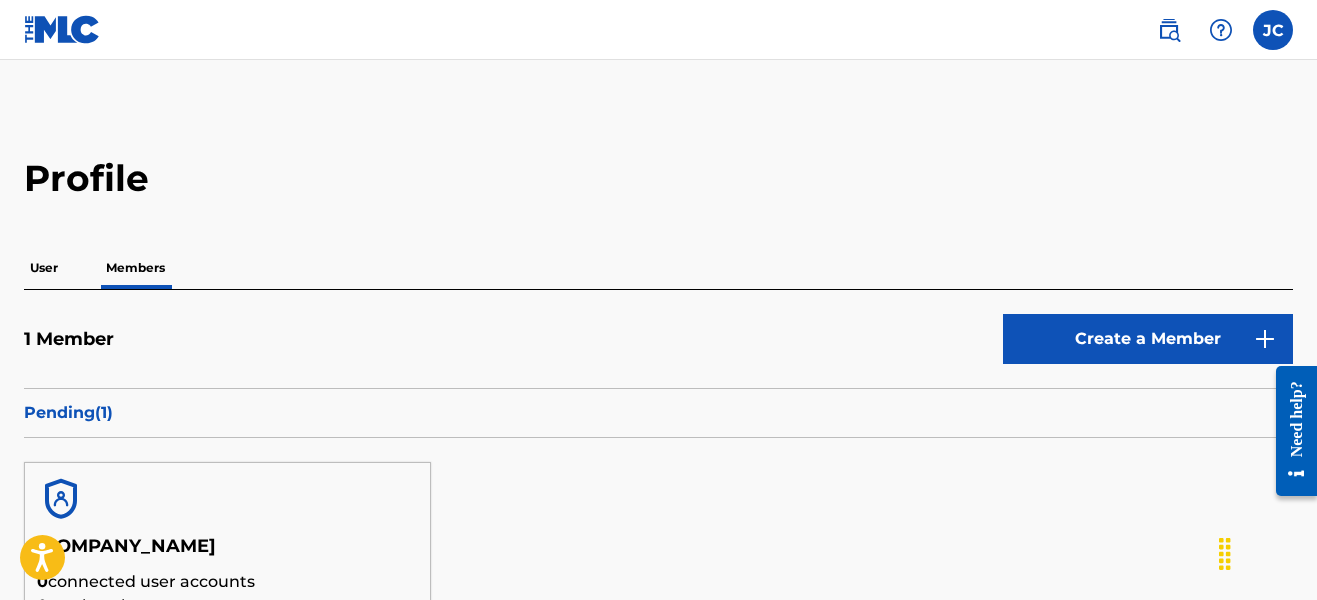 click on "Pending  ( 1 )" at bounding box center (658, 413) 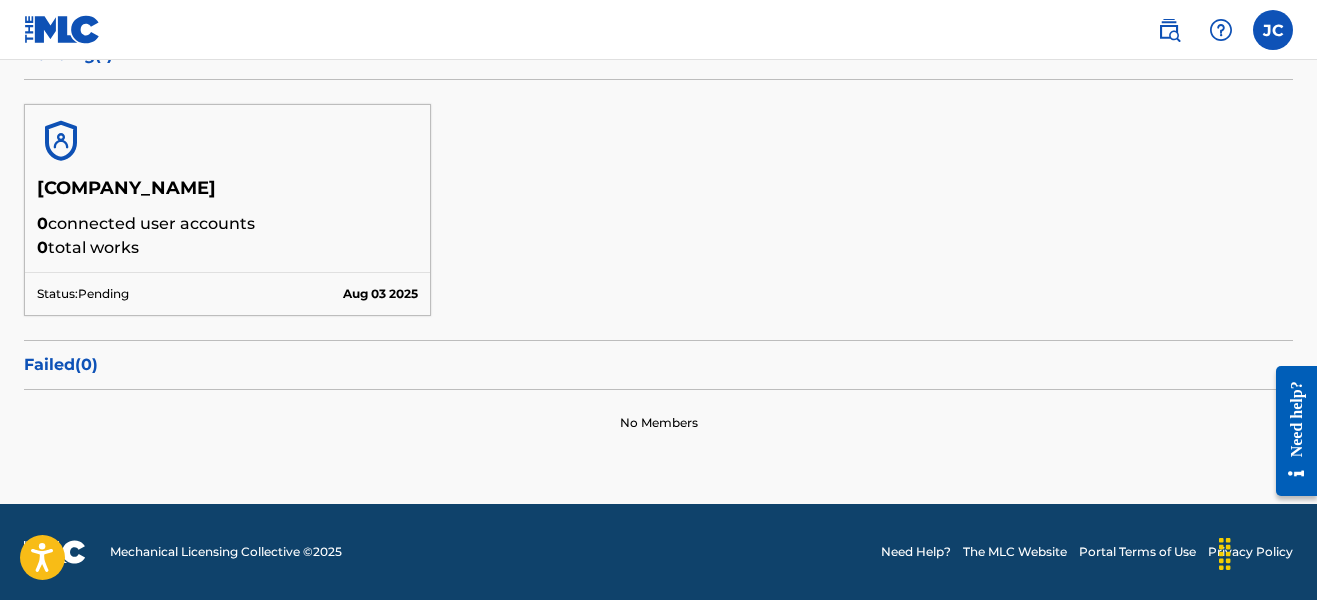 click on "Need help?" at bounding box center (1296, 418) 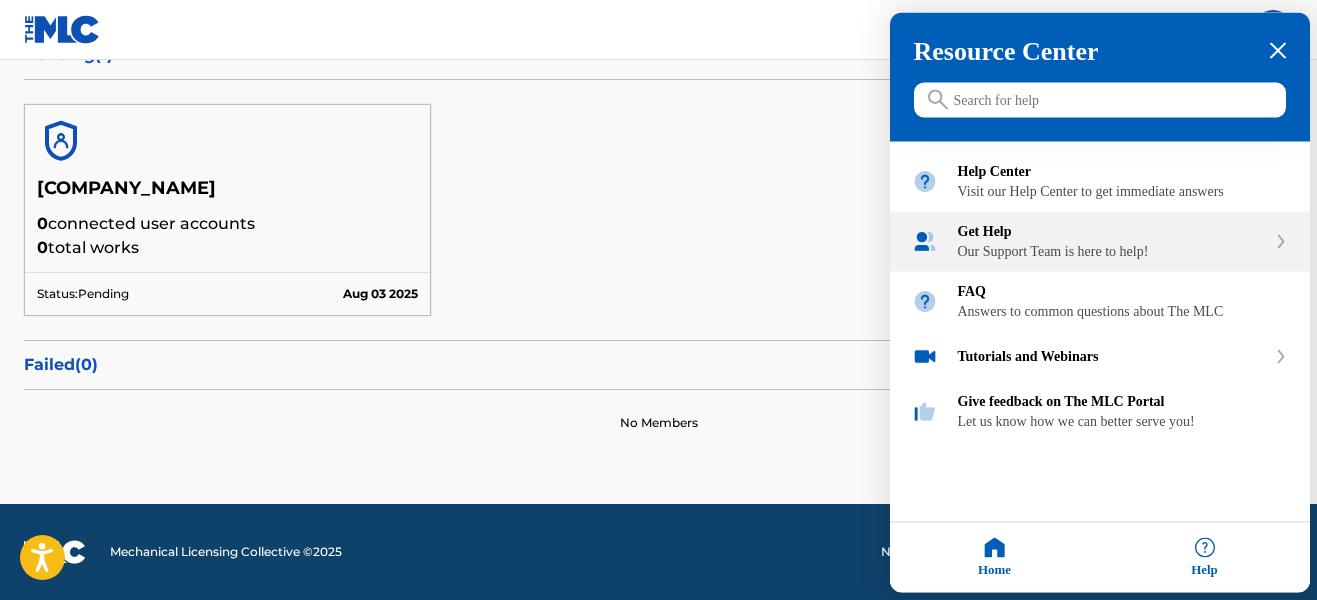 click on "Our Support Team is here to help!" at bounding box center (1112, 252) 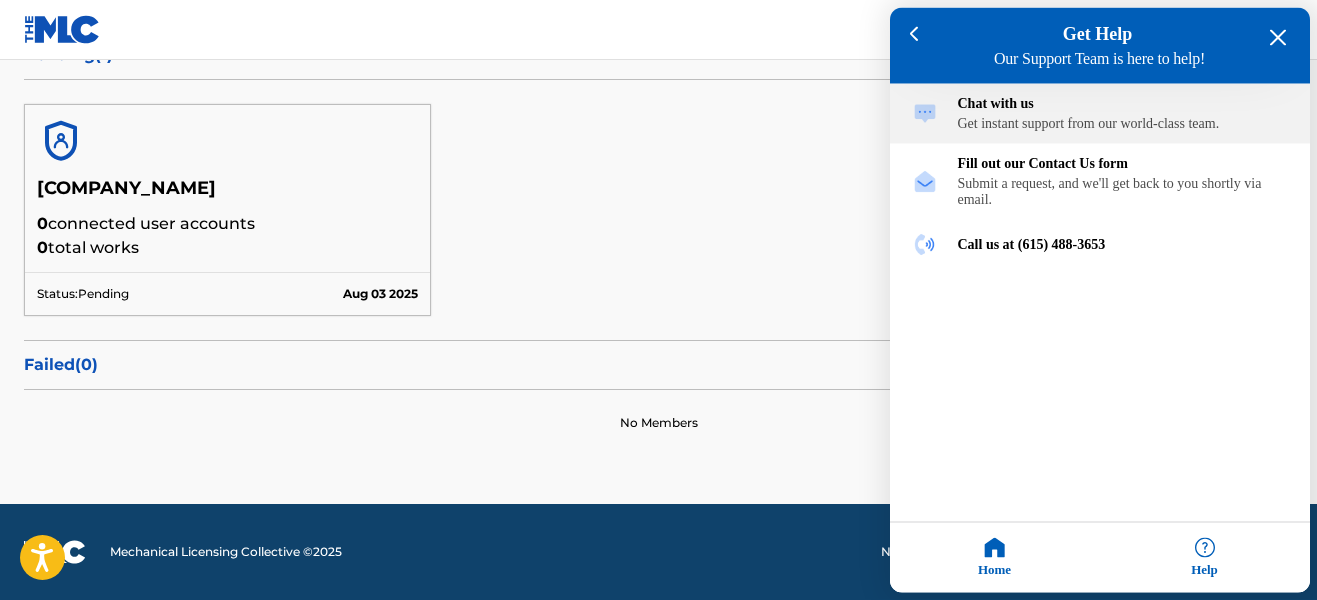 click on "Get instant support from our world-class team." at bounding box center [1123, 124] 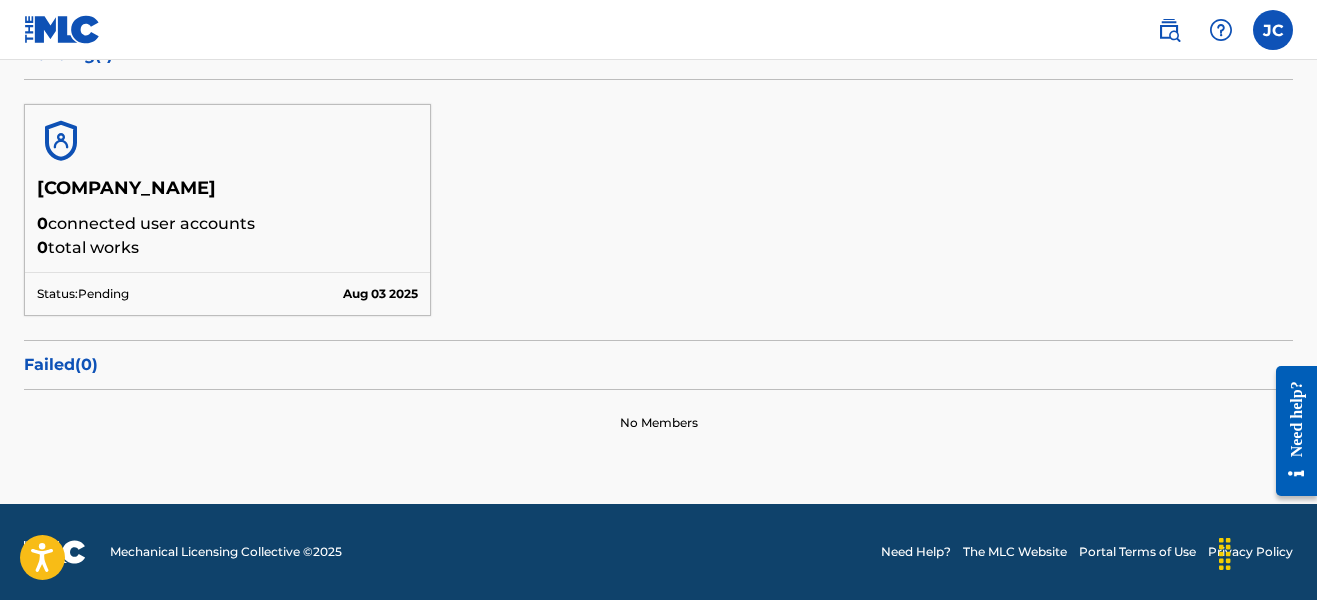 click on "Genevvva Music Publishing Worldwide 0  connected user accounts 0  total works Status:  Pending Aug 03 2025" at bounding box center [658, 210] 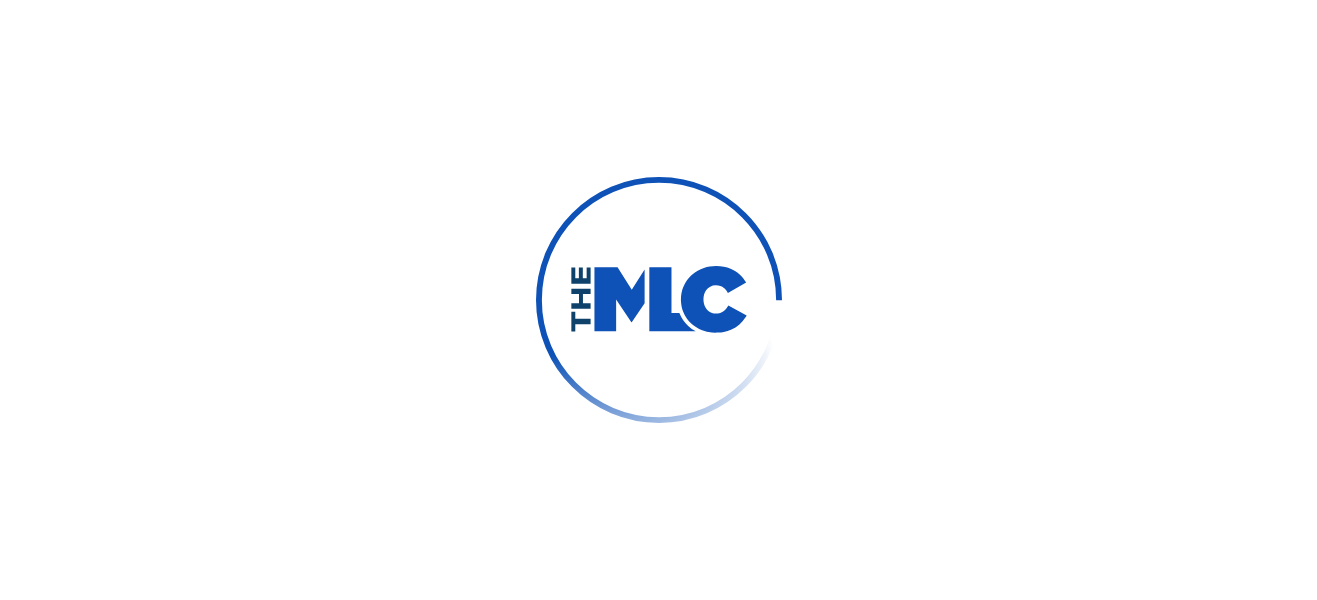 scroll, scrollTop: 0, scrollLeft: 0, axis: both 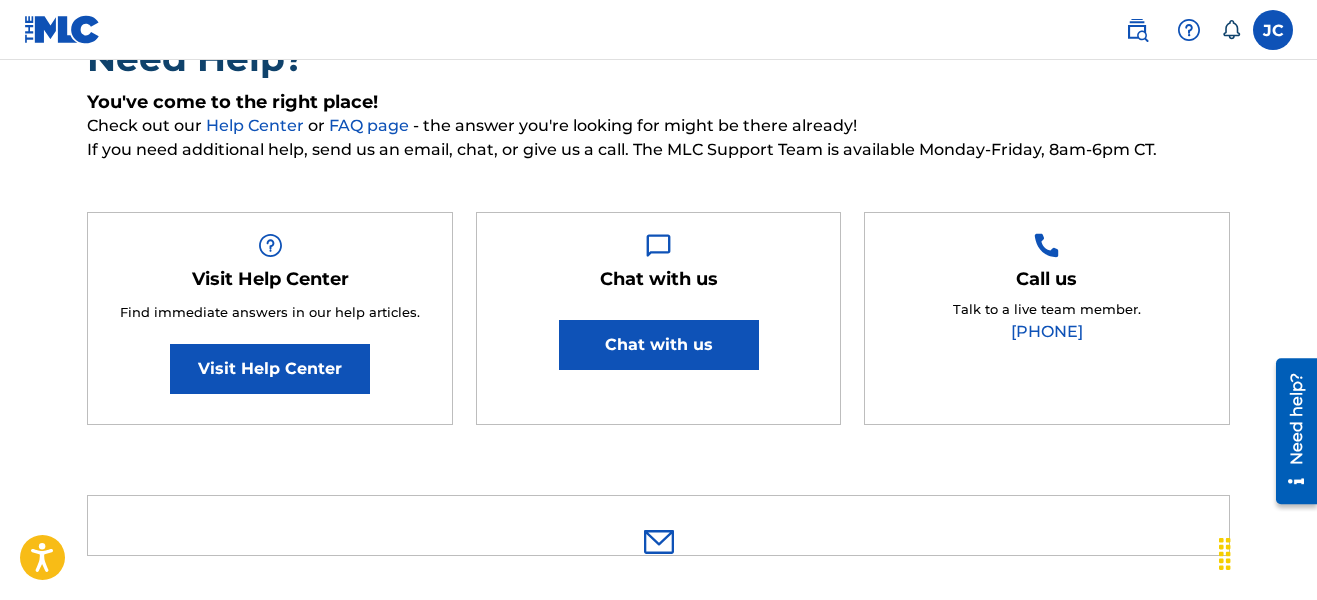 click on "Need Help? You've come to the right place! Check out our   Help Center   or   FAQ page   - the answer you're looking for might be there already! If you need additional help, send us an email, chat, or give us a call. The MLC Support Team is available Monday-Friday, 8am-6pm CT. Visit Help Center Find immediate answers in our help articles. Visit Help Center Chat with us Chat with us Call us Talk to a live team member. (615) 488-3653 For any questions related to: Press Inquiries and Interview Requests:  press@themlc.com  Monthly Usage Reporting:  dsp.relations@themlc.com  Royalties or Assessment Payments:  finance@themlc.com  Marketing:  marketinginfo@themlc.com  International Relations:  international@themlc.com  Data Quality Initiative (DQI):   data.quality@themlc.com" at bounding box center [658, 381] 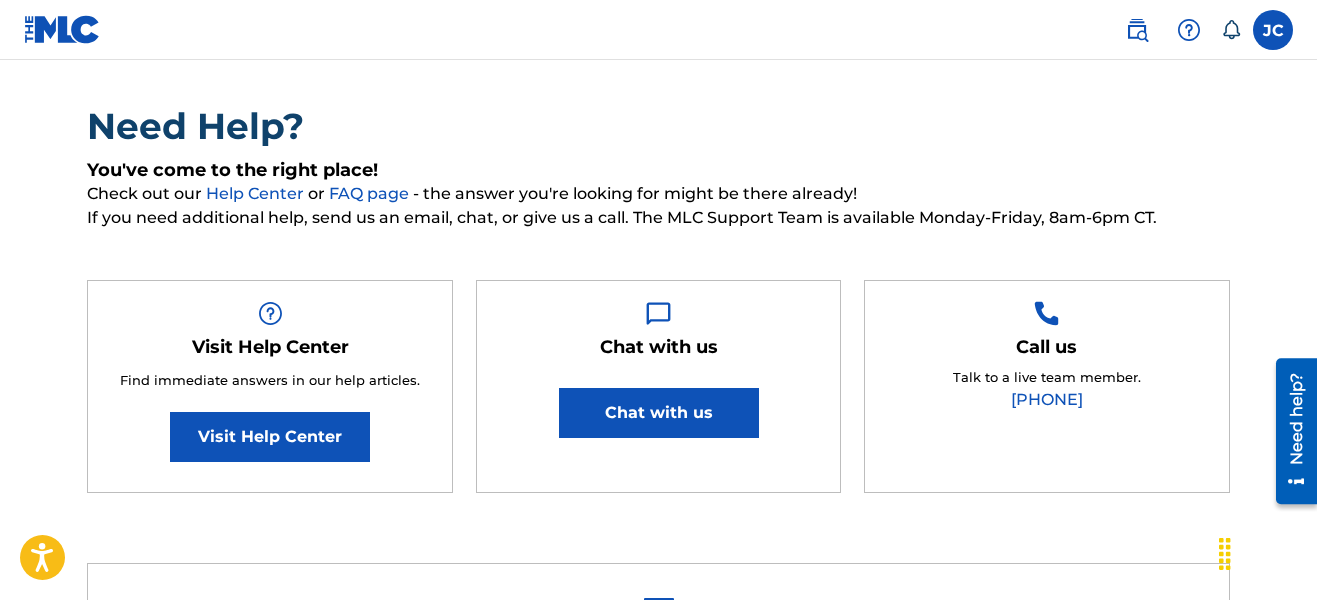 scroll, scrollTop: 166, scrollLeft: 0, axis: vertical 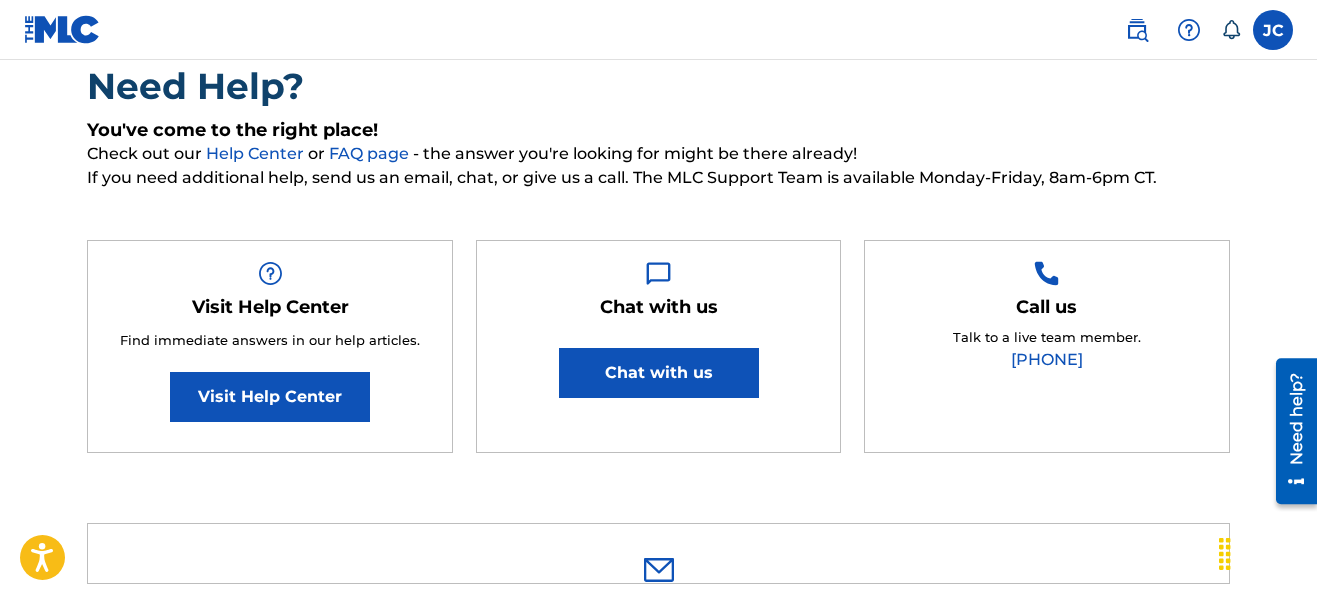 click on "FAQ page" at bounding box center [371, 153] 